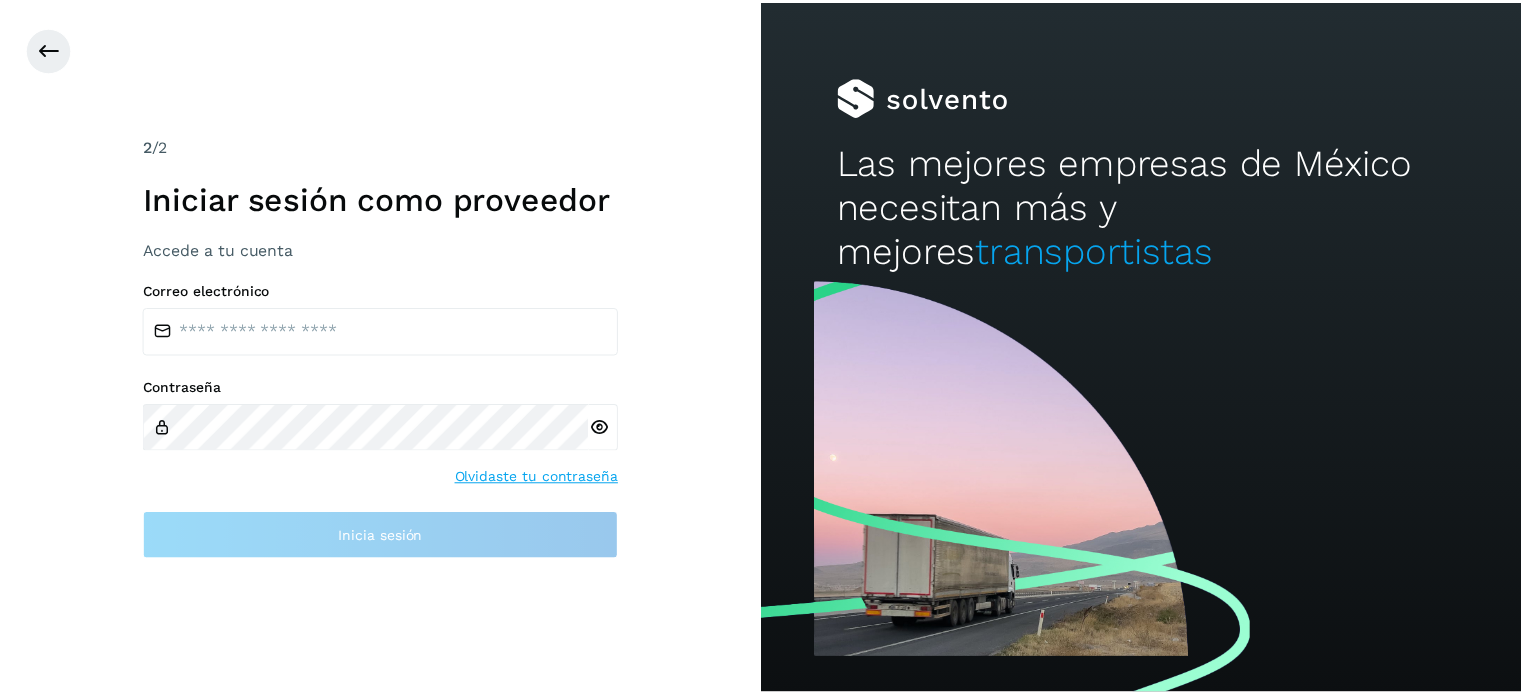 scroll, scrollTop: 0, scrollLeft: 0, axis: both 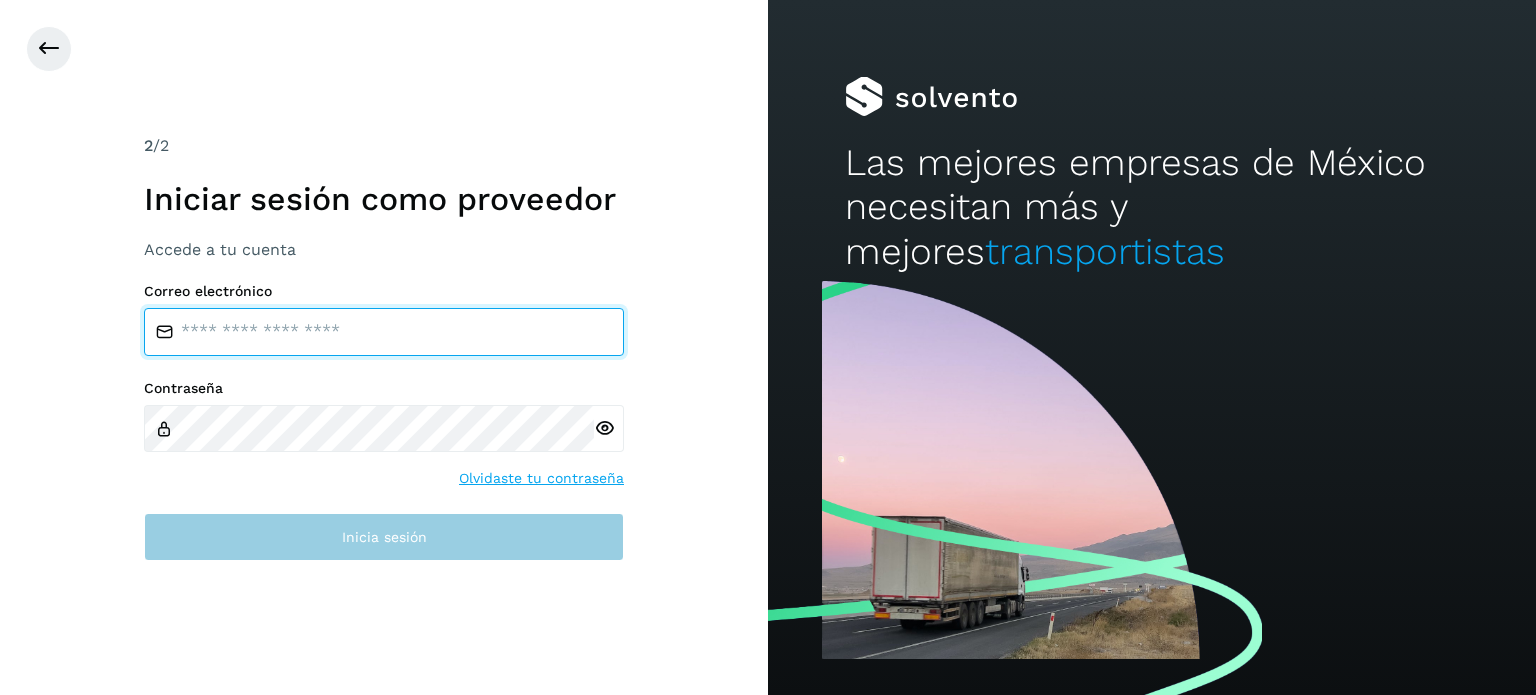 type on "**********" 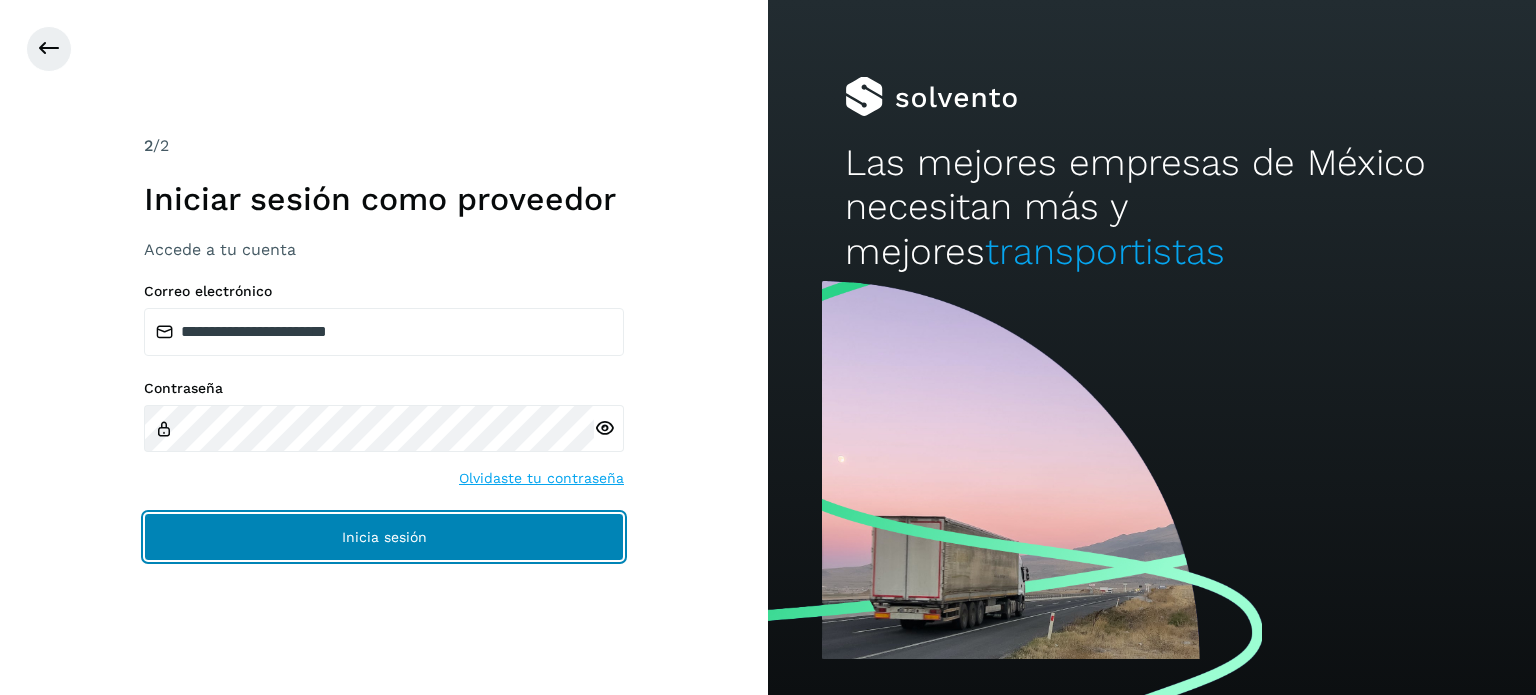 click on "Inicia sesión" at bounding box center (384, 537) 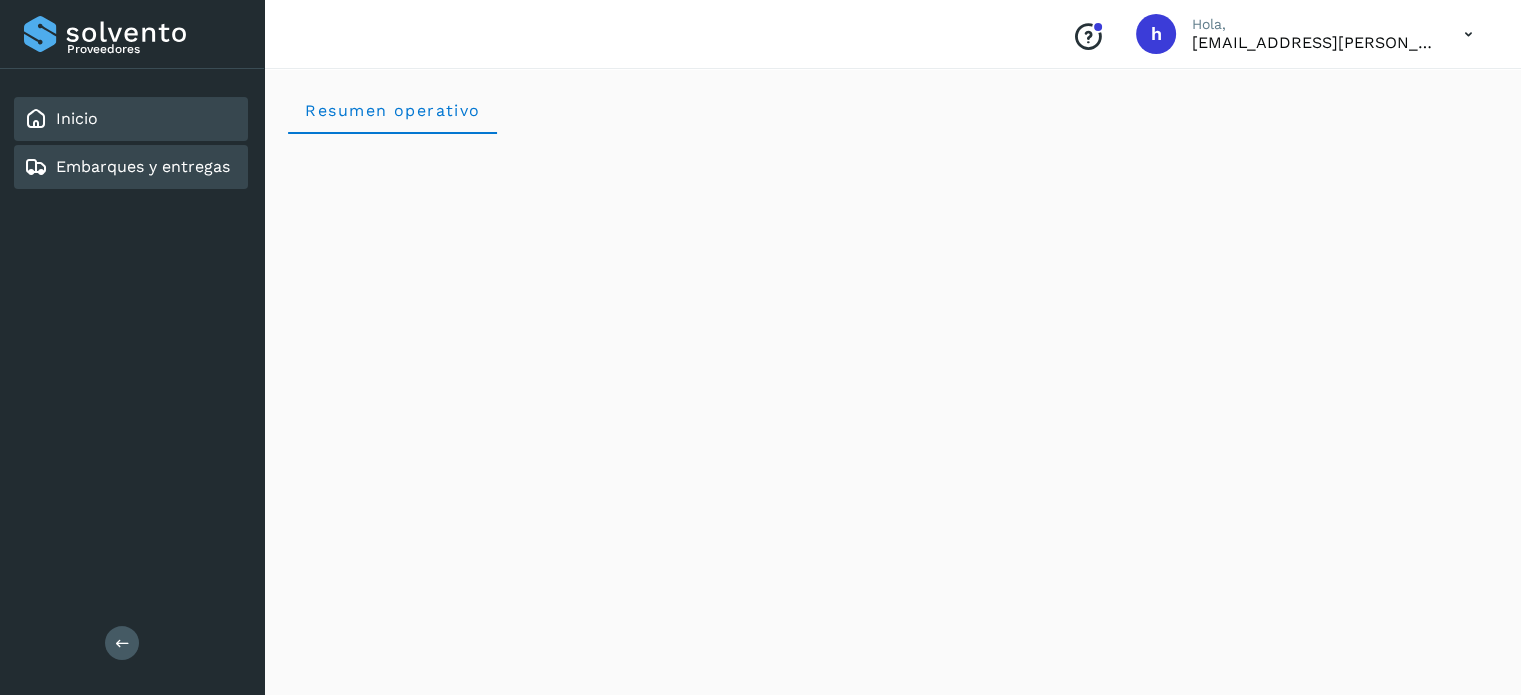 click on "Embarques y entregas" at bounding box center [143, 166] 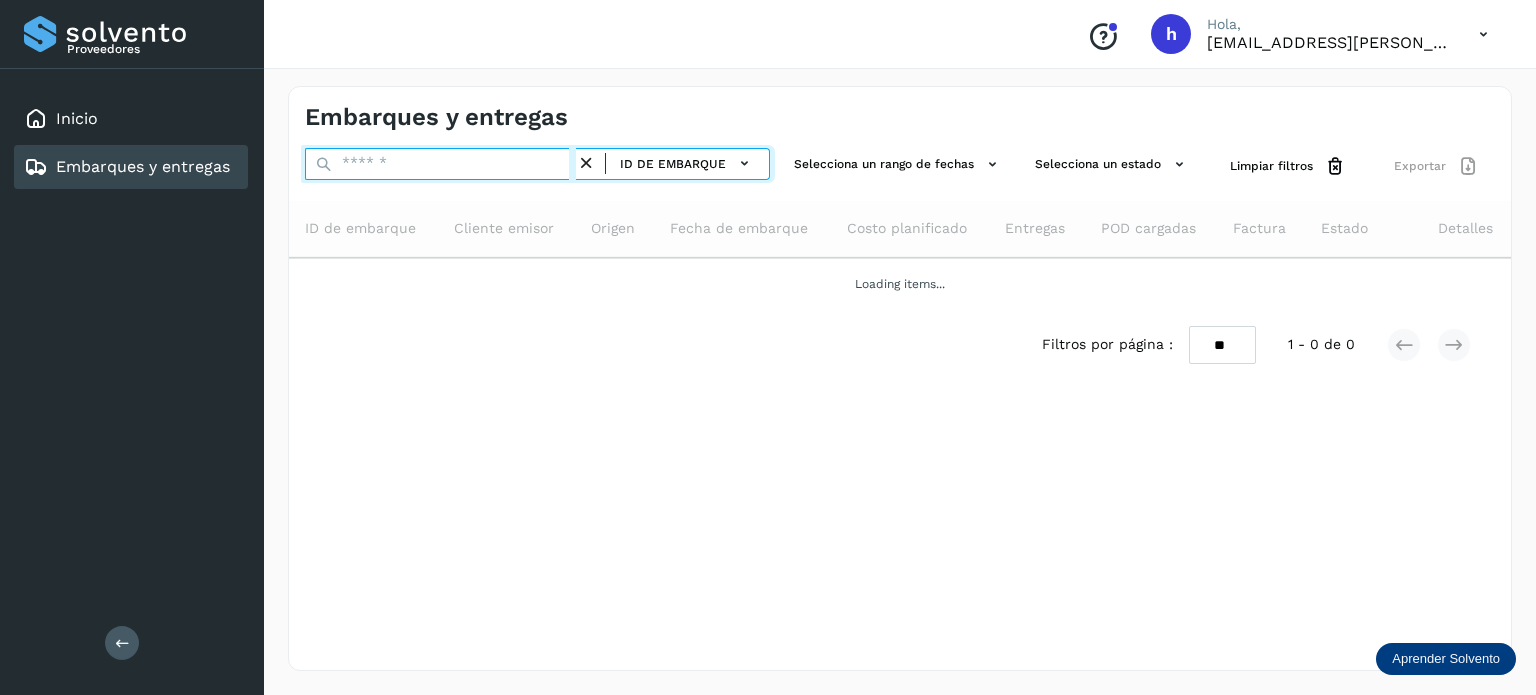 click at bounding box center (440, 164) 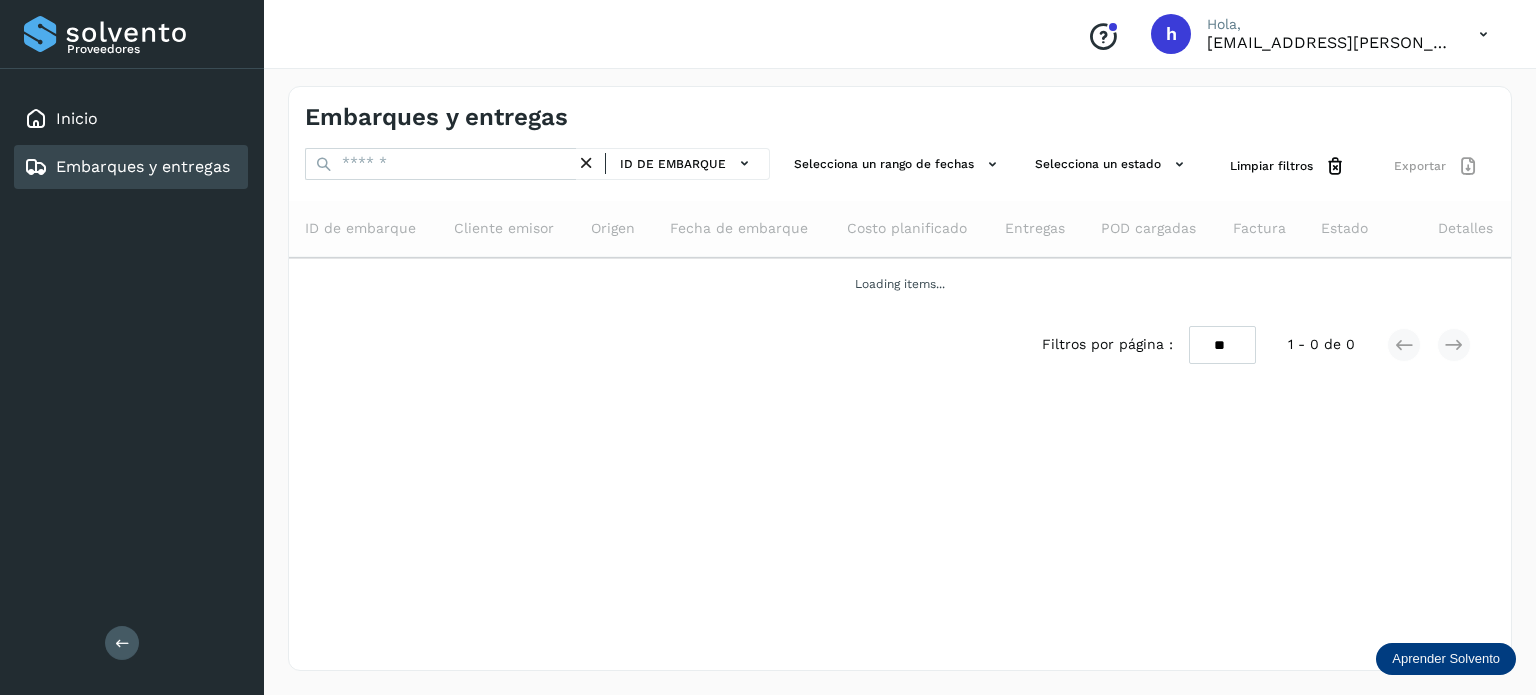 click on "Embarques y entregas" at bounding box center (436, 117) 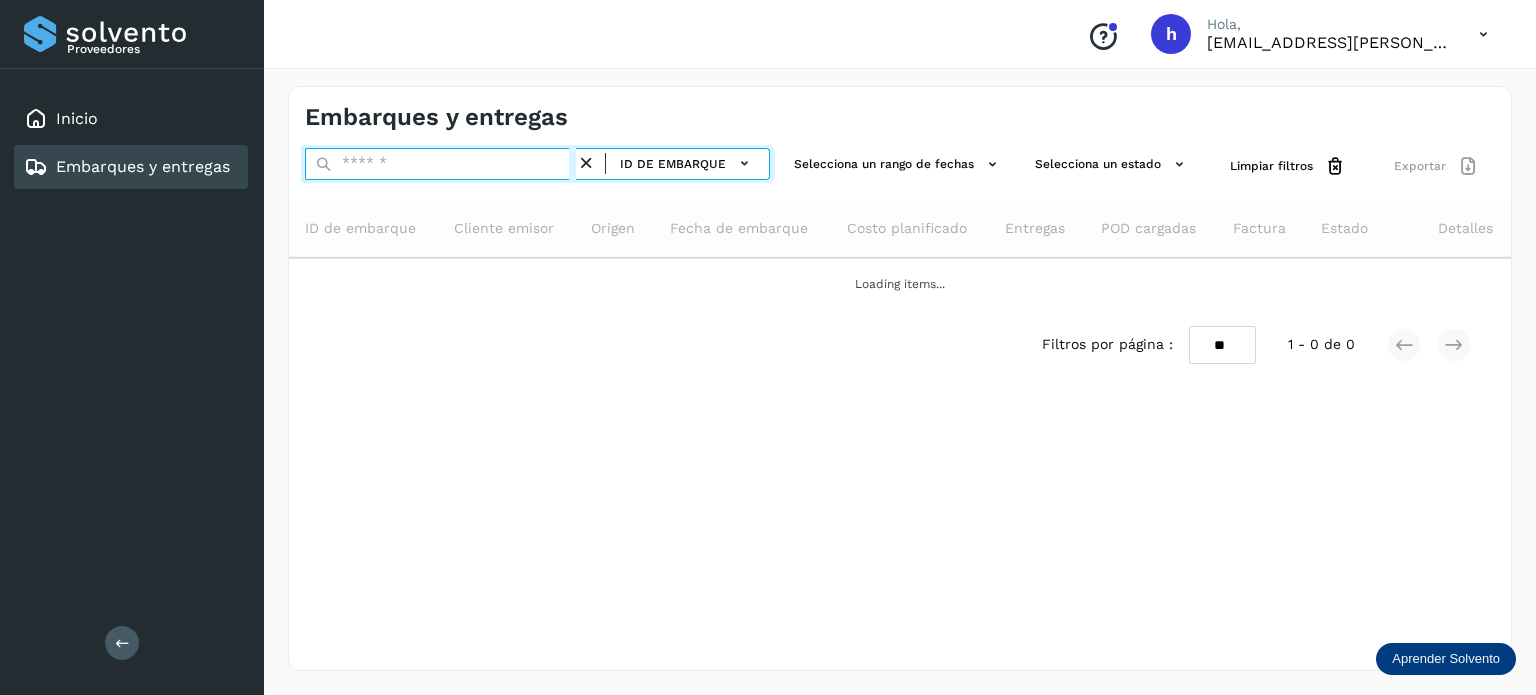 click at bounding box center [440, 164] 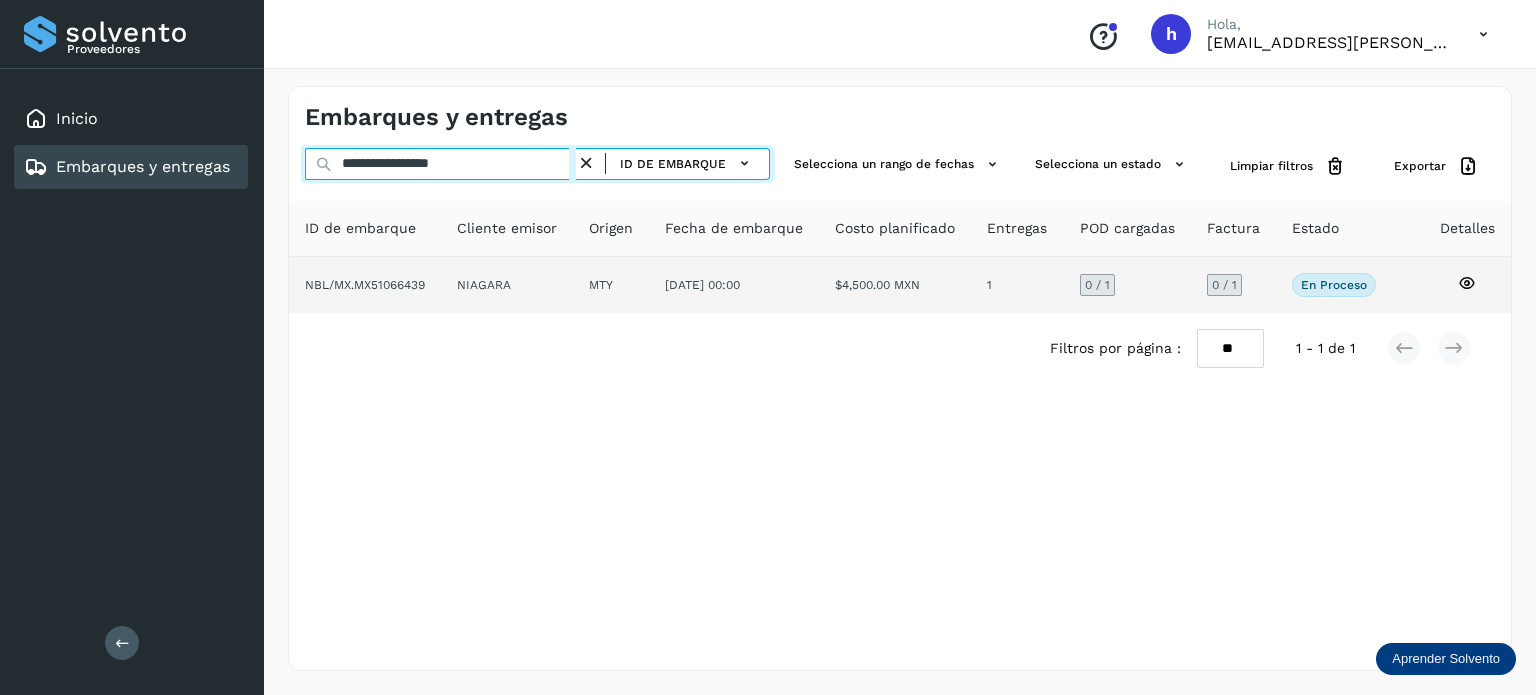 type on "**********" 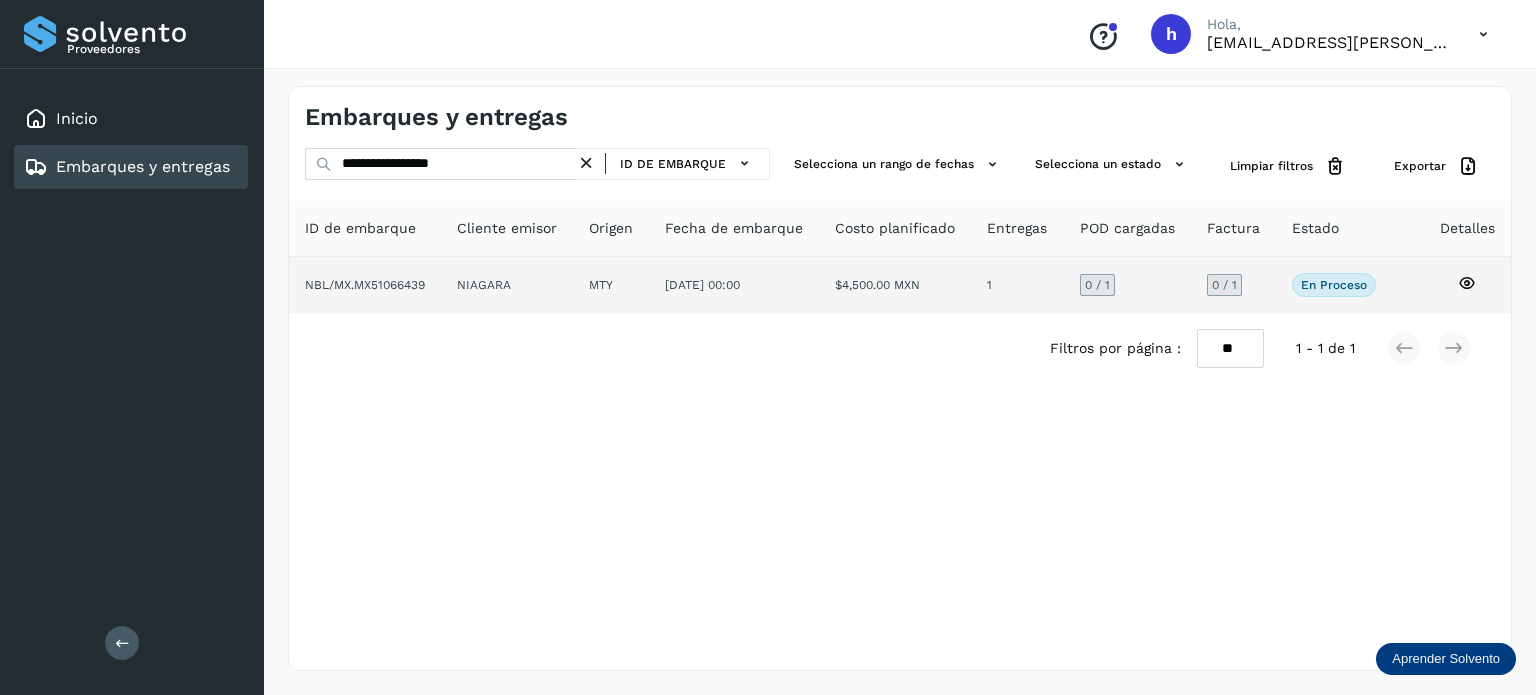 click on "NIAGARA" 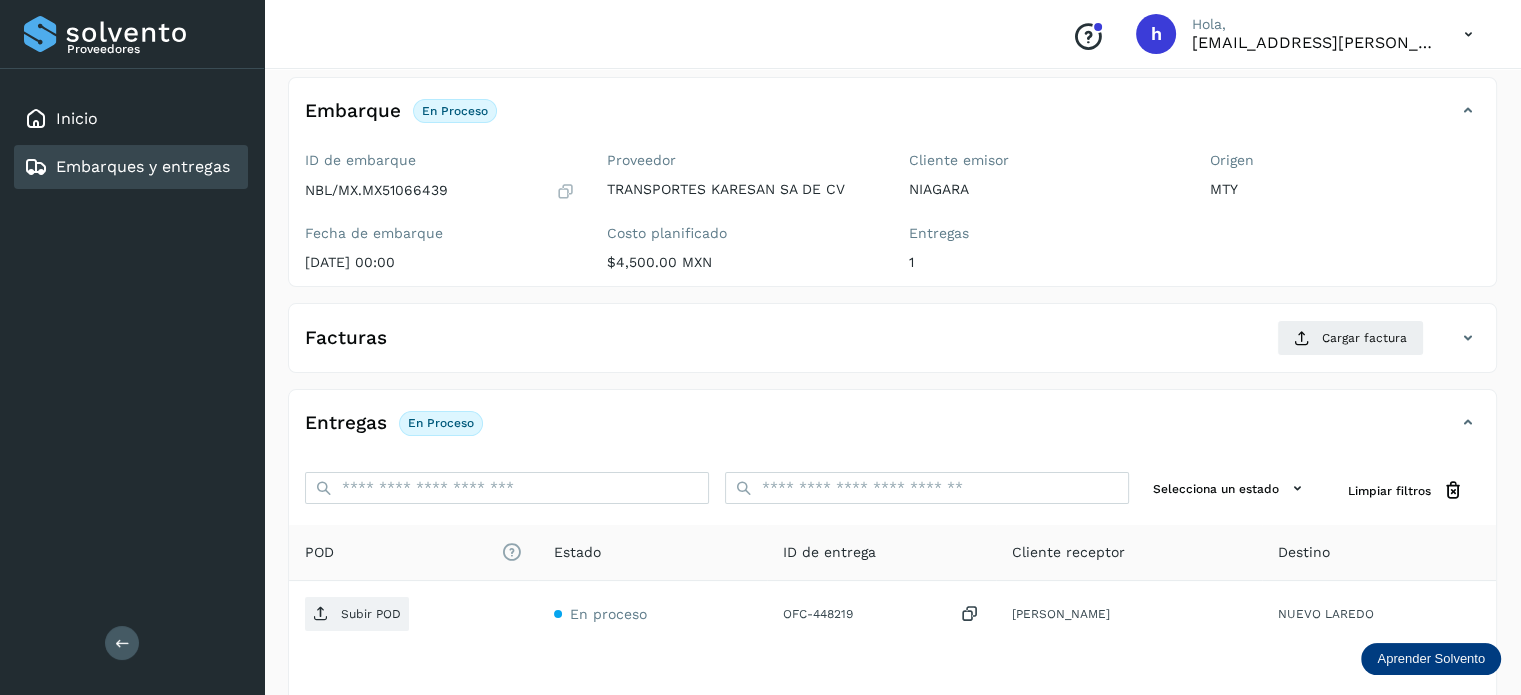 scroll, scrollTop: 110, scrollLeft: 0, axis: vertical 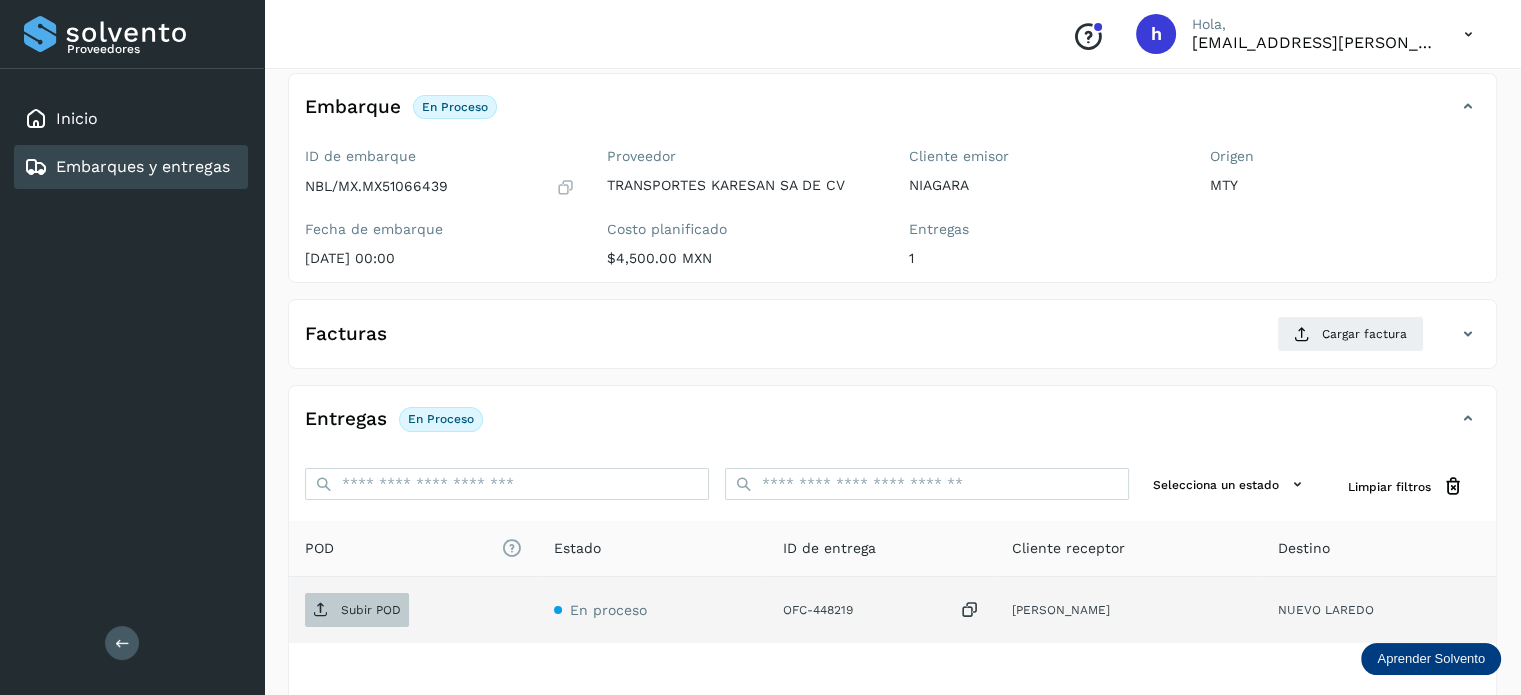 click on "Subir POD" at bounding box center [371, 610] 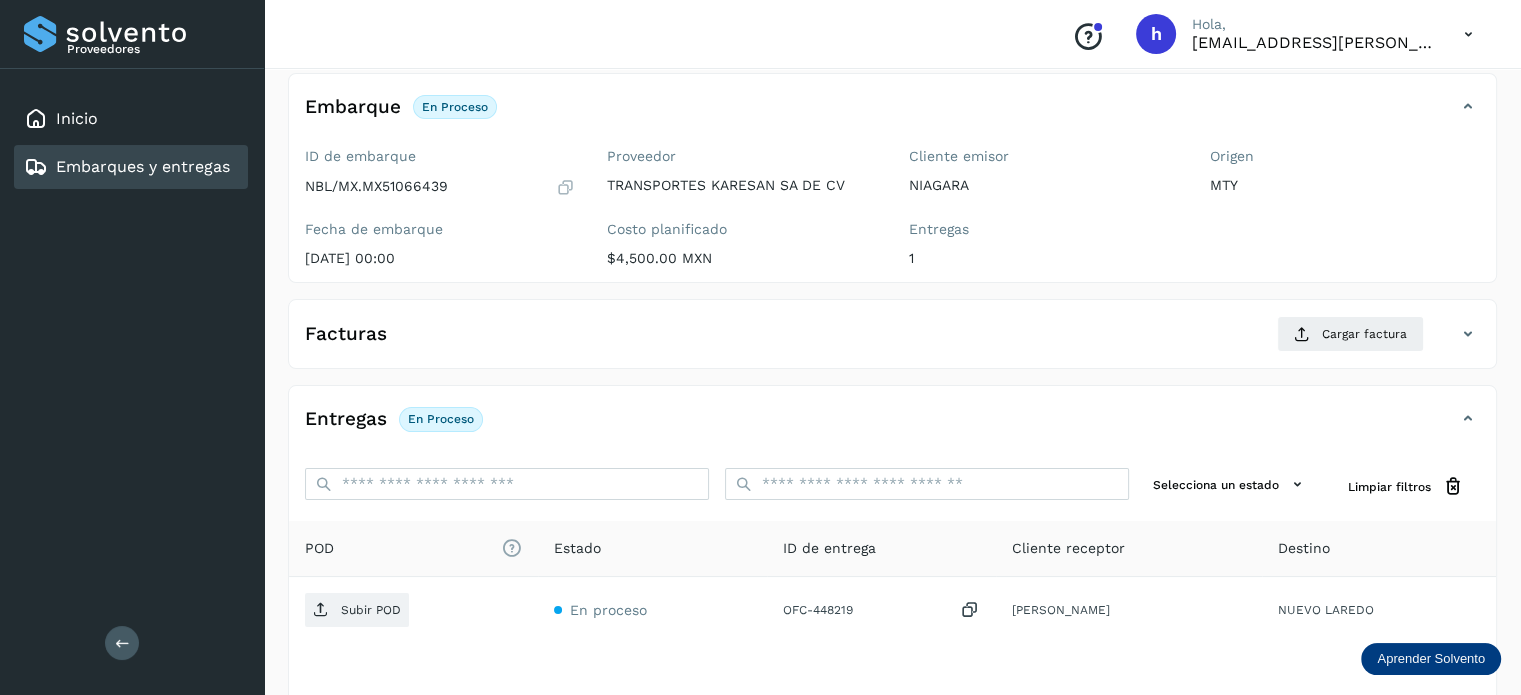 scroll, scrollTop: 0, scrollLeft: 0, axis: both 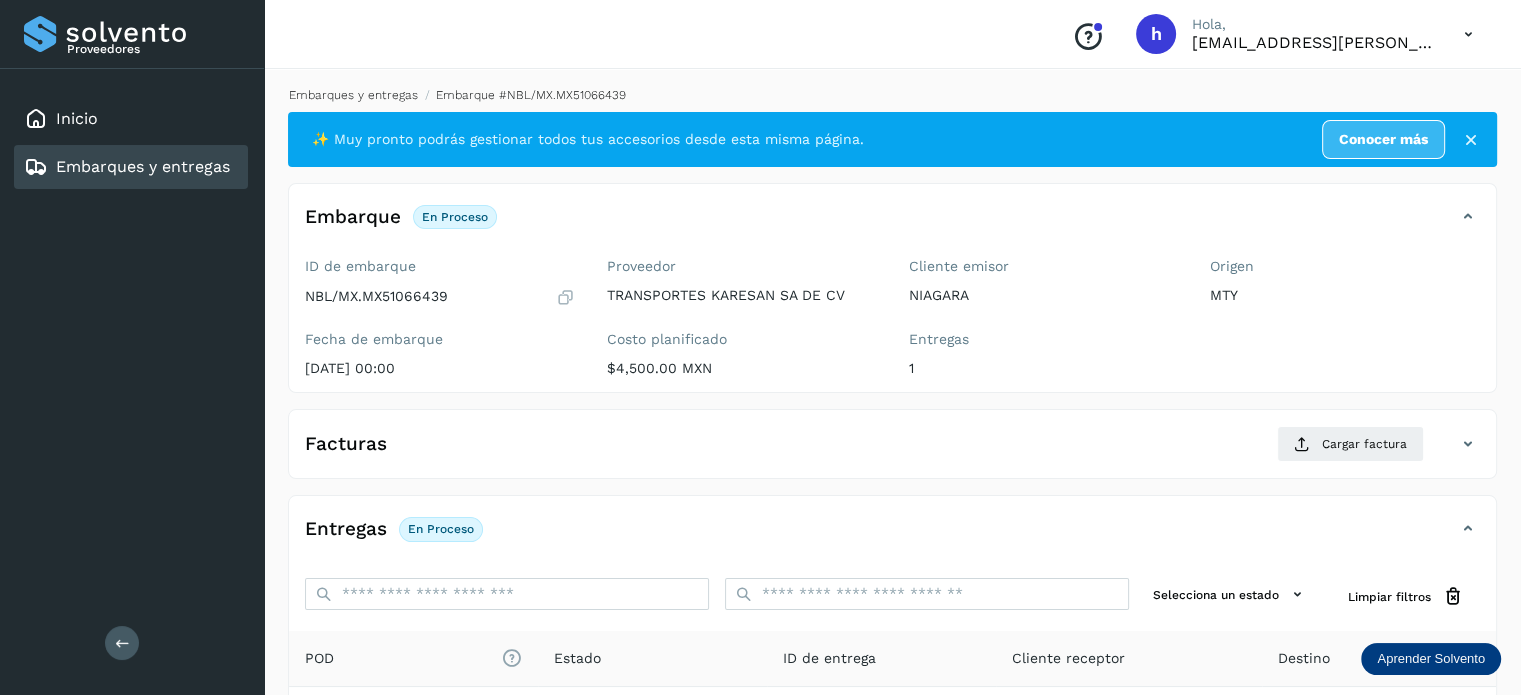 click on "Embarques y entregas" at bounding box center [353, 95] 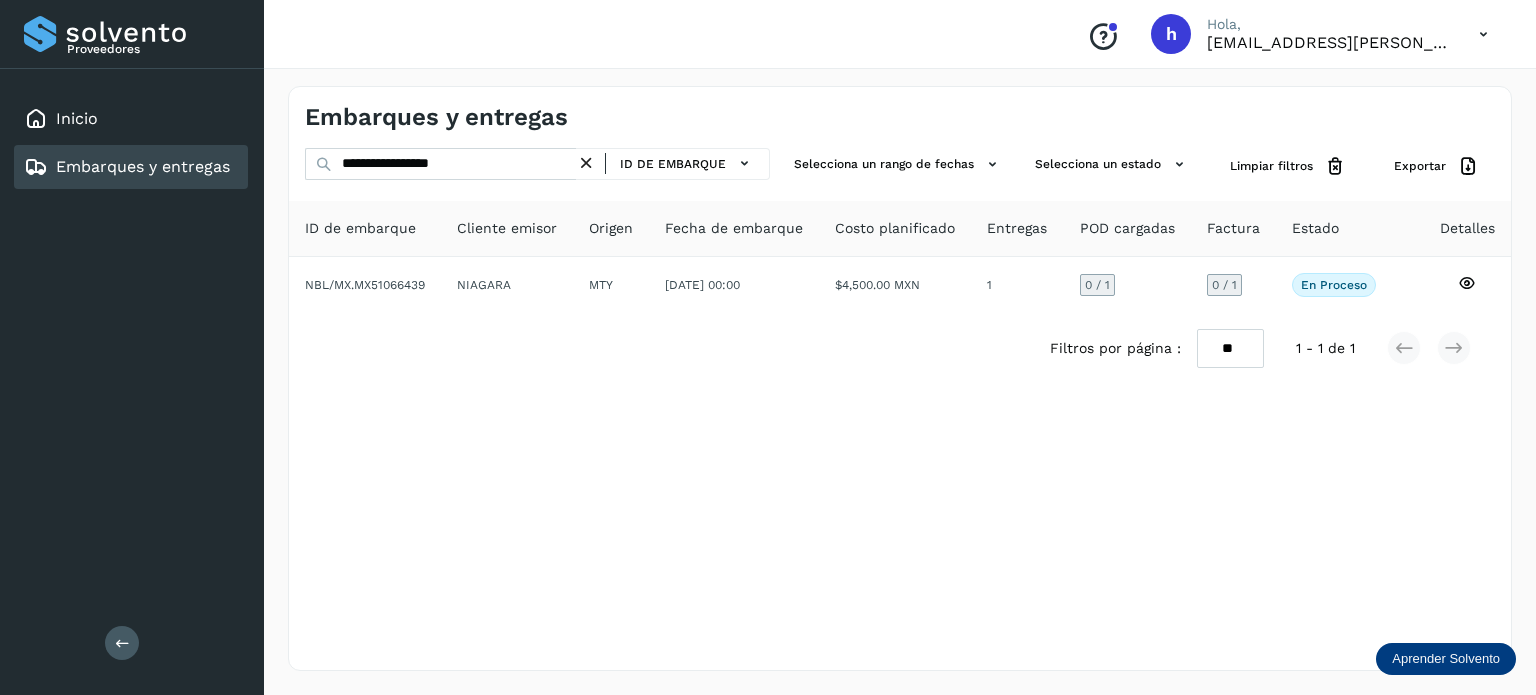 click on "Embarques y entregas" at bounding box center (602, 117) 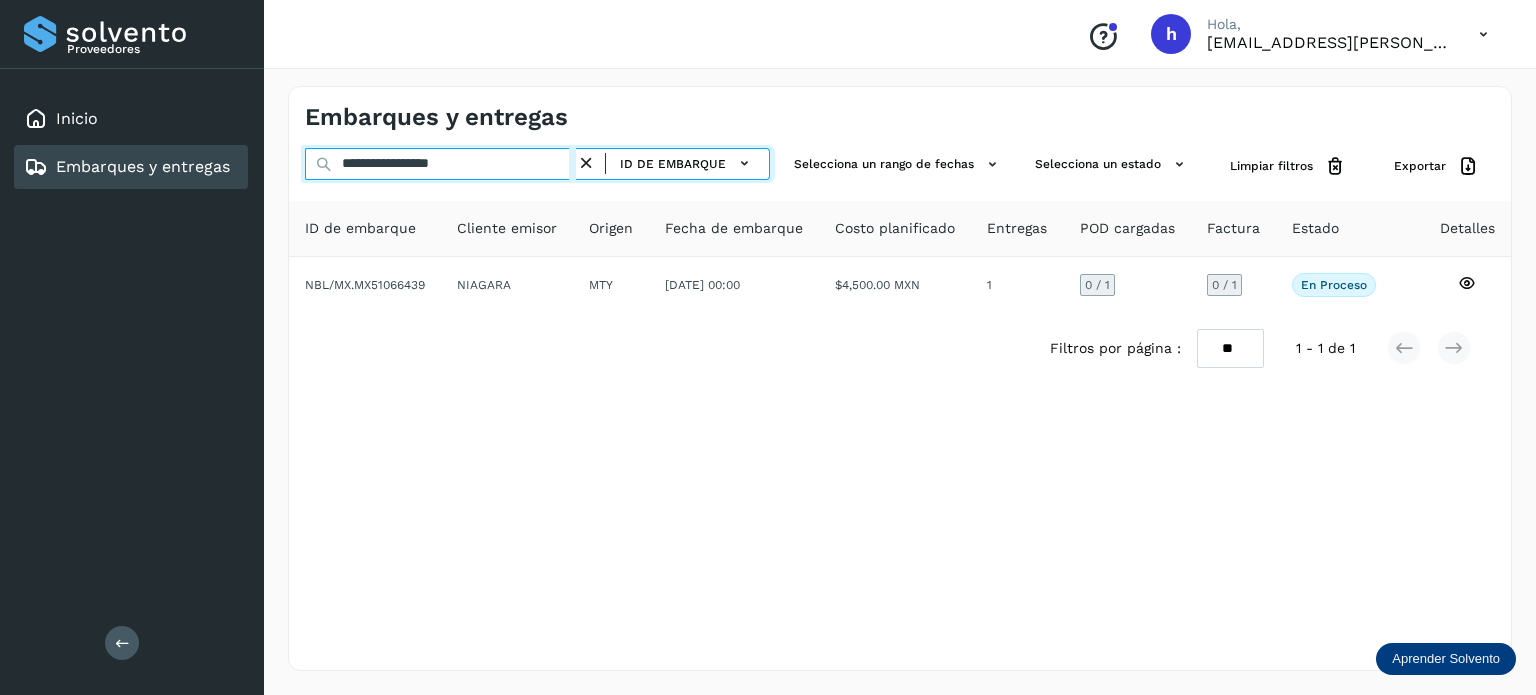drag, startPoint x: 548, startPoint y: 154, endPoint x: 61, endPoint y: 171, distance: 487.29663 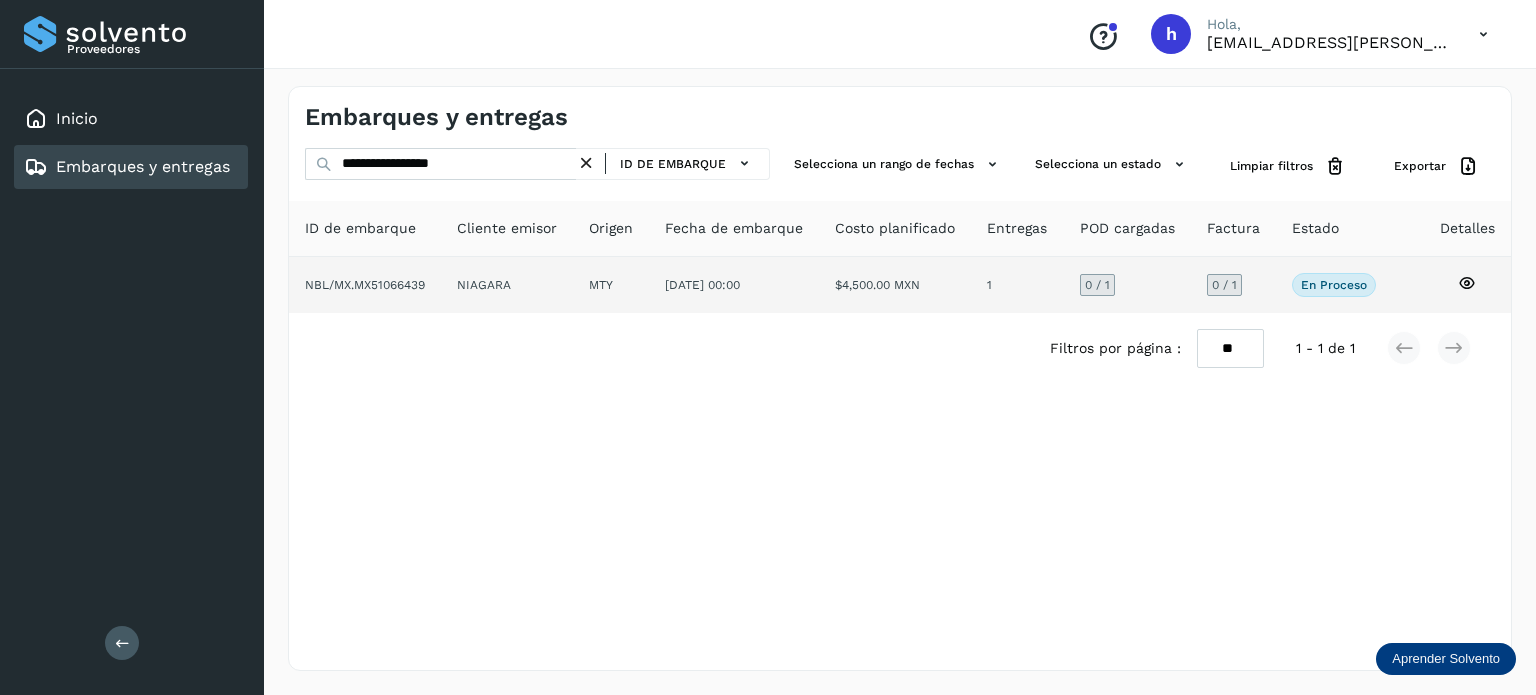 click on "NBL/MX.MX51066439" 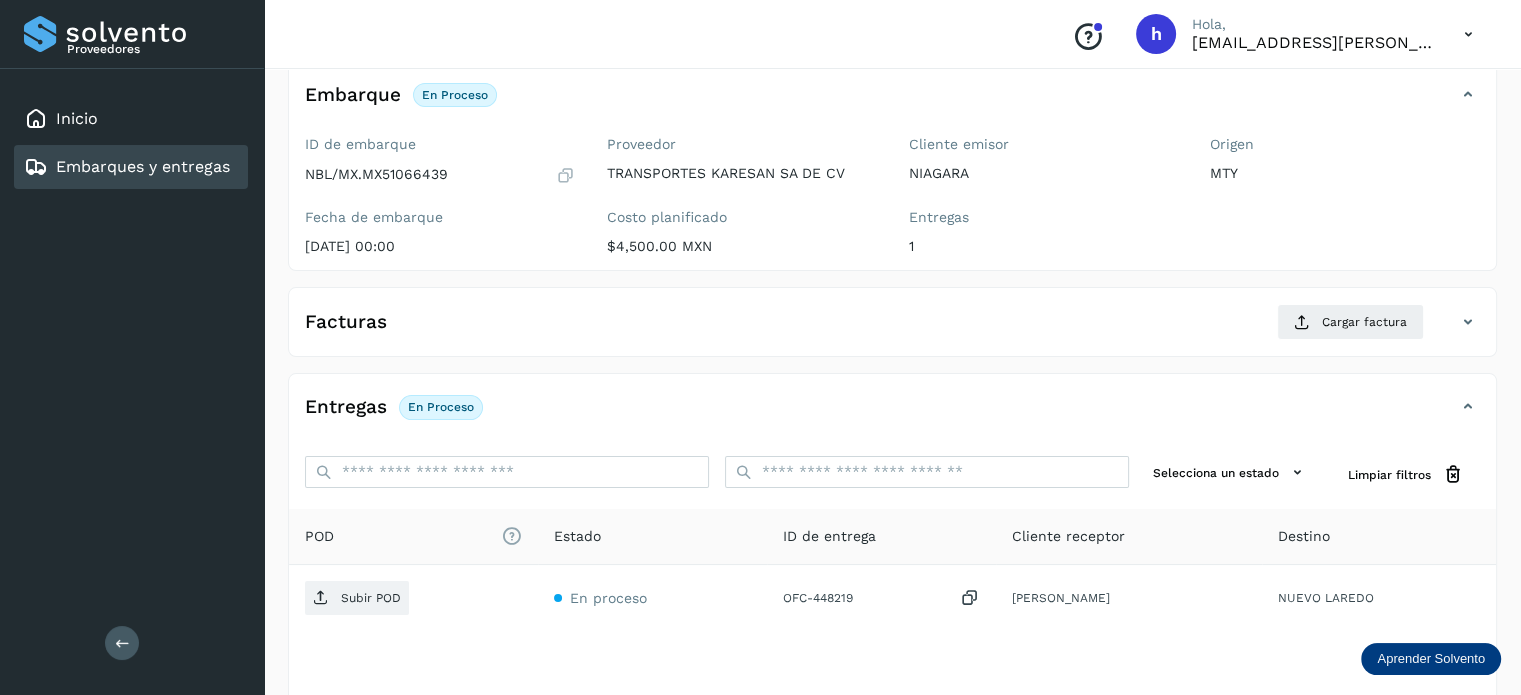 scroll, scrollTop: 120, scrollLeft: 0, axis: vertical 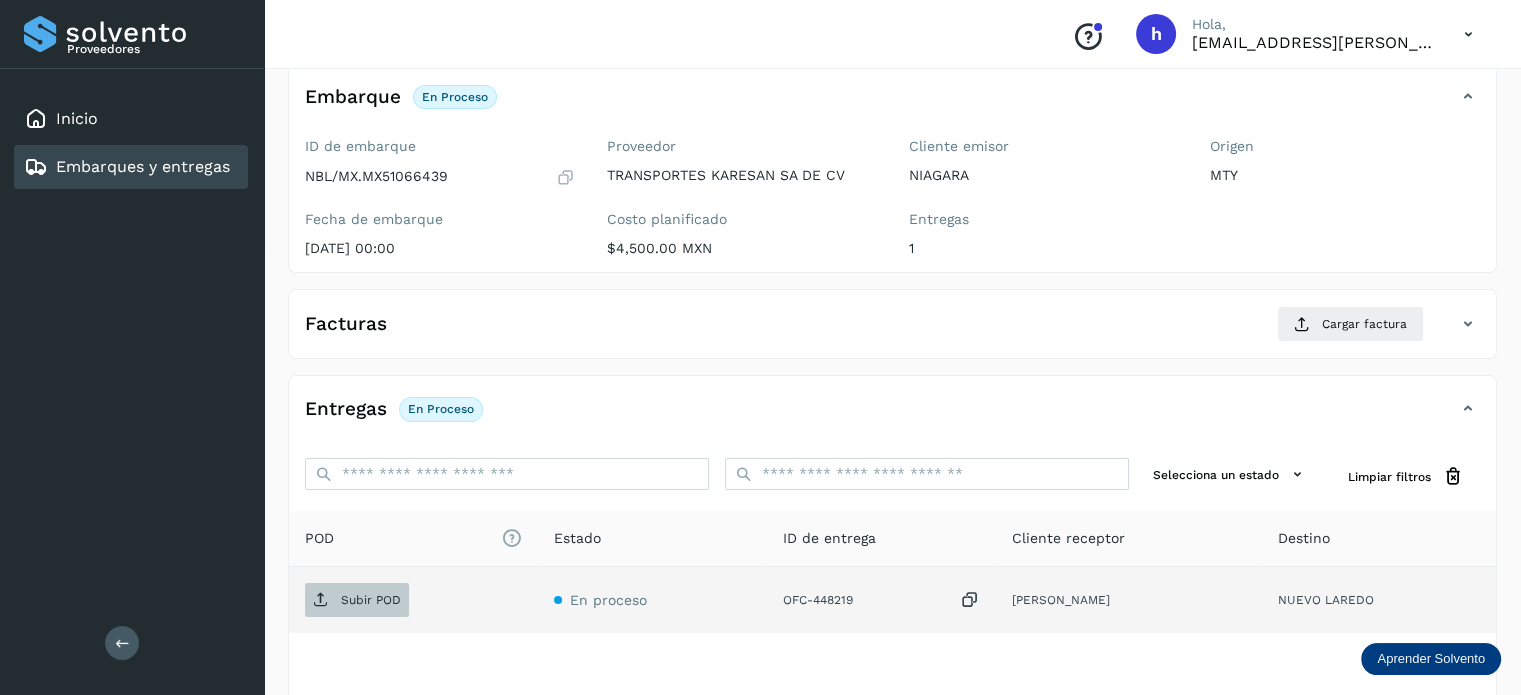 click on "Subir POD" at bounding box center (371, 600) 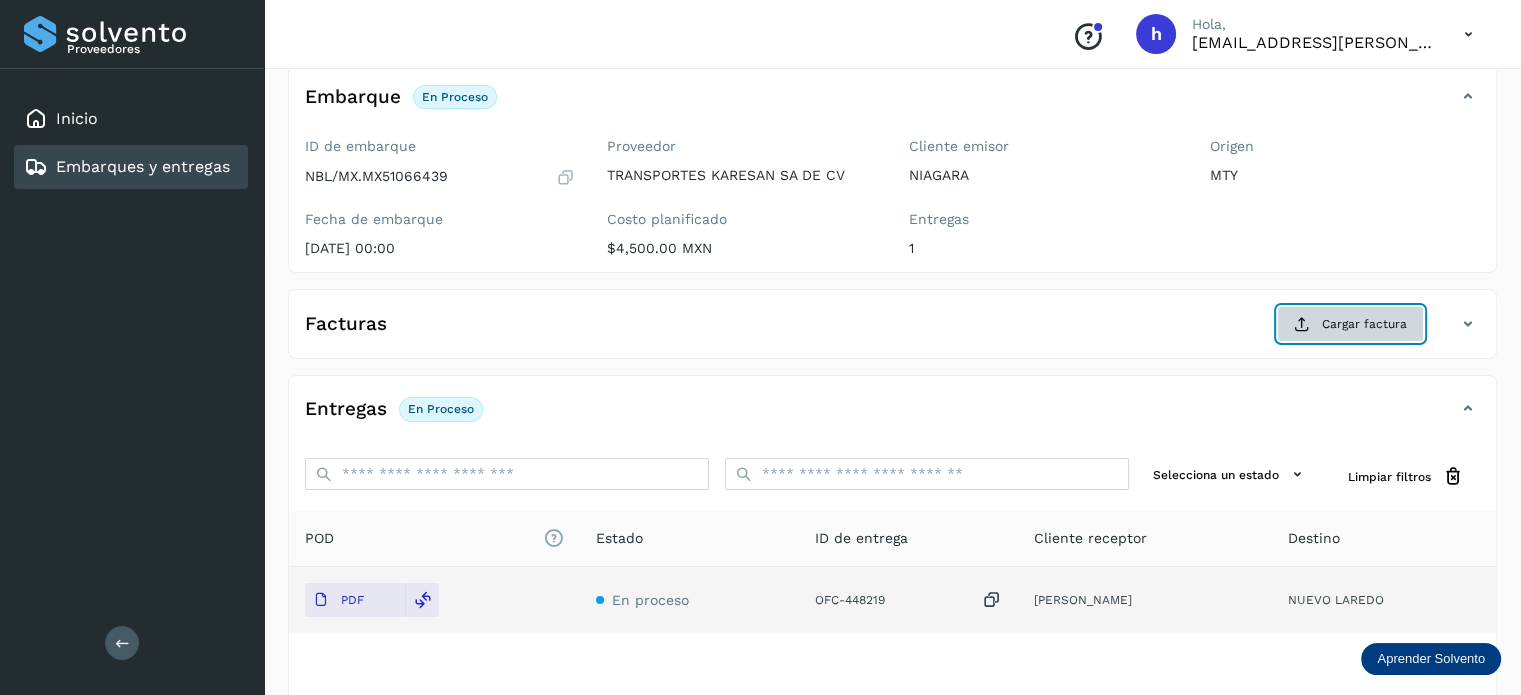 click on "Cargar factura" 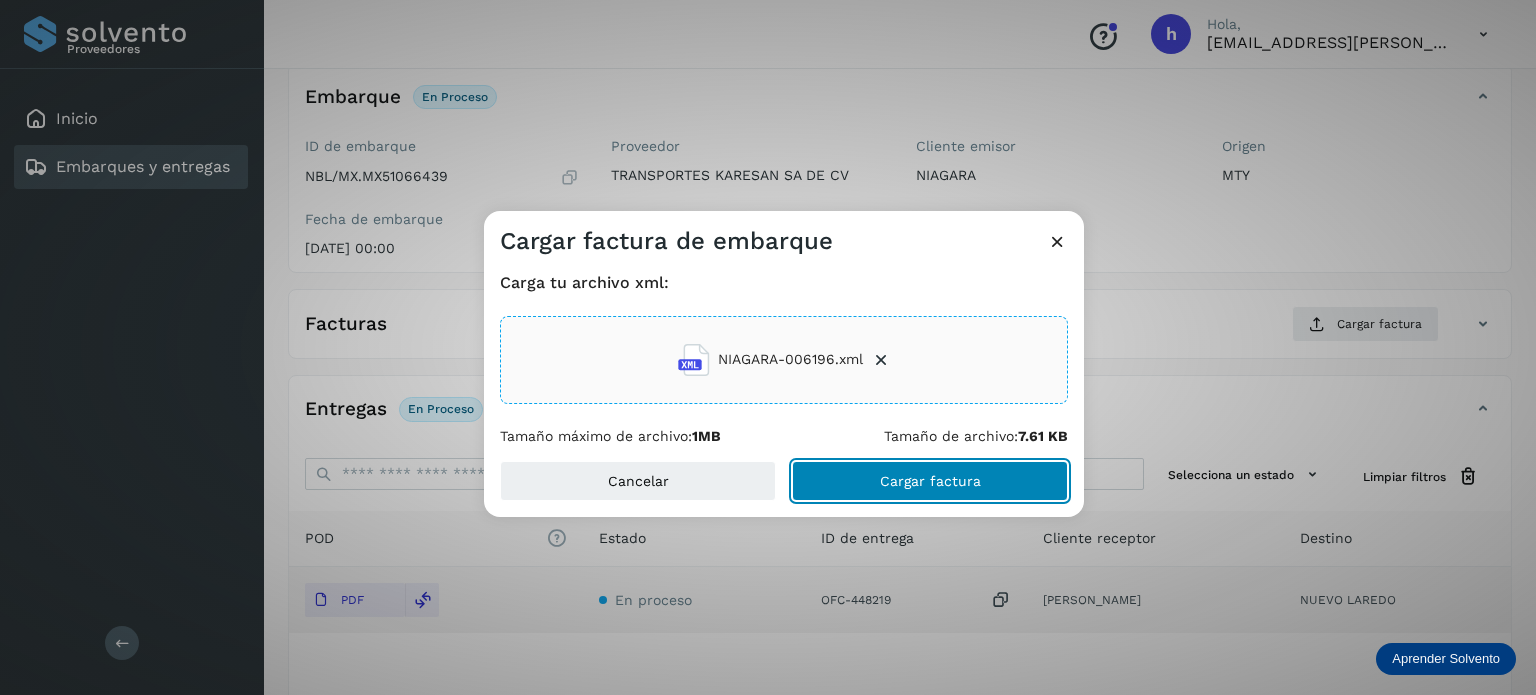 click on "Cargar factura" 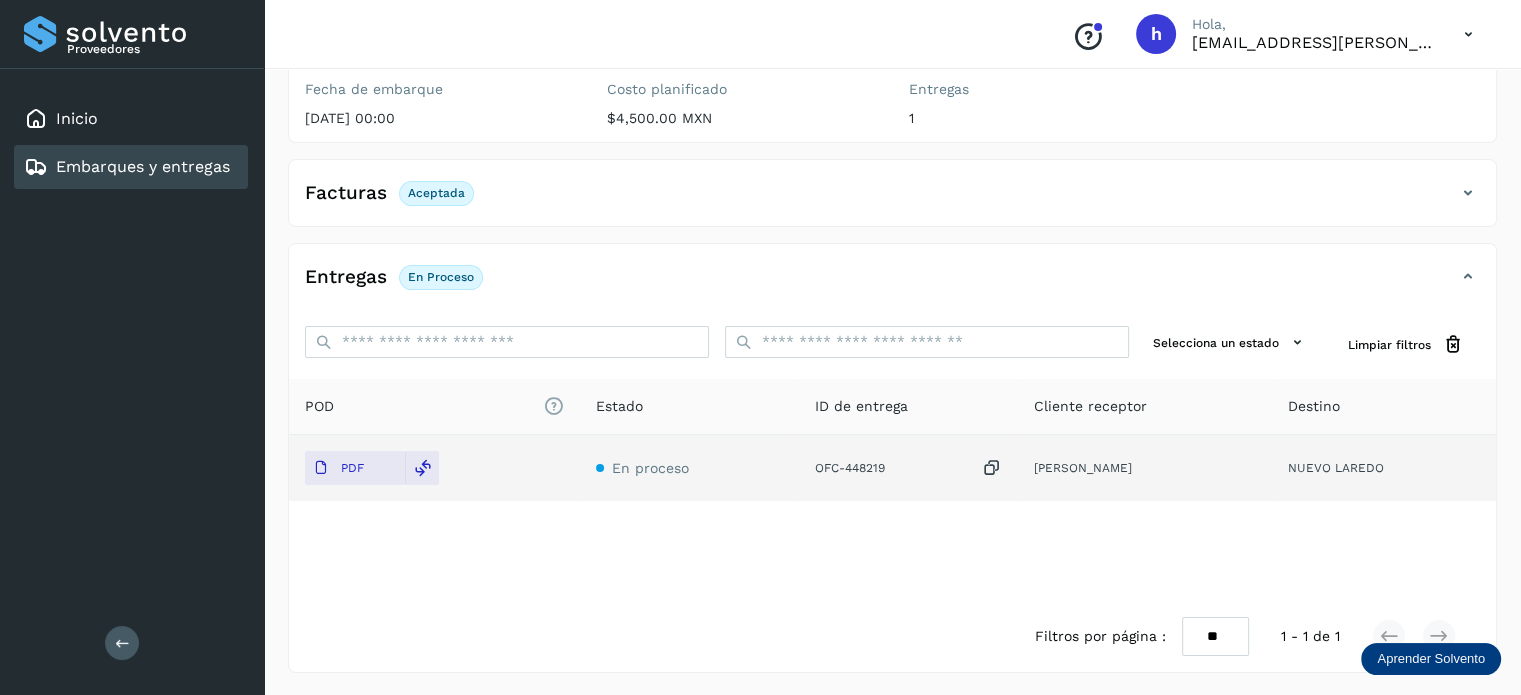 scroll, scrollTop: 0, scrollLeft: 0, axis: both 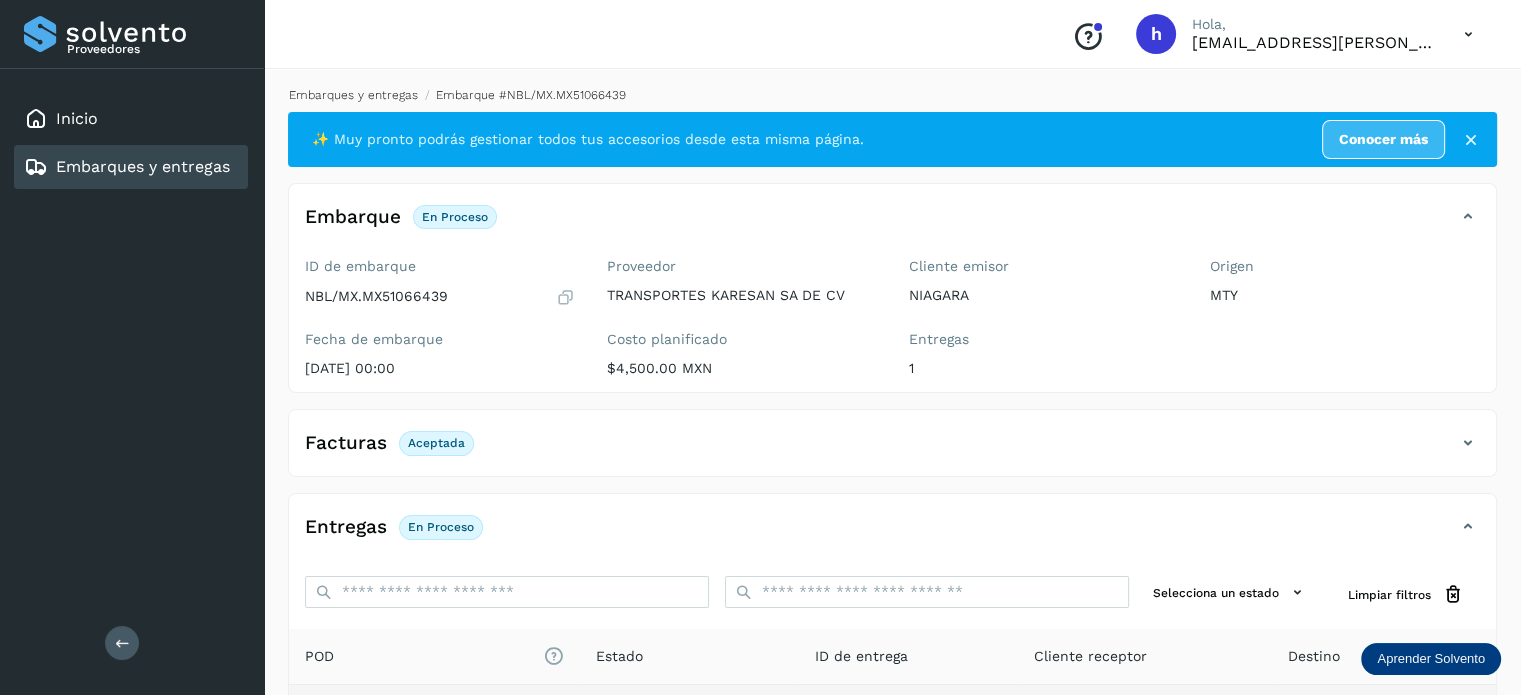 click on "Embarques y entregas" at bounding box center (353, 95) 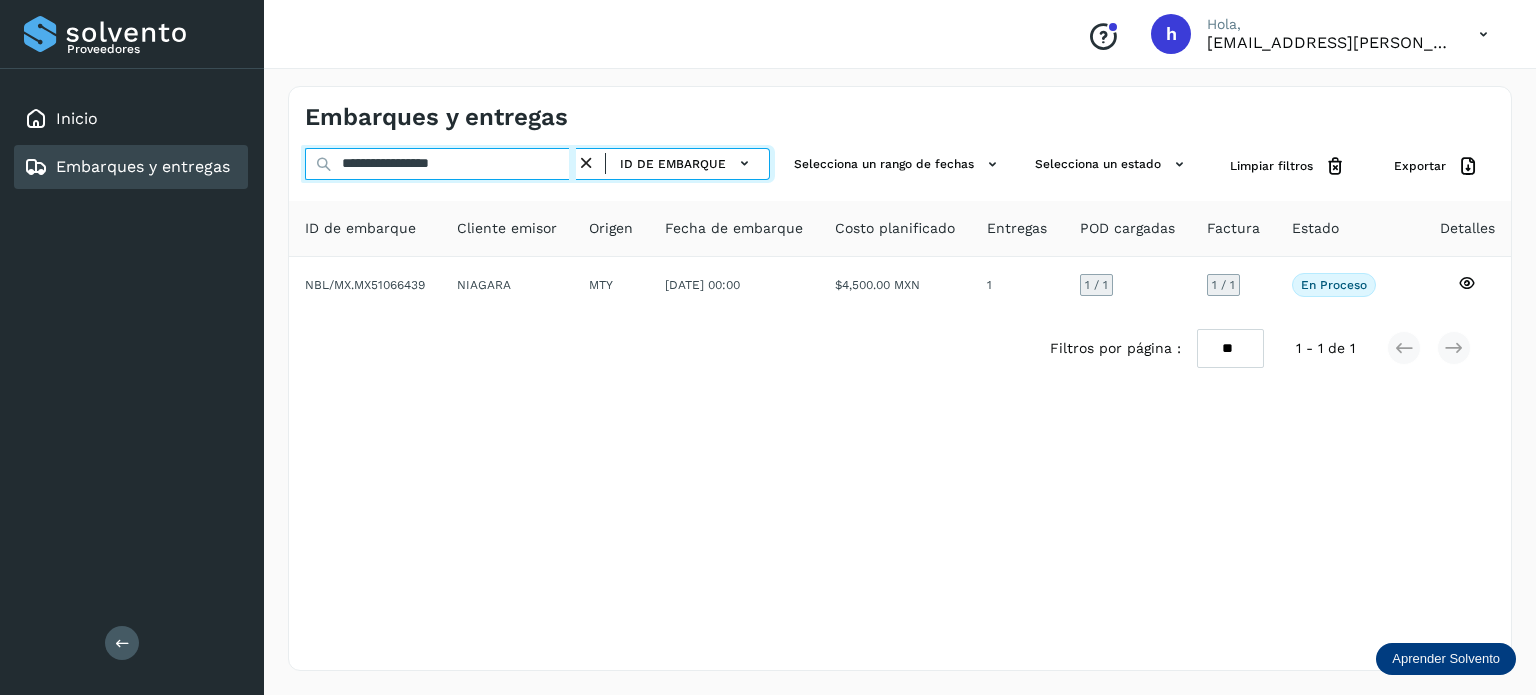 drag, startPoint x: 532, startPoint y: 169, endPoint x: 0, endPoint y: 398, distance: 579.1934 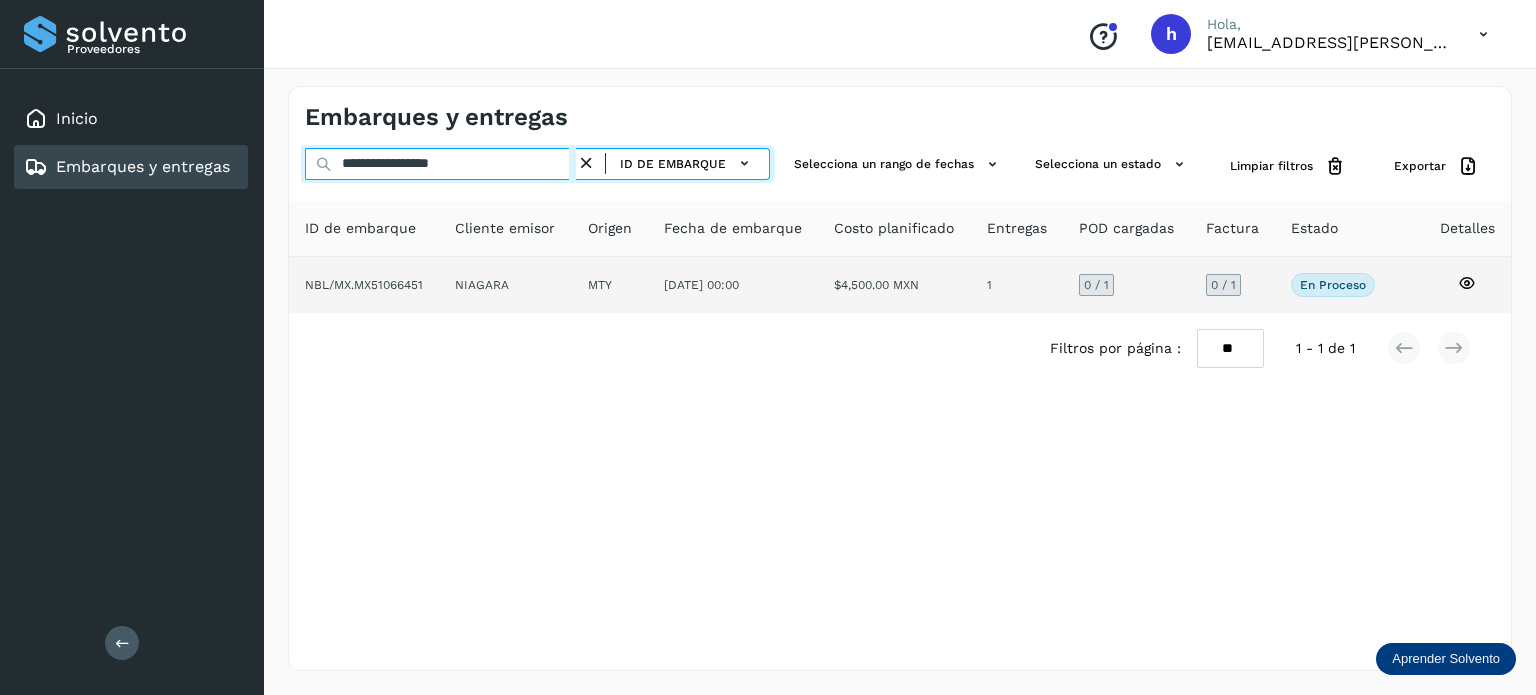 type on "**********" 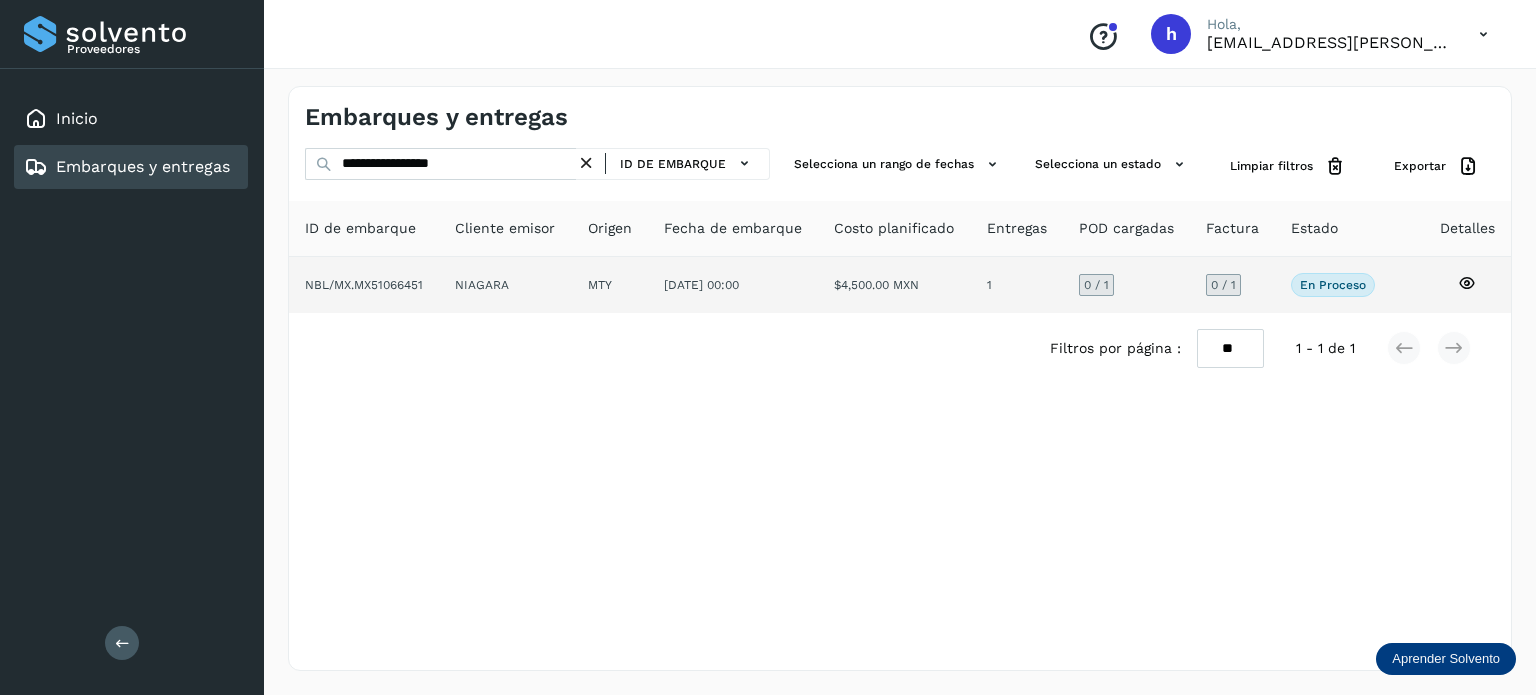 click on "NBL/MX.MX51066451" 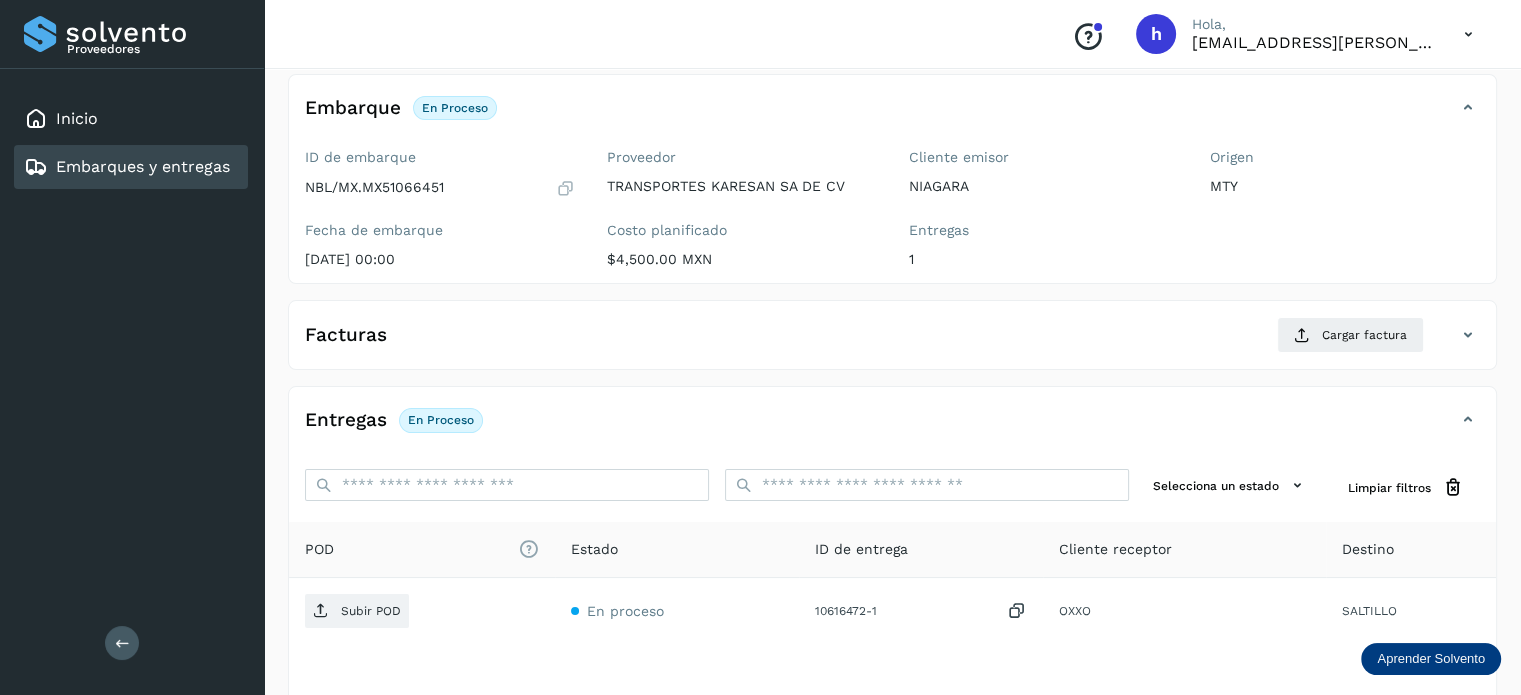 scroll, scrollTop: 114, scrollLeft: 0, axis: vertical 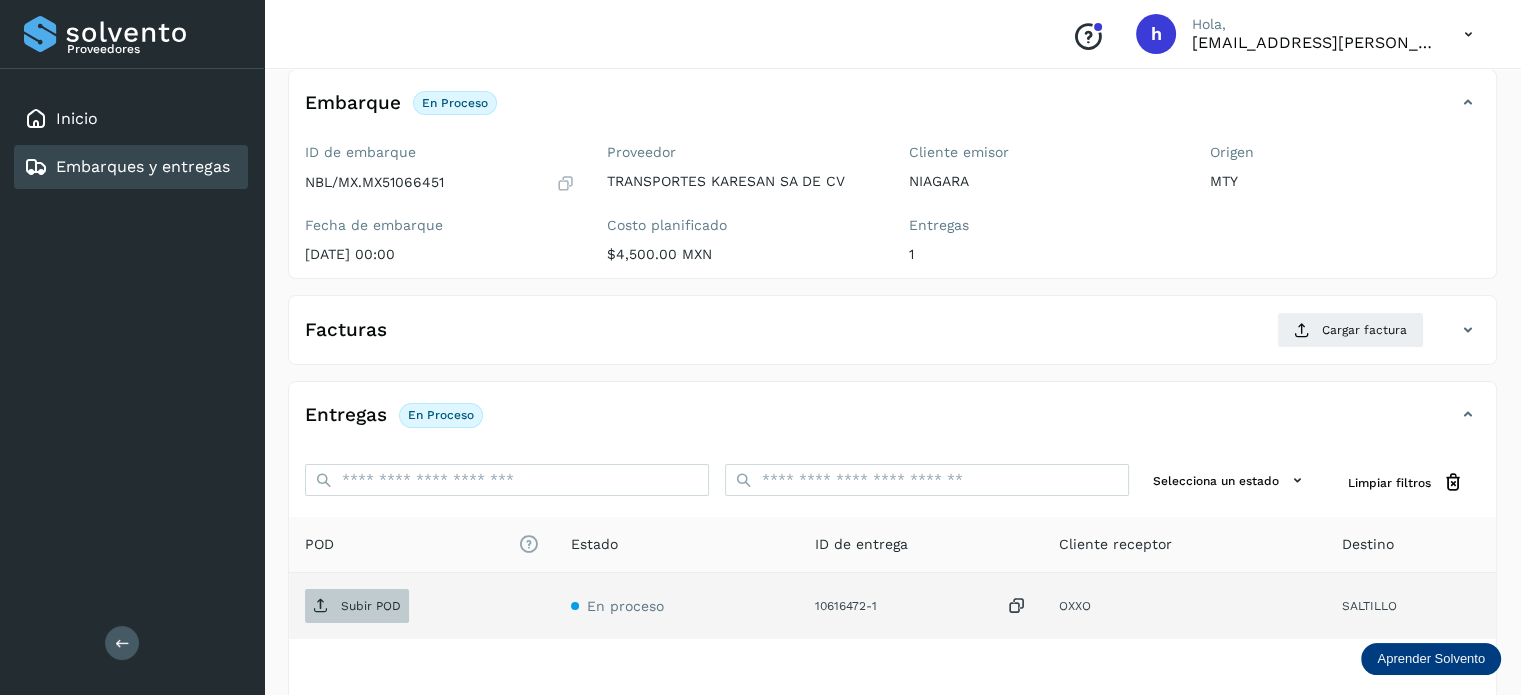 click on "Subir POD" at bounding box center (371, 606) 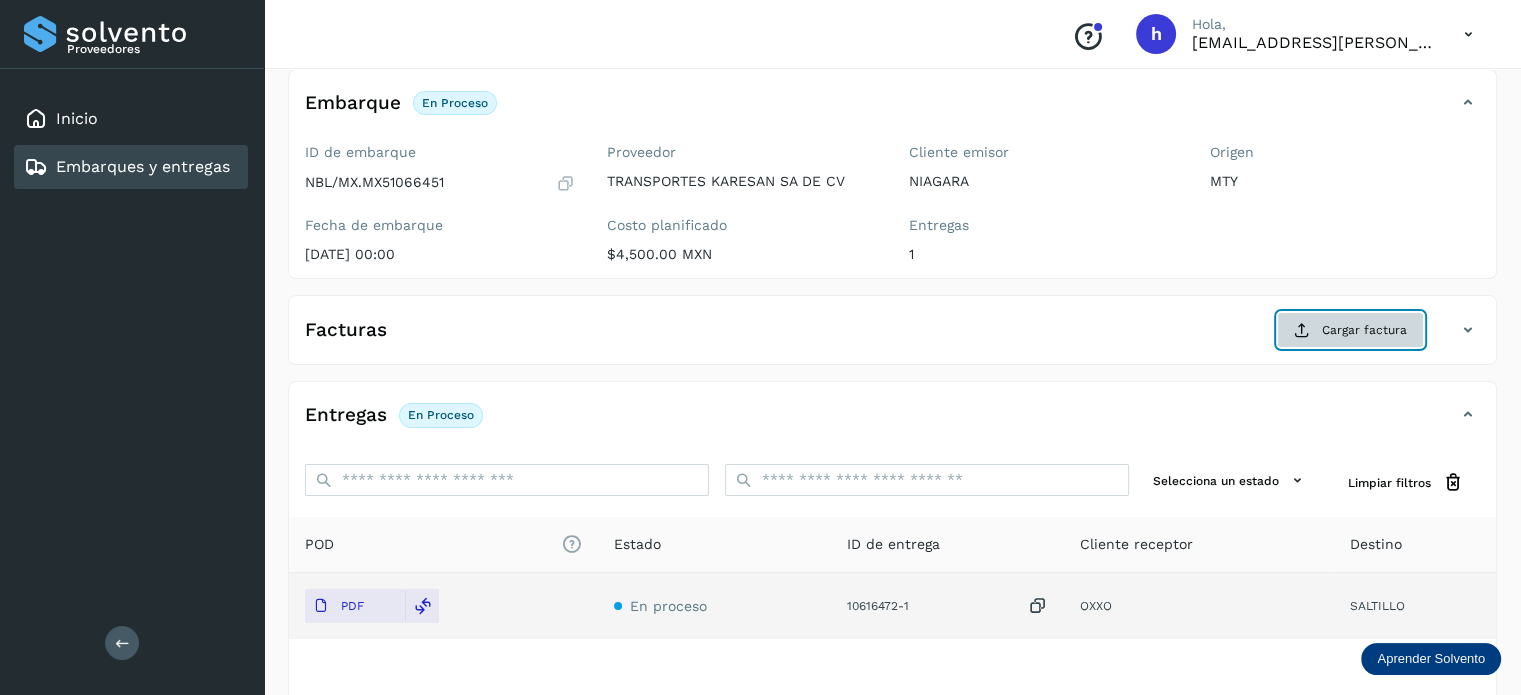 click on "Cargar factura" 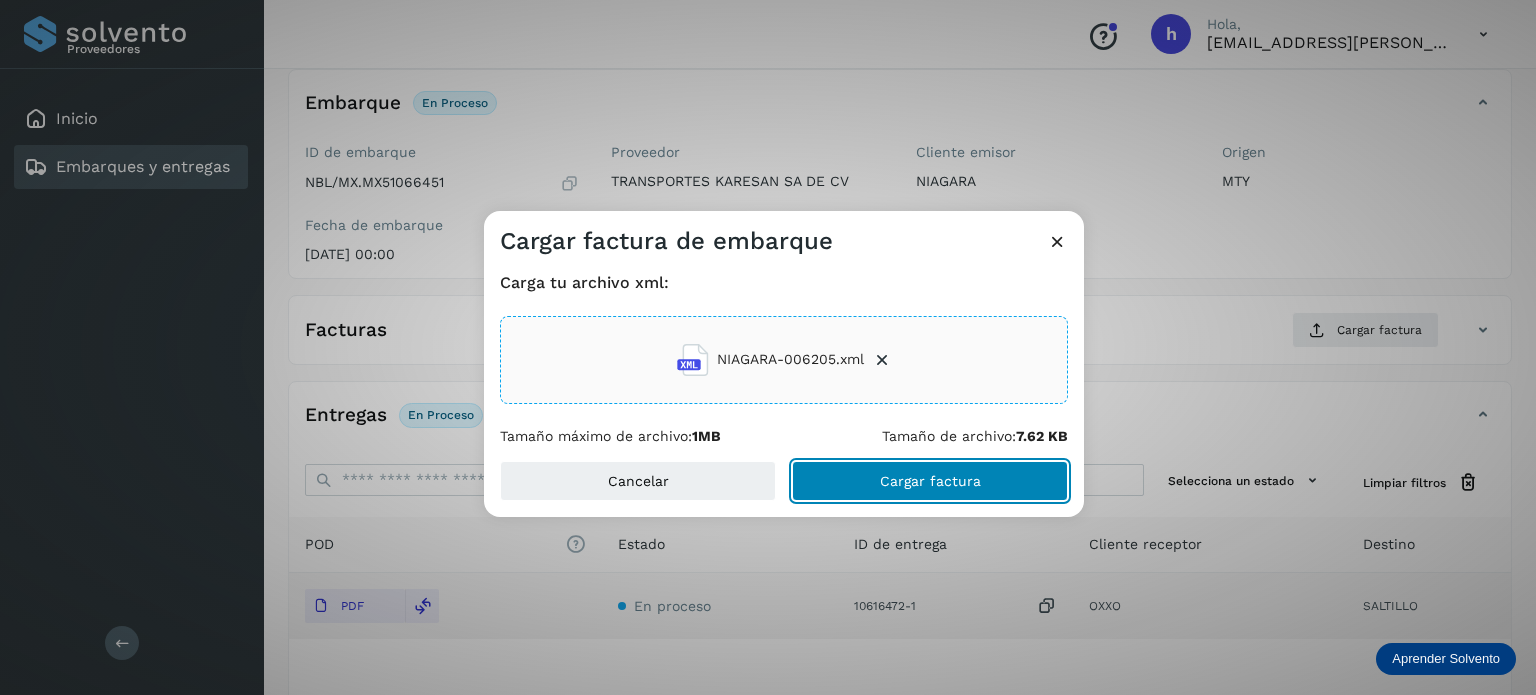 click on "Cargar factura" 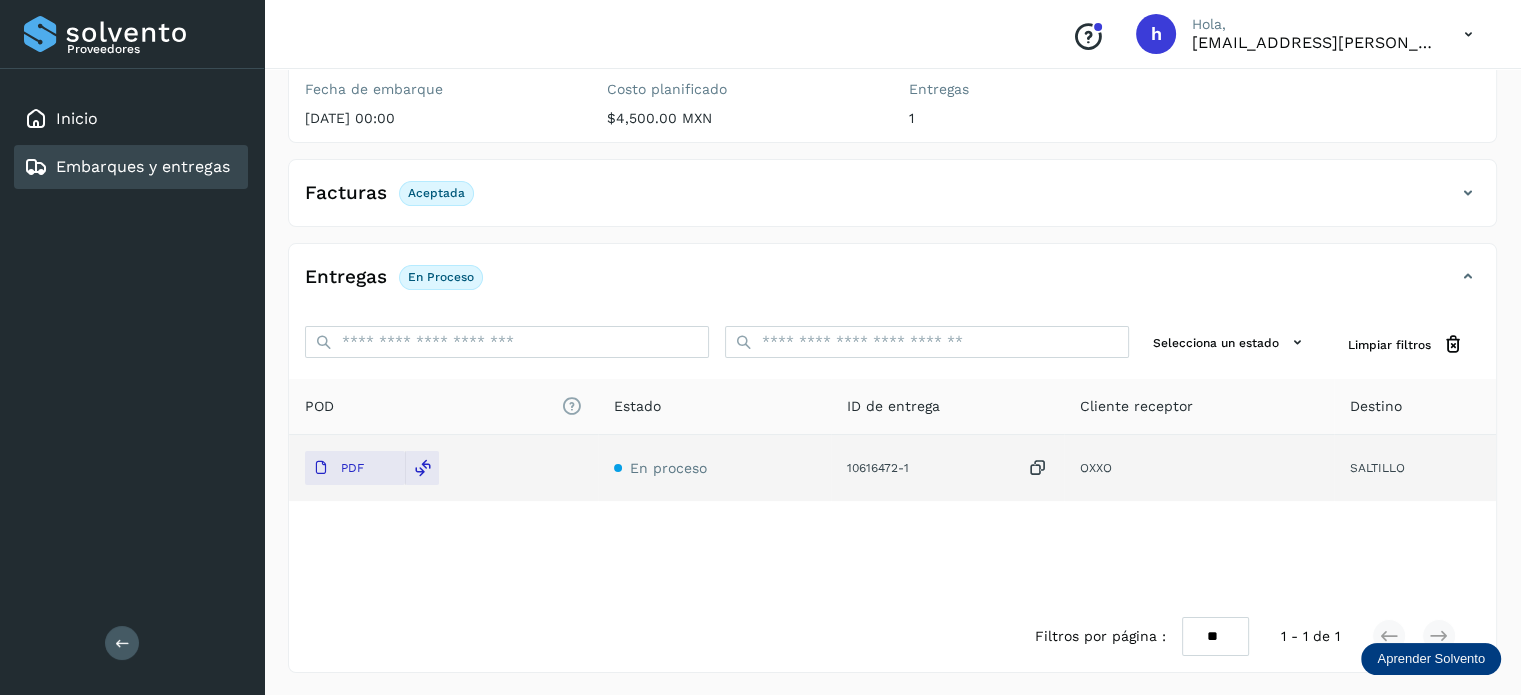 scroll, scrollTop: 0, scrollLeft: 0, axis: both 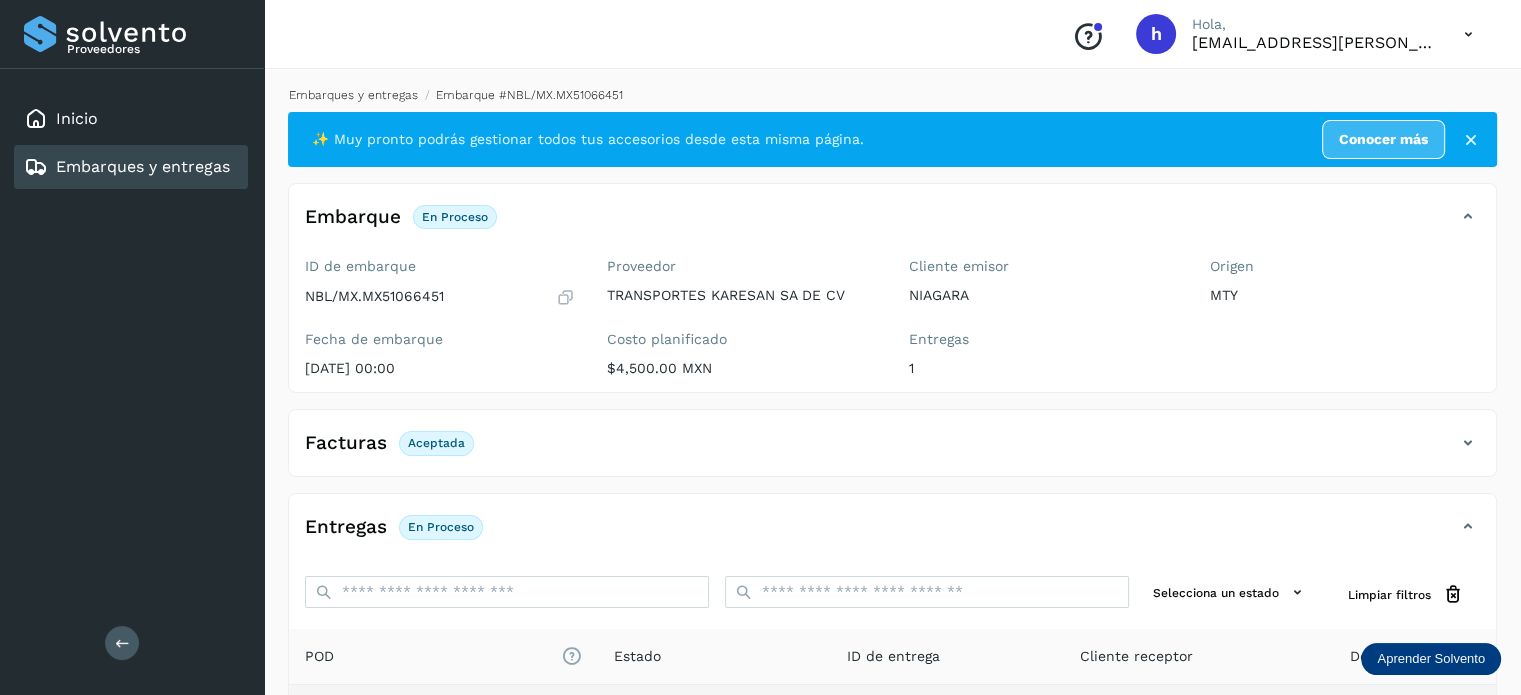 click on "Embarques y entregas" at bounding box center [353, 95] 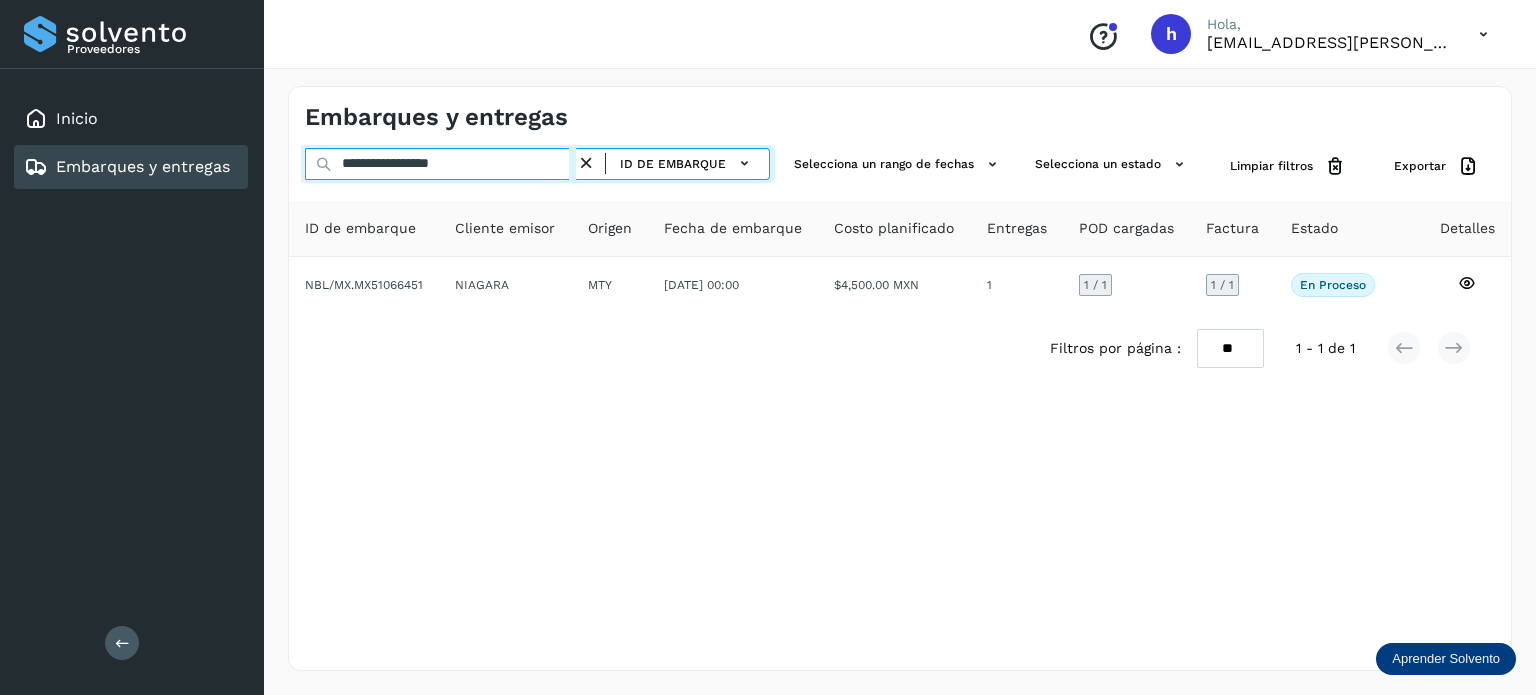 drag, startPoint x: 509, startPoint y: 175, endPoint x: 72, endPoint y: 197, distance: 437.55344 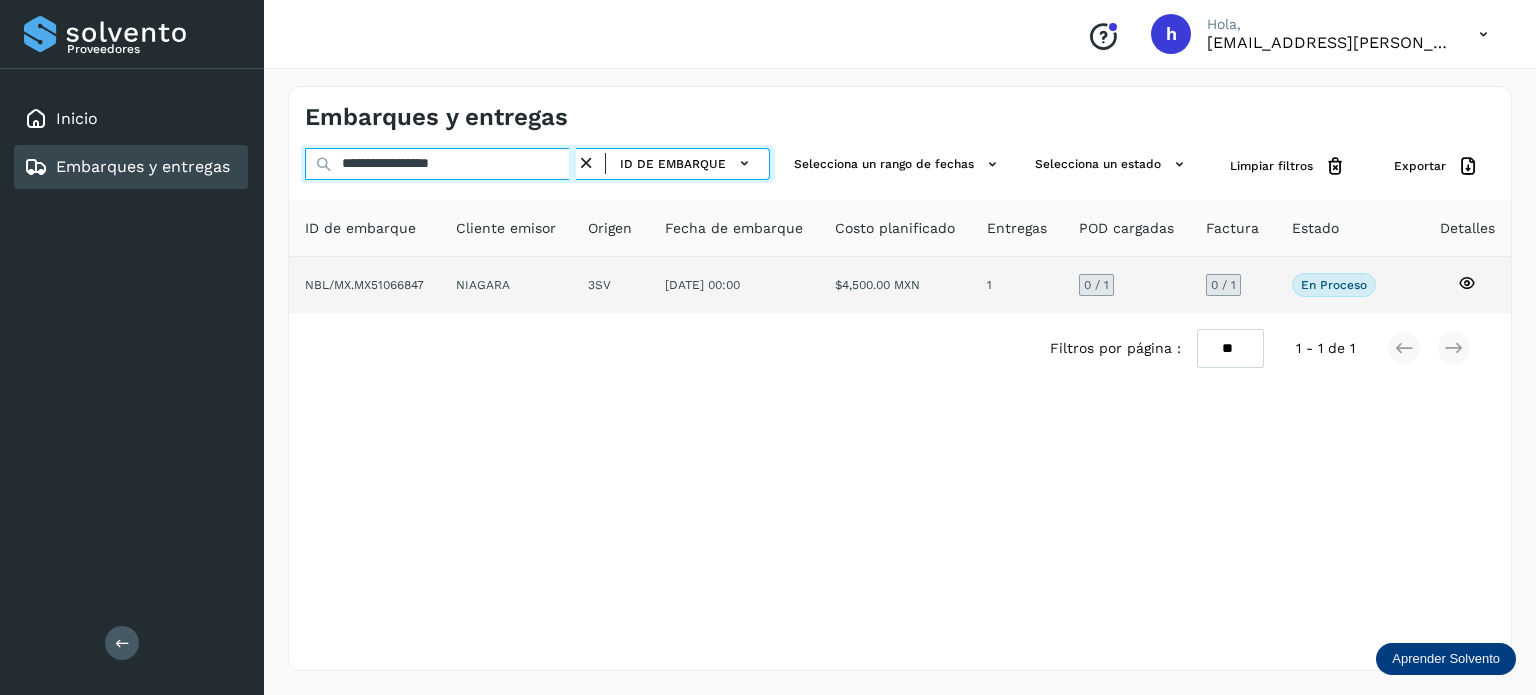 type on "**********" 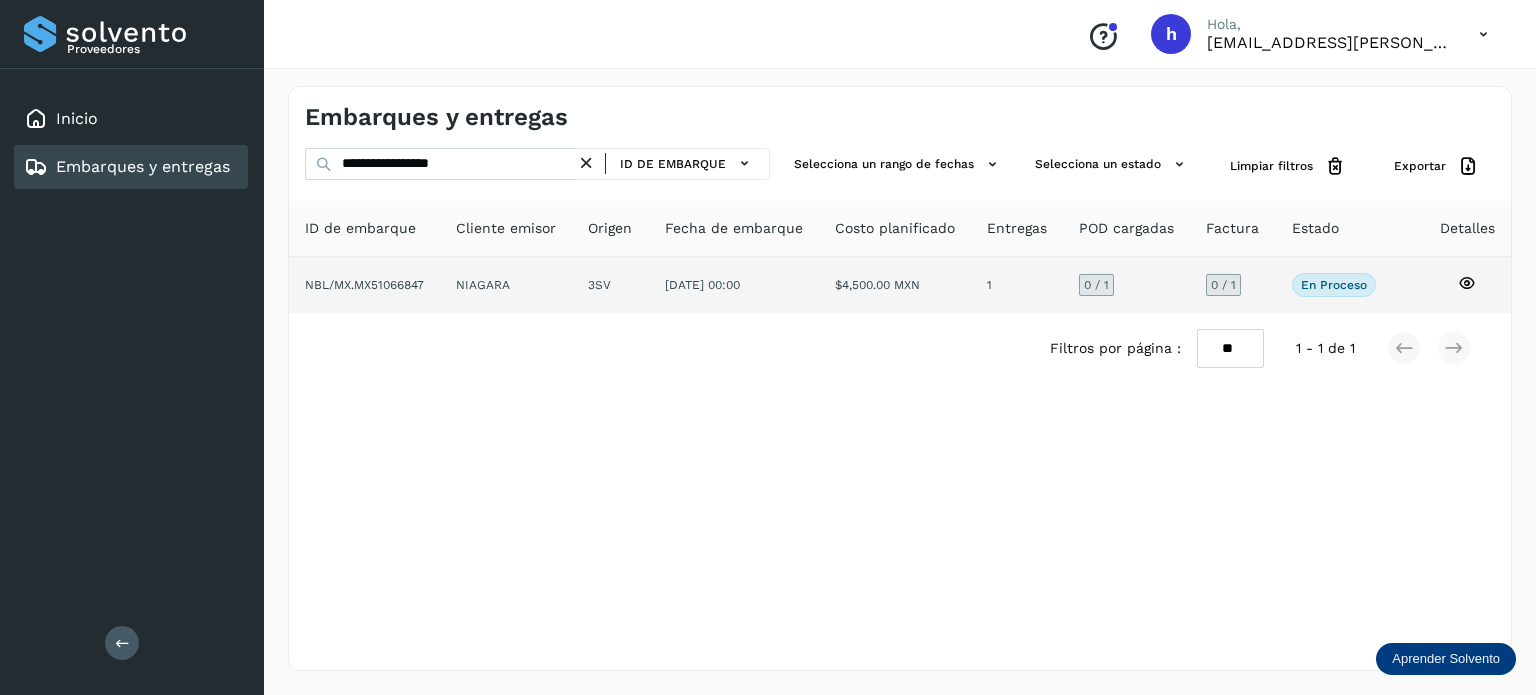 click on "NIAGARA" 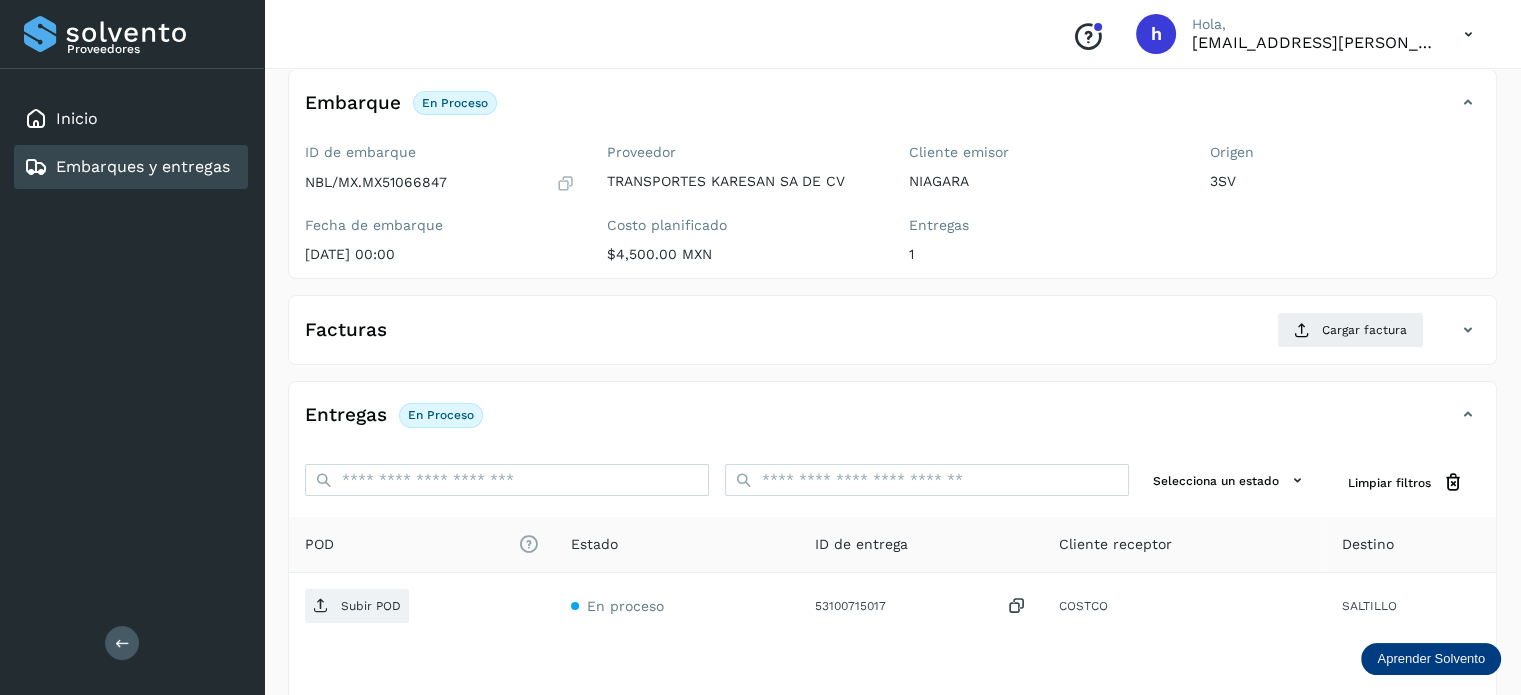 scroll, scrollTop: 119, scrollLeft: 0, axis: vertical 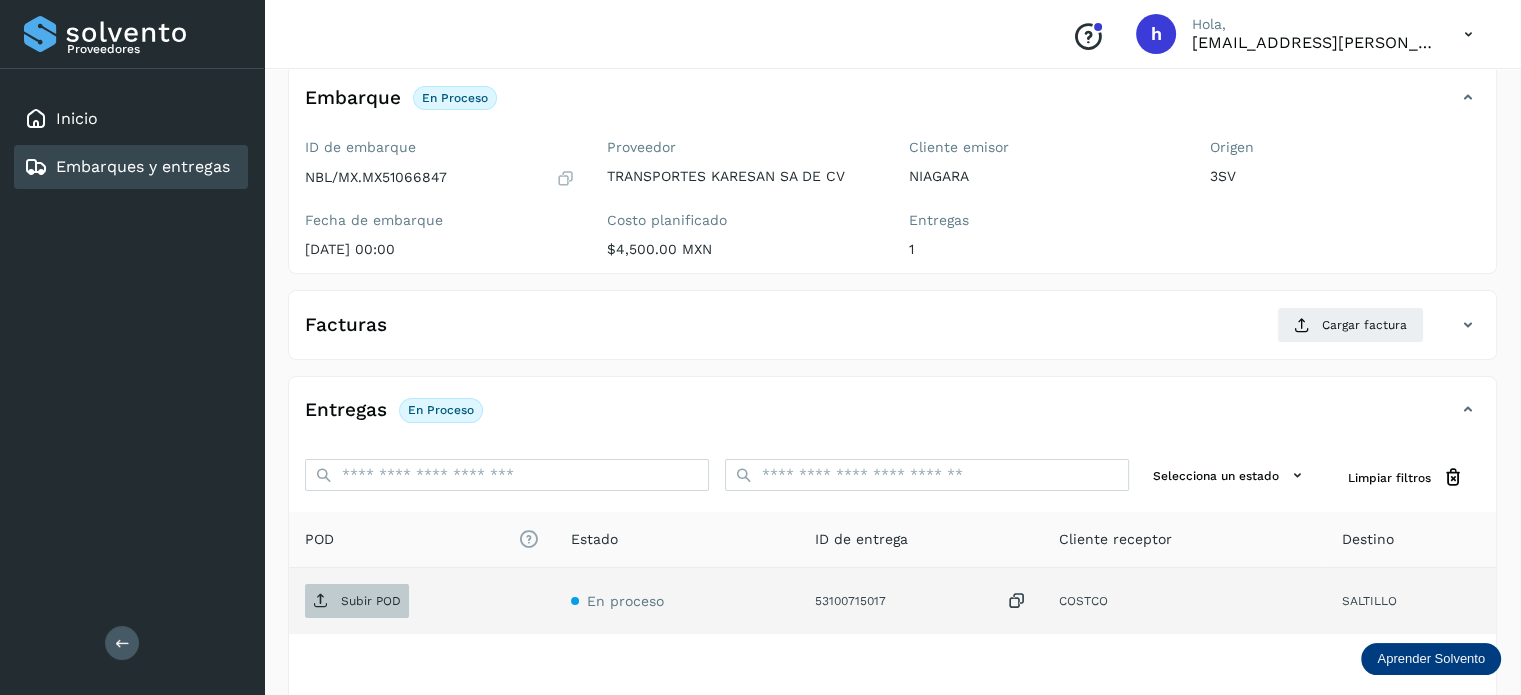 click on "Subir POD" at bounding box center [371, 601] 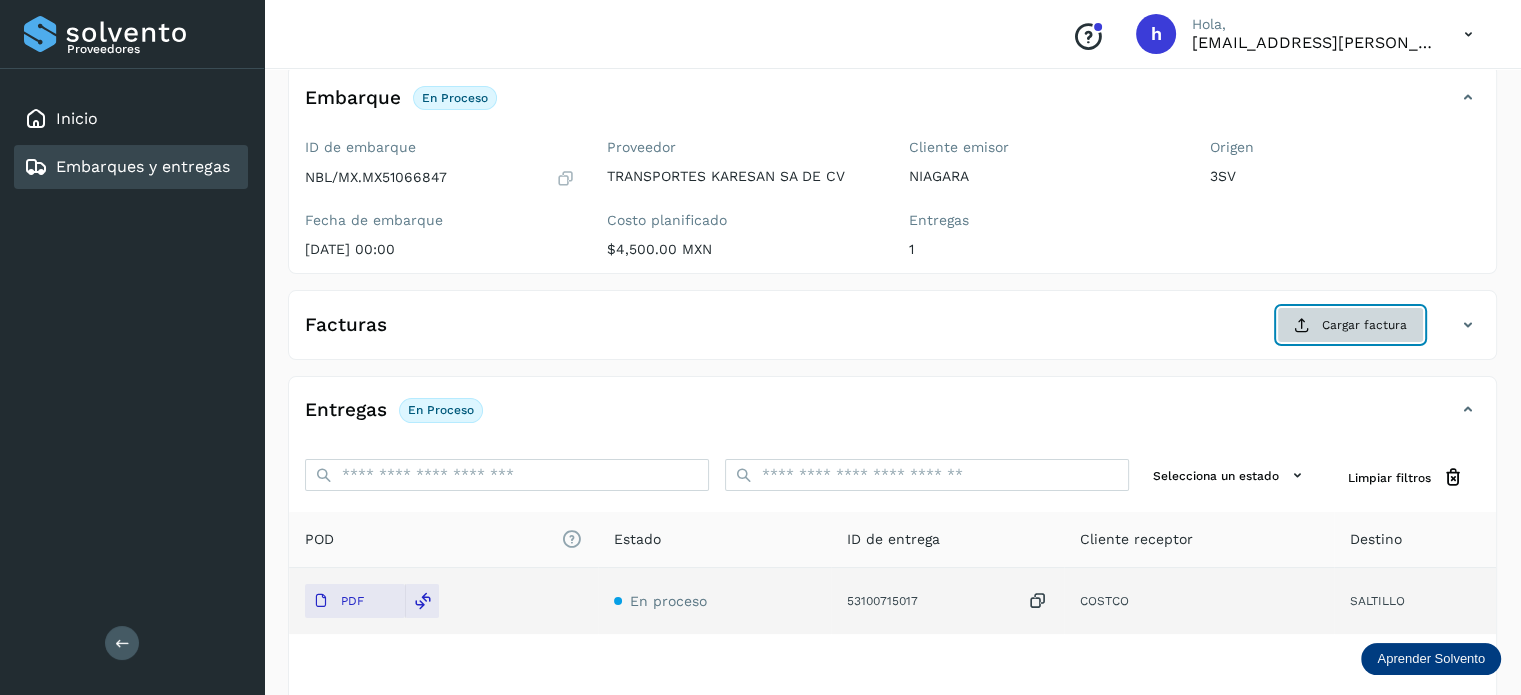 click on "Cargar factura" 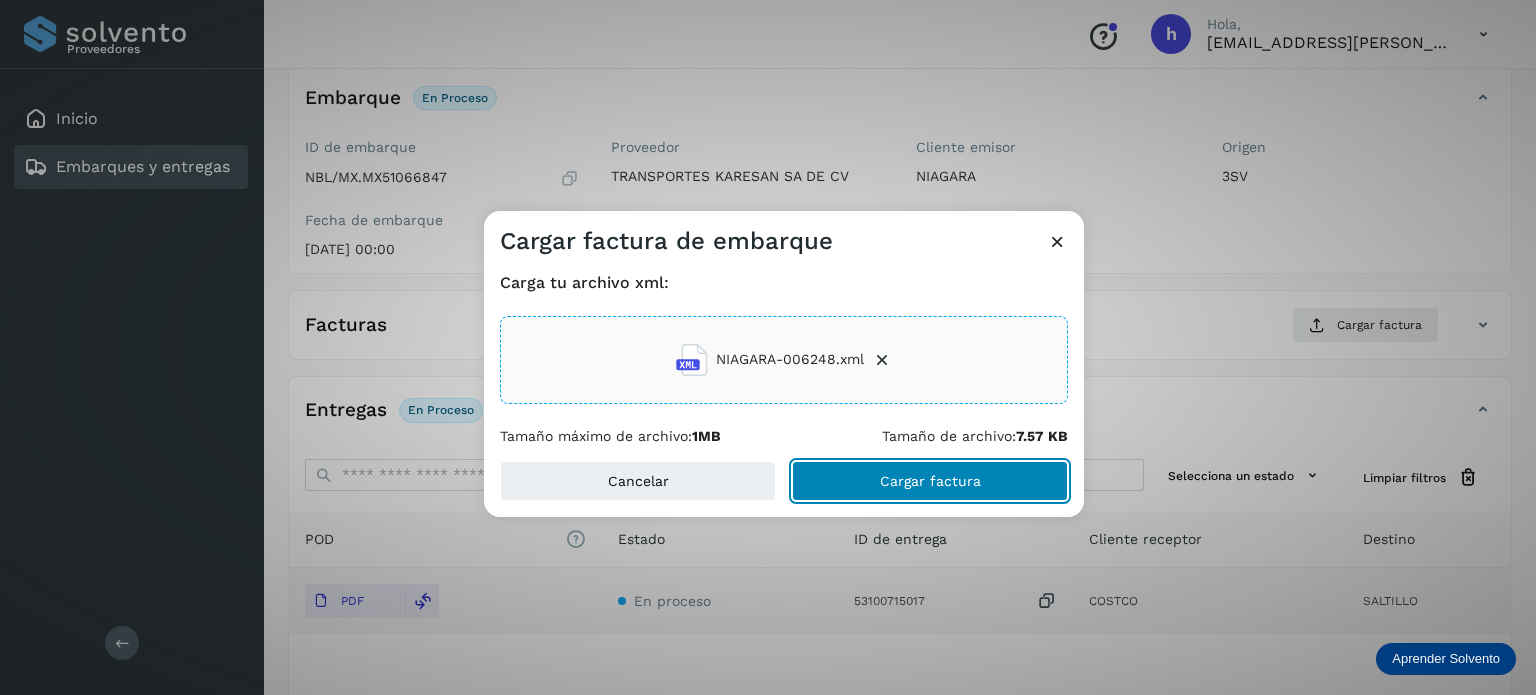 click on "Cargar factura" 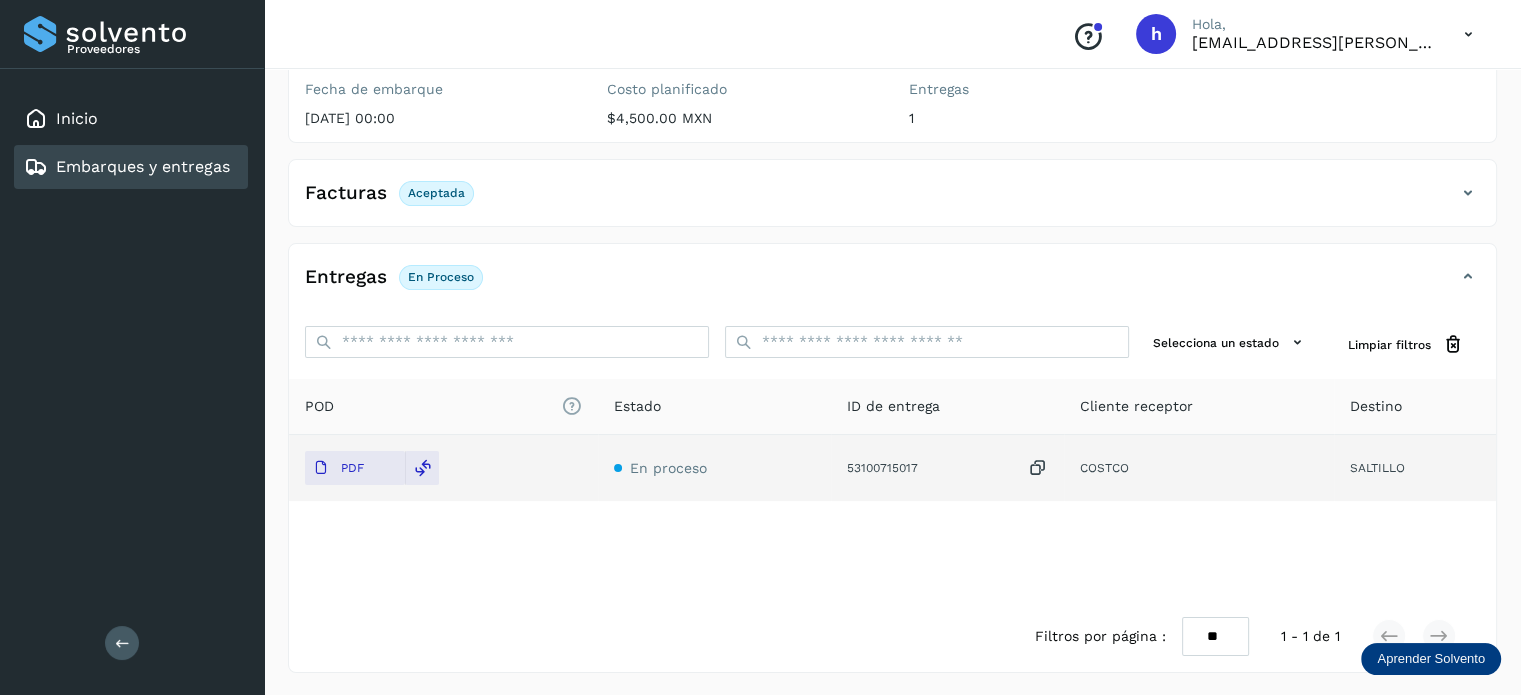 scroll, scrollTop: 0, scrollLeft: 0, axis: both 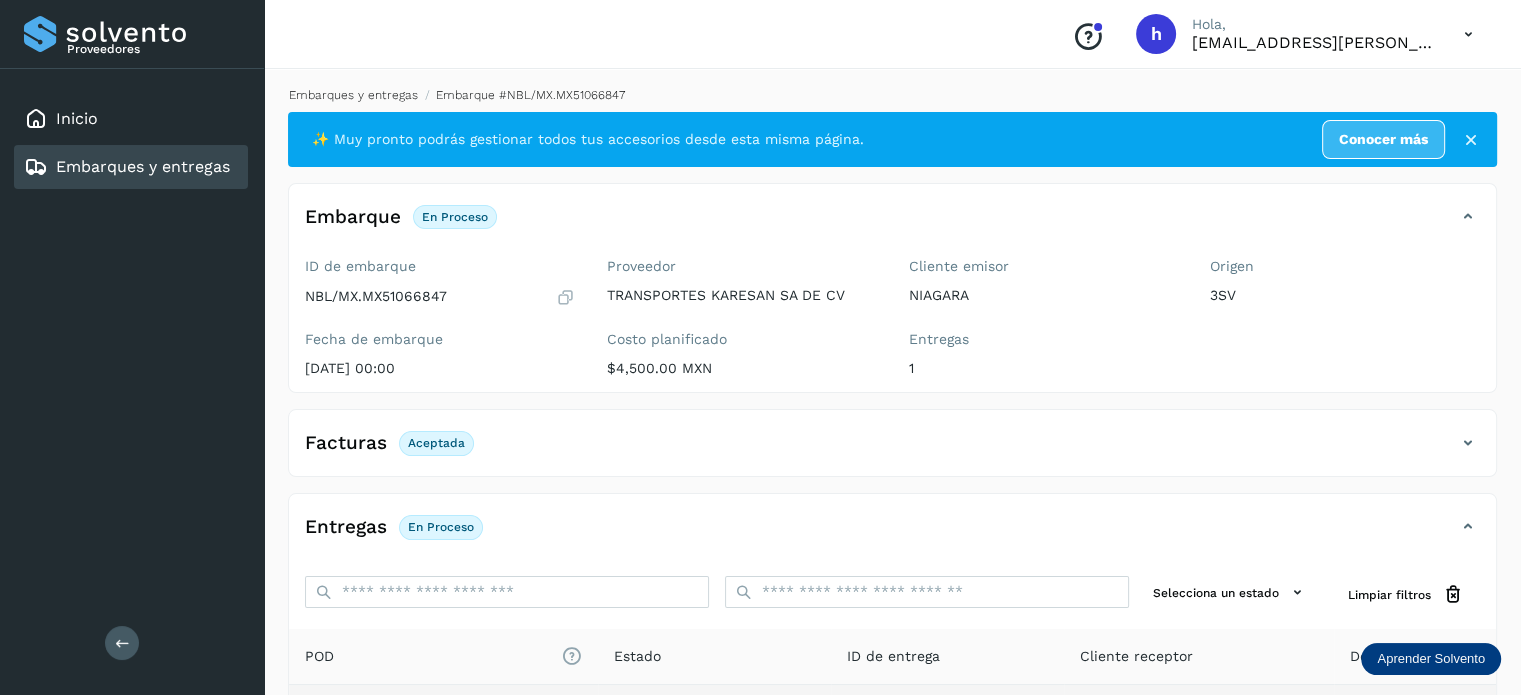 click on "Embarques y entregas" at bounding box center (353, 95) 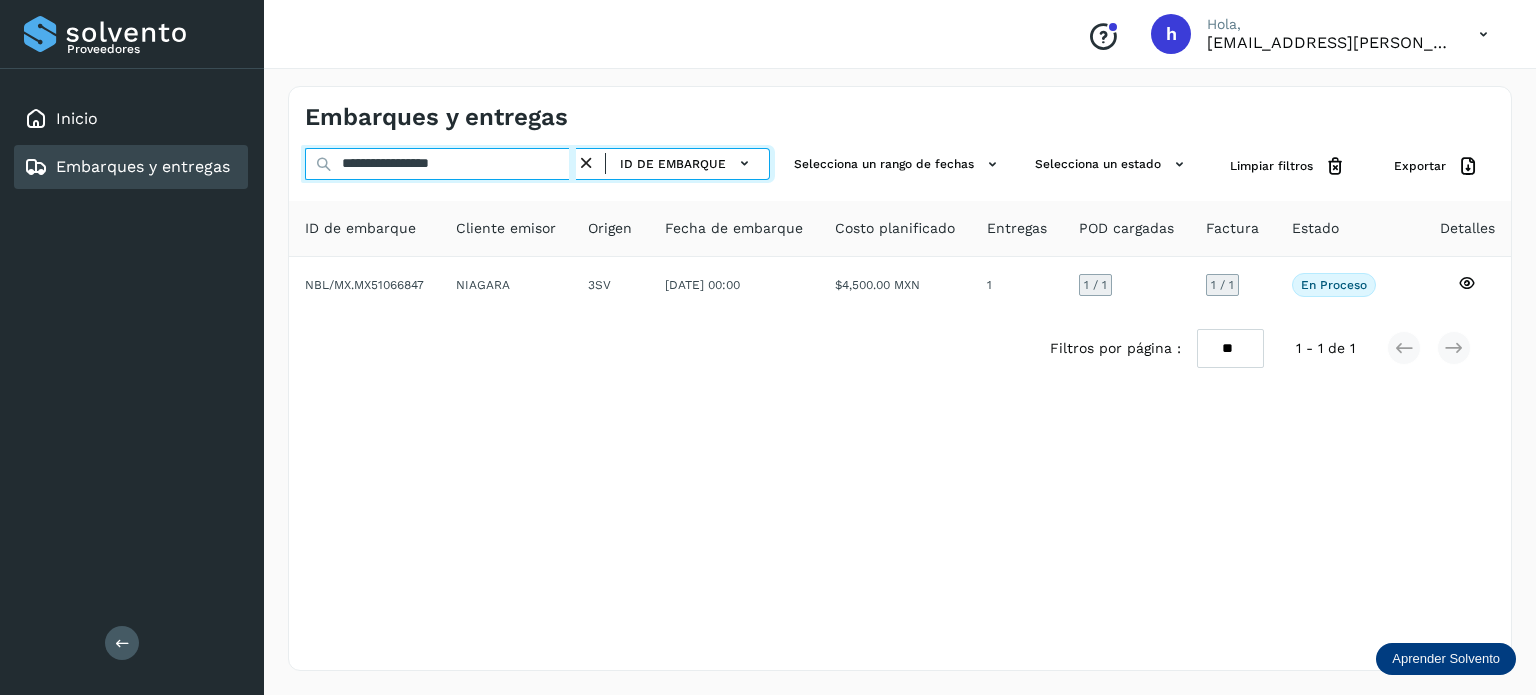 drag, startPoint x: 513, startPoint y: 165, endPoint x: 104, endPoint y: 159, distance: 409.044 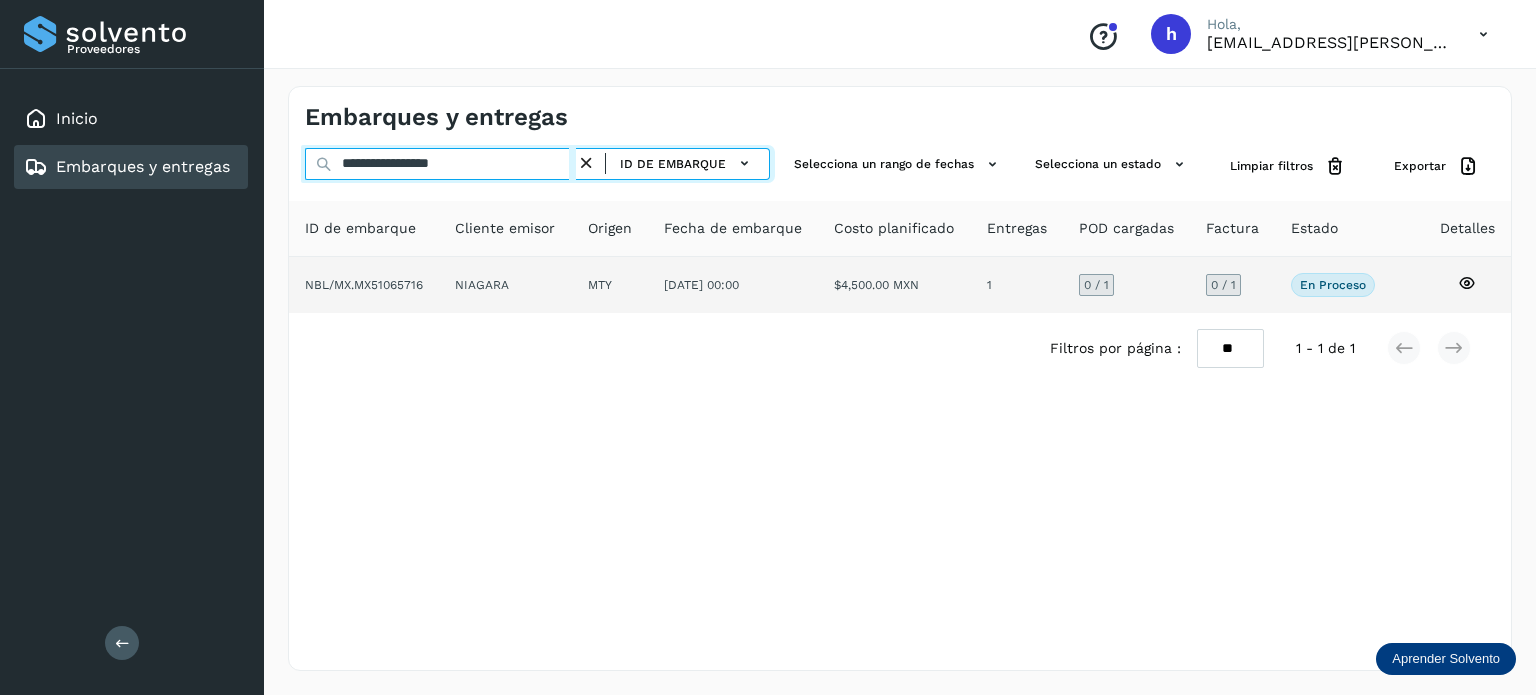 type on "**********" 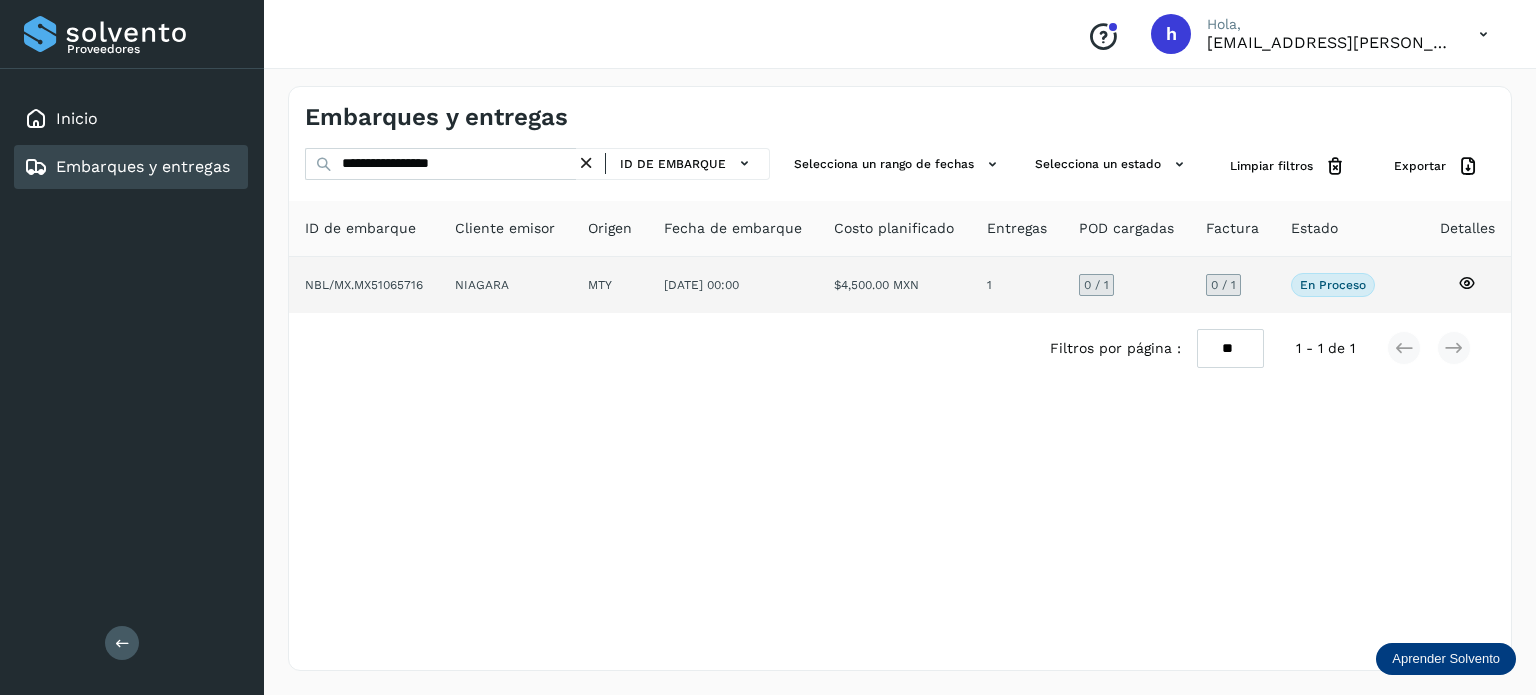 click on "NIAGARA" 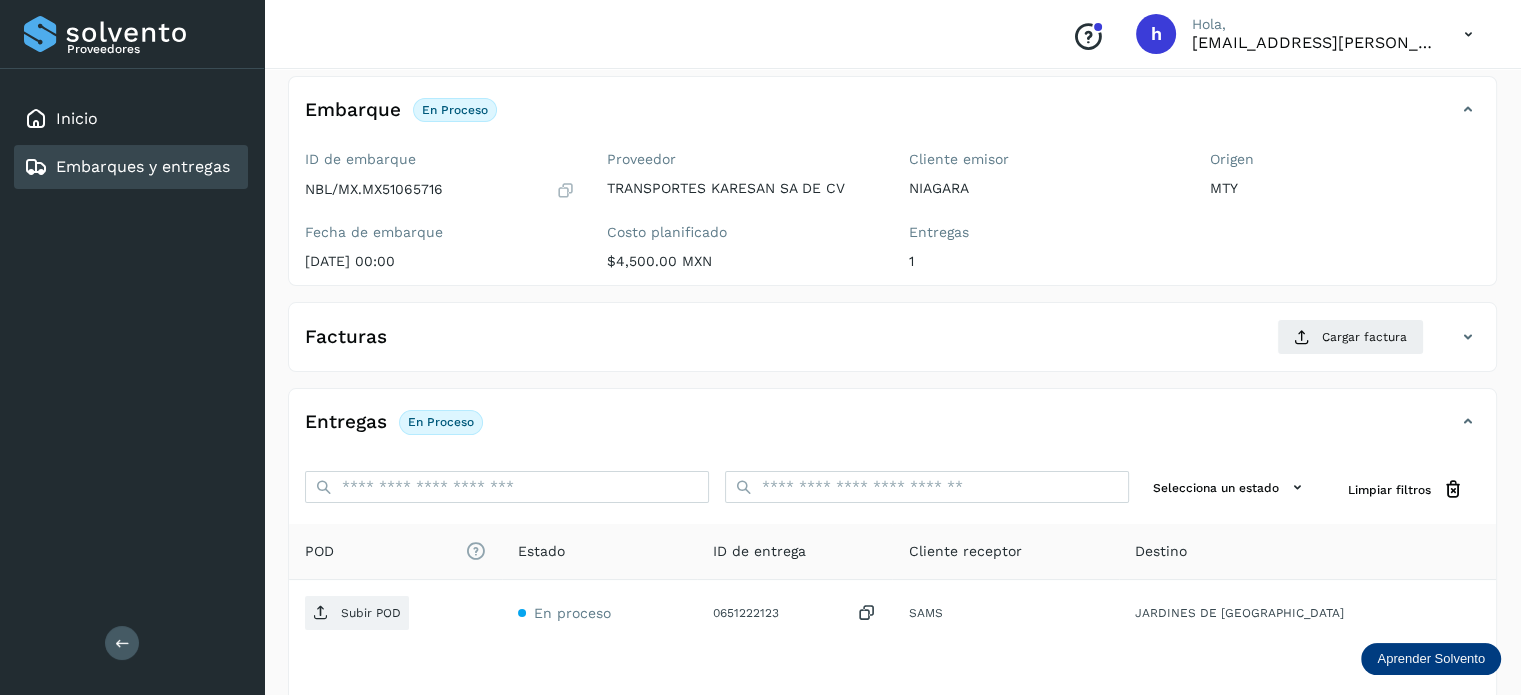 scroll, scrollTop: 116, scrollLeft: 0, axis: vertical 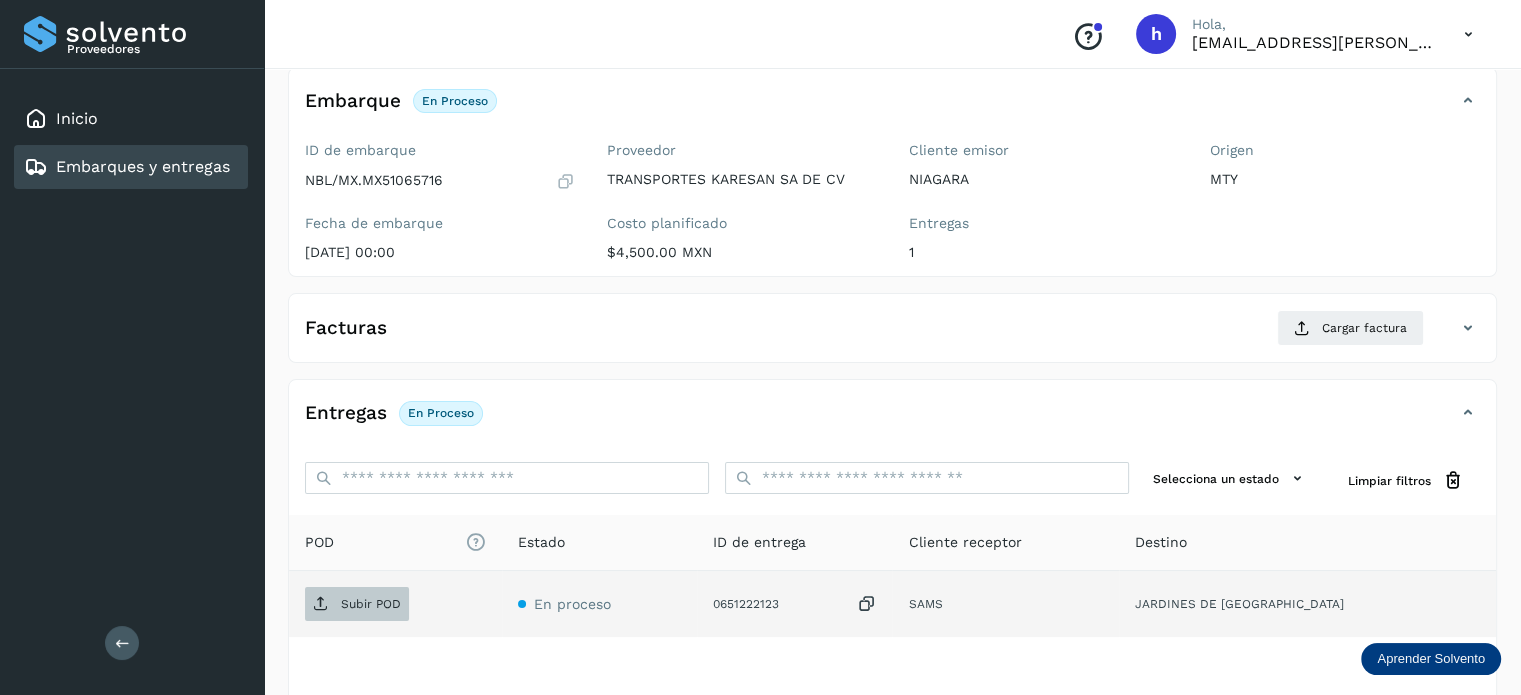 click on "Subir POD" at bounding box center (371, 604) 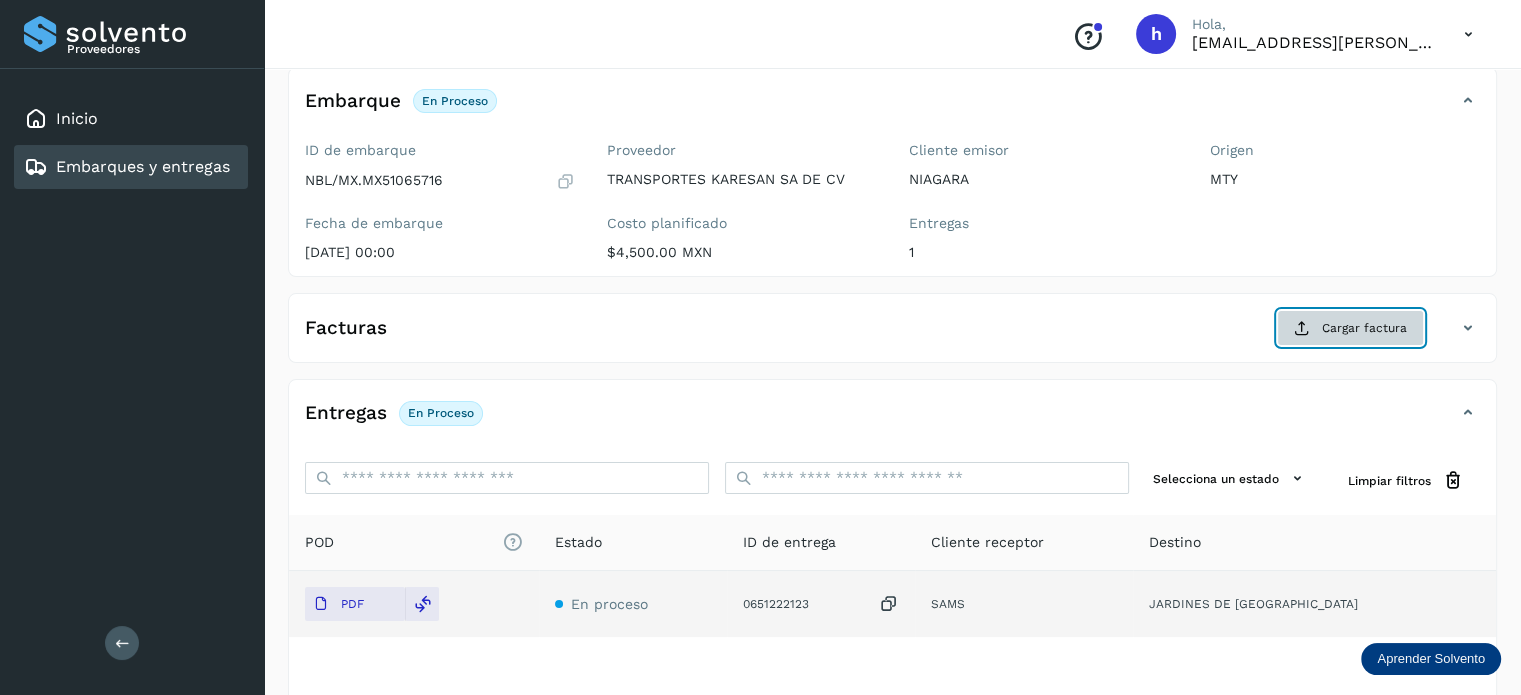 click on "Cargar factura" 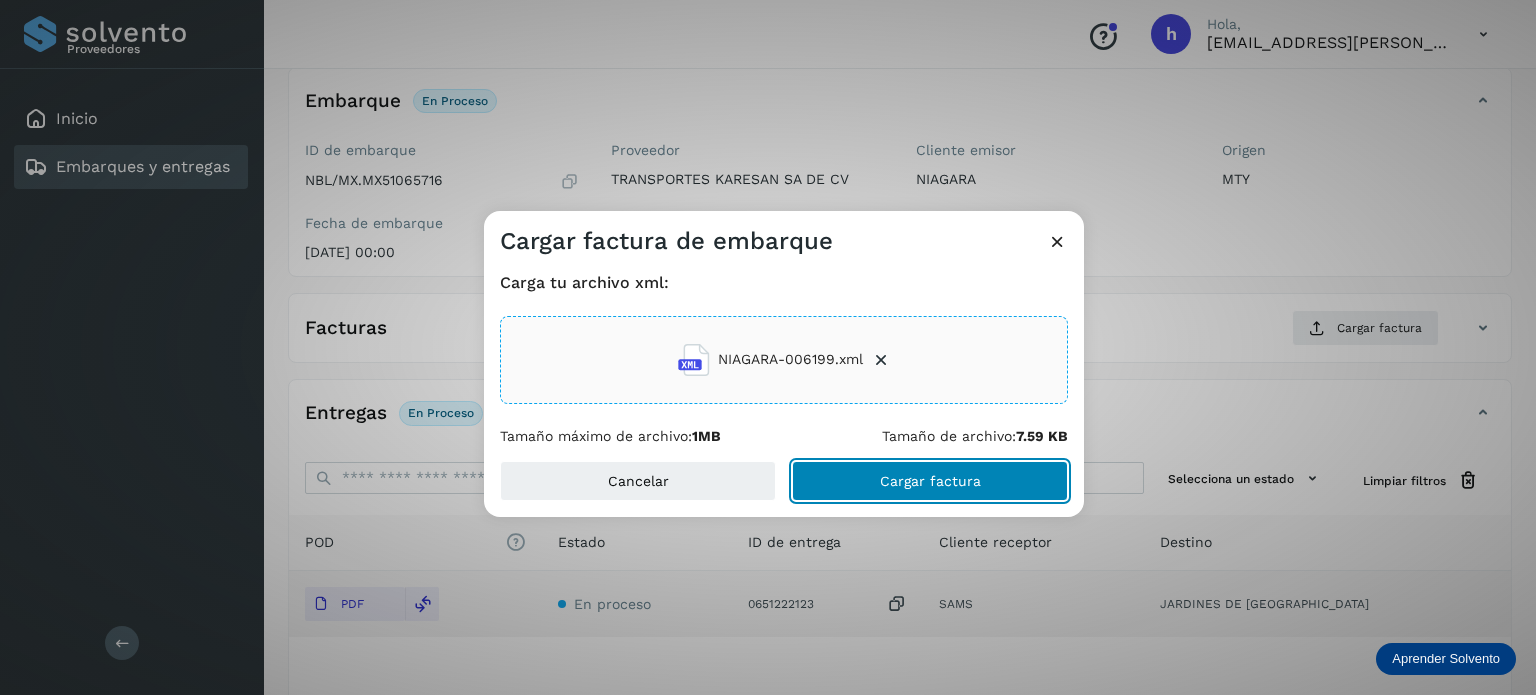 click on "Cargar factura" 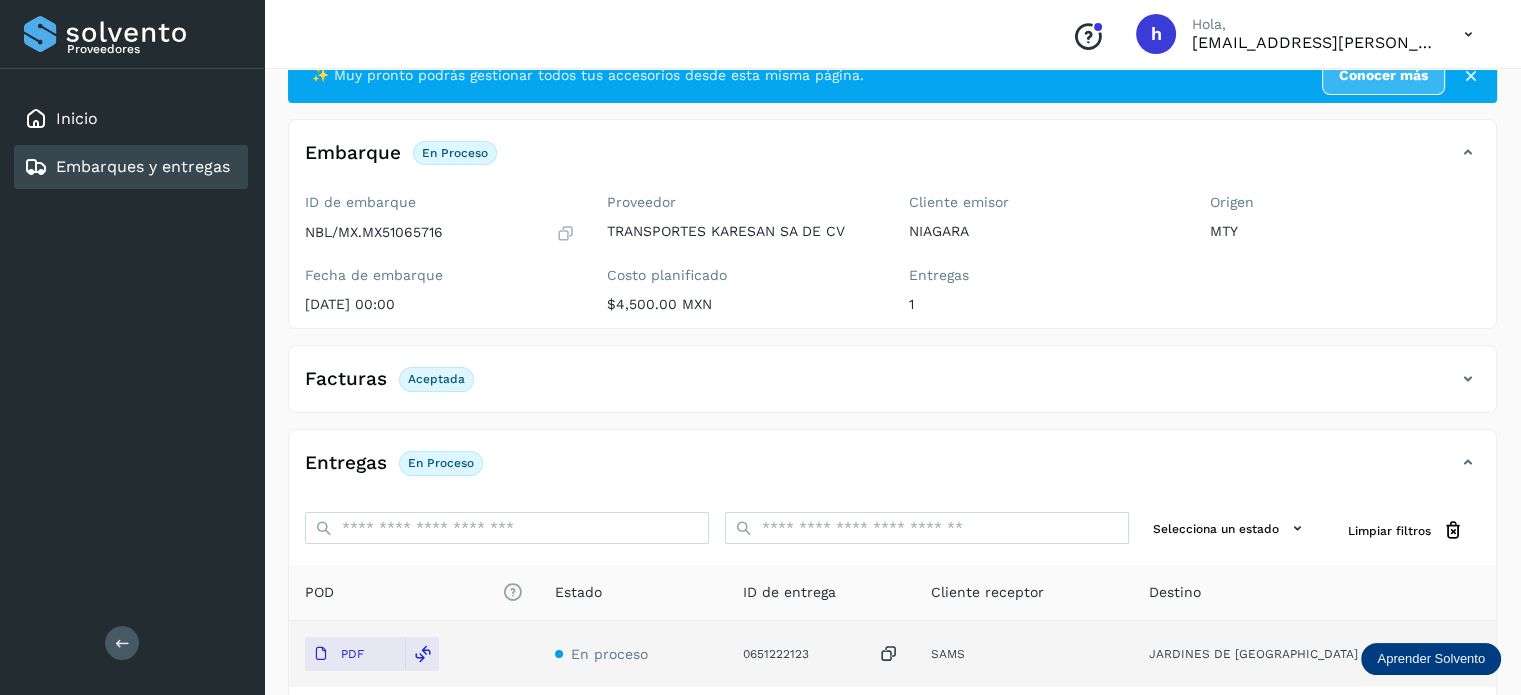 scroll, scrollTop: 0, scrollLeft: 0, axis: both 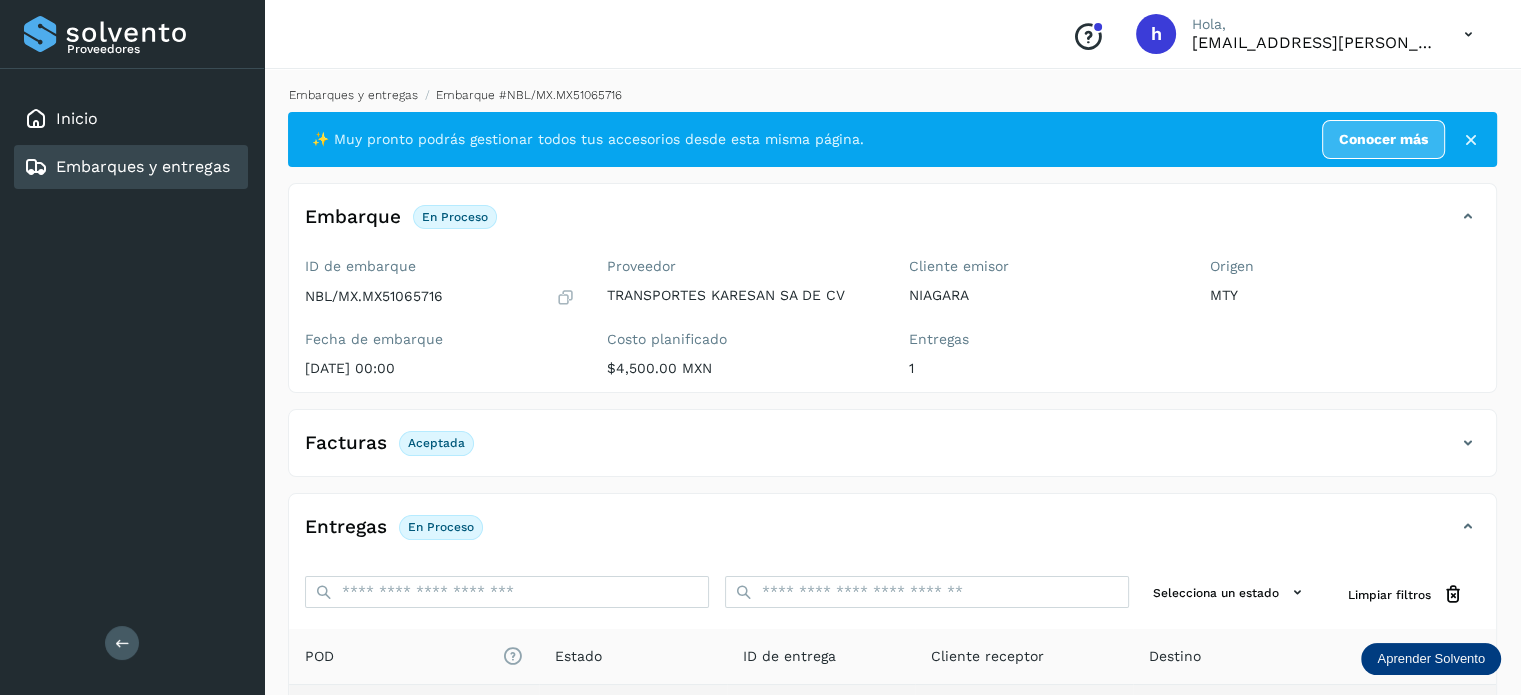 click on "Embarques y entregas" at bounding box center (353, 95) 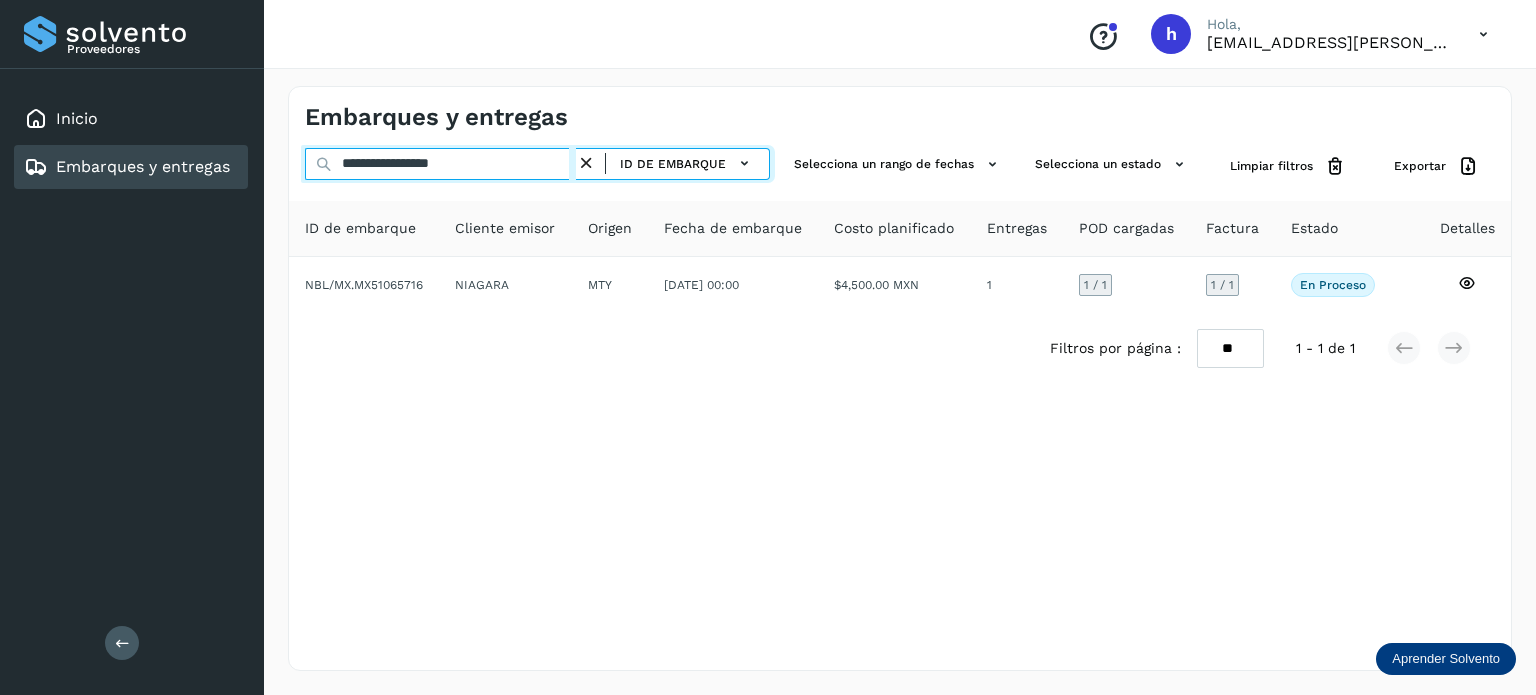 drag, startPoint x: 504, startPoint y: 171, endPoint x: 0, endPoint y: 209, distance: 505.4305 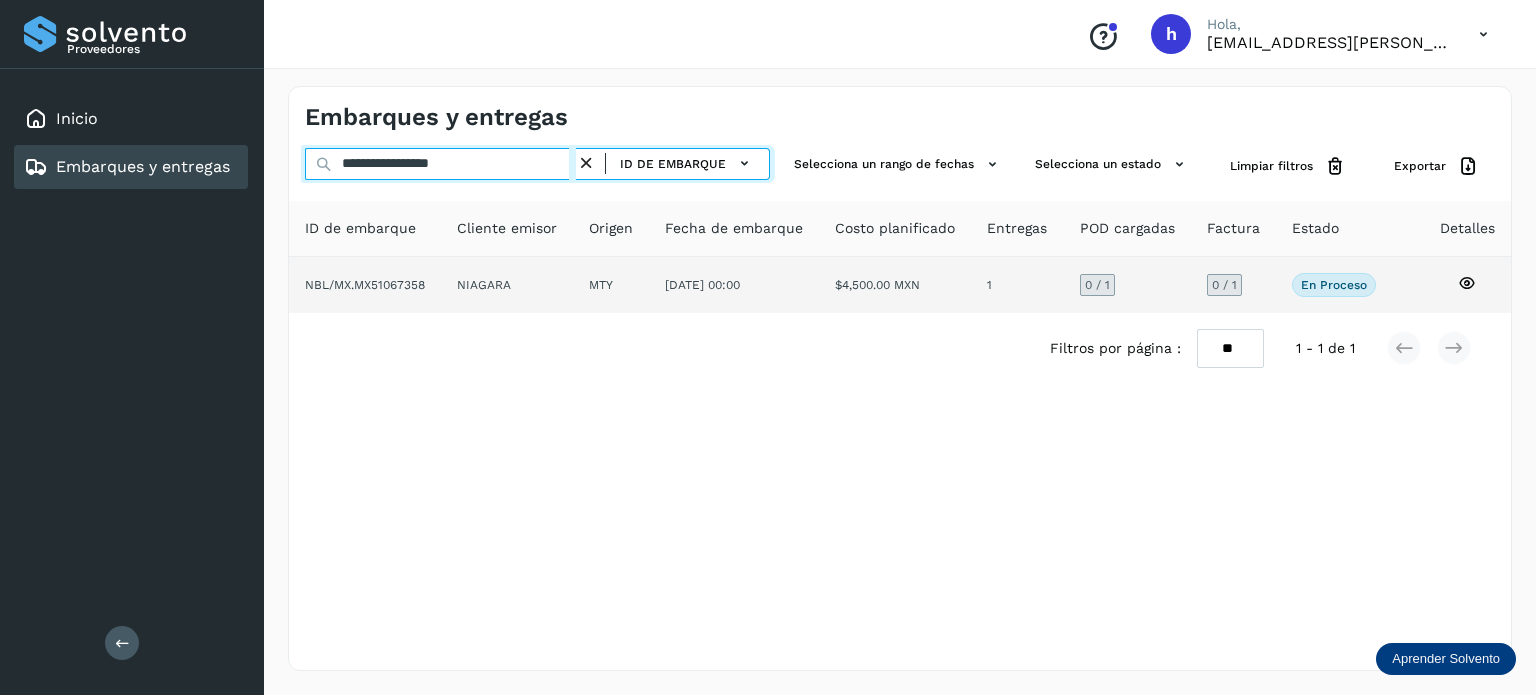type on "**********" 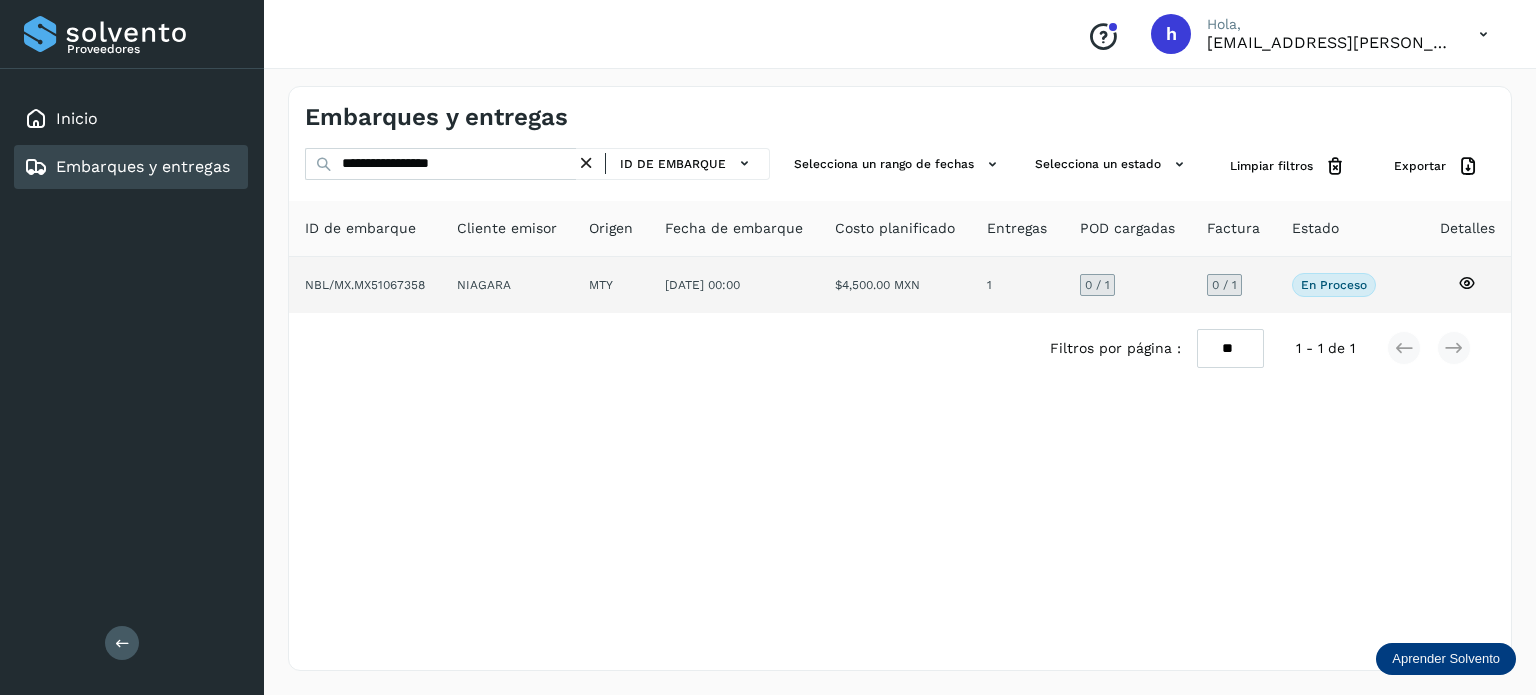click on "NIAGARA" 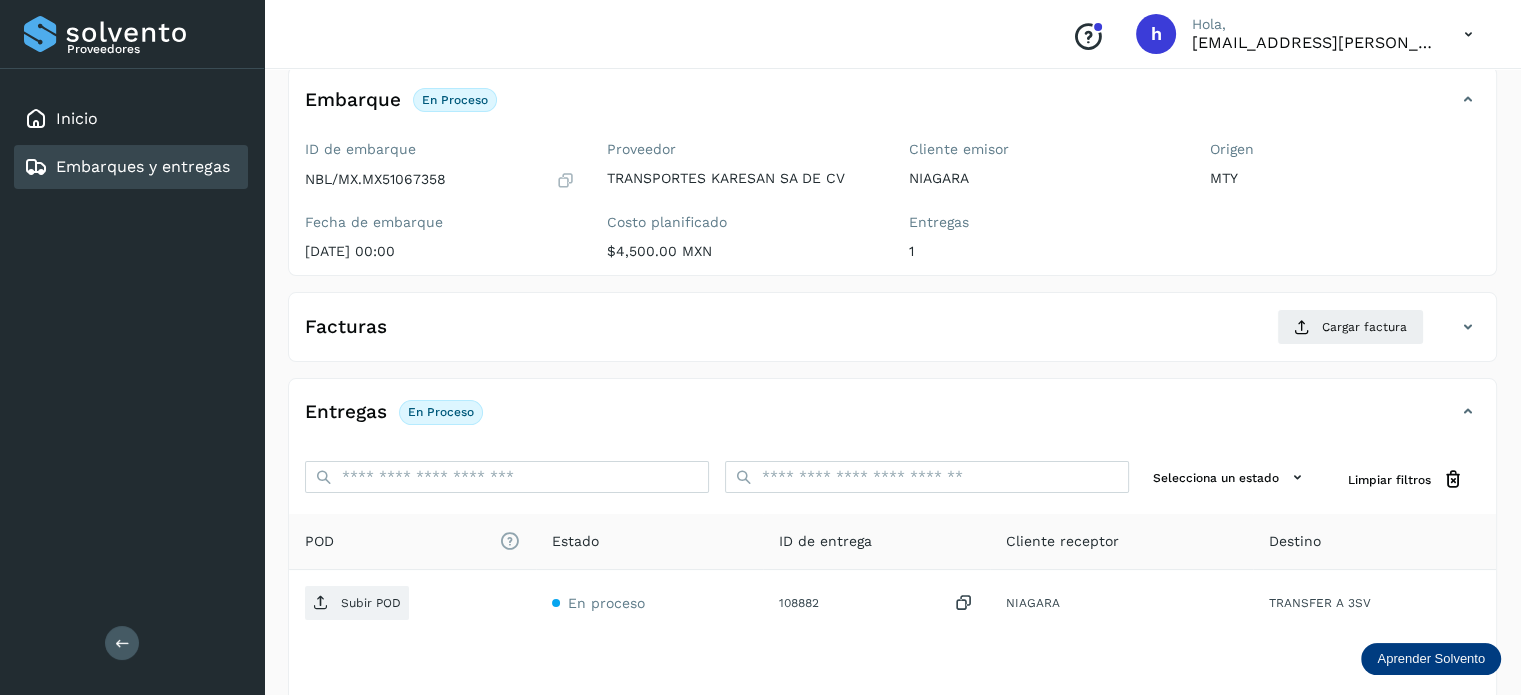 scroll, scrollTop: 119, scrollLeft: 0, axis: vertical 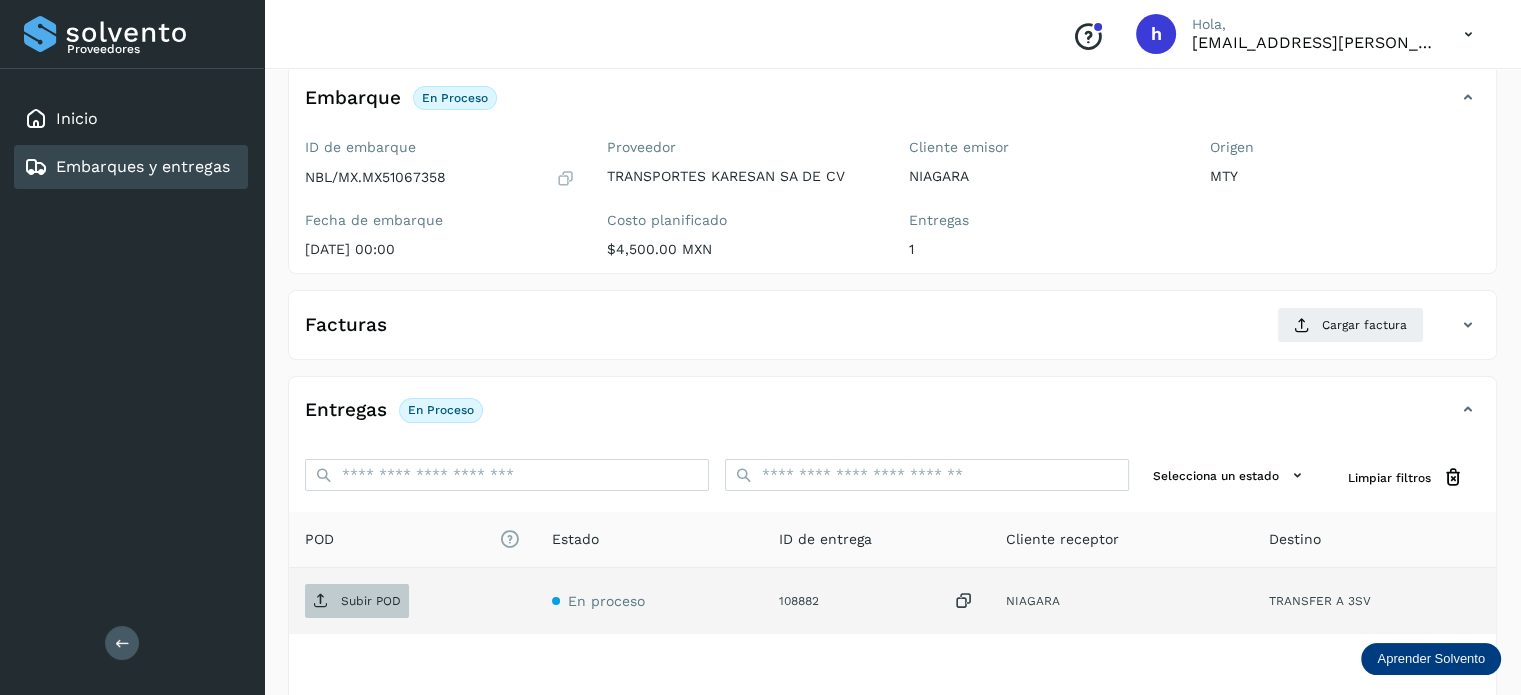 click on "Subir POD" at bounding box center (371, 601) 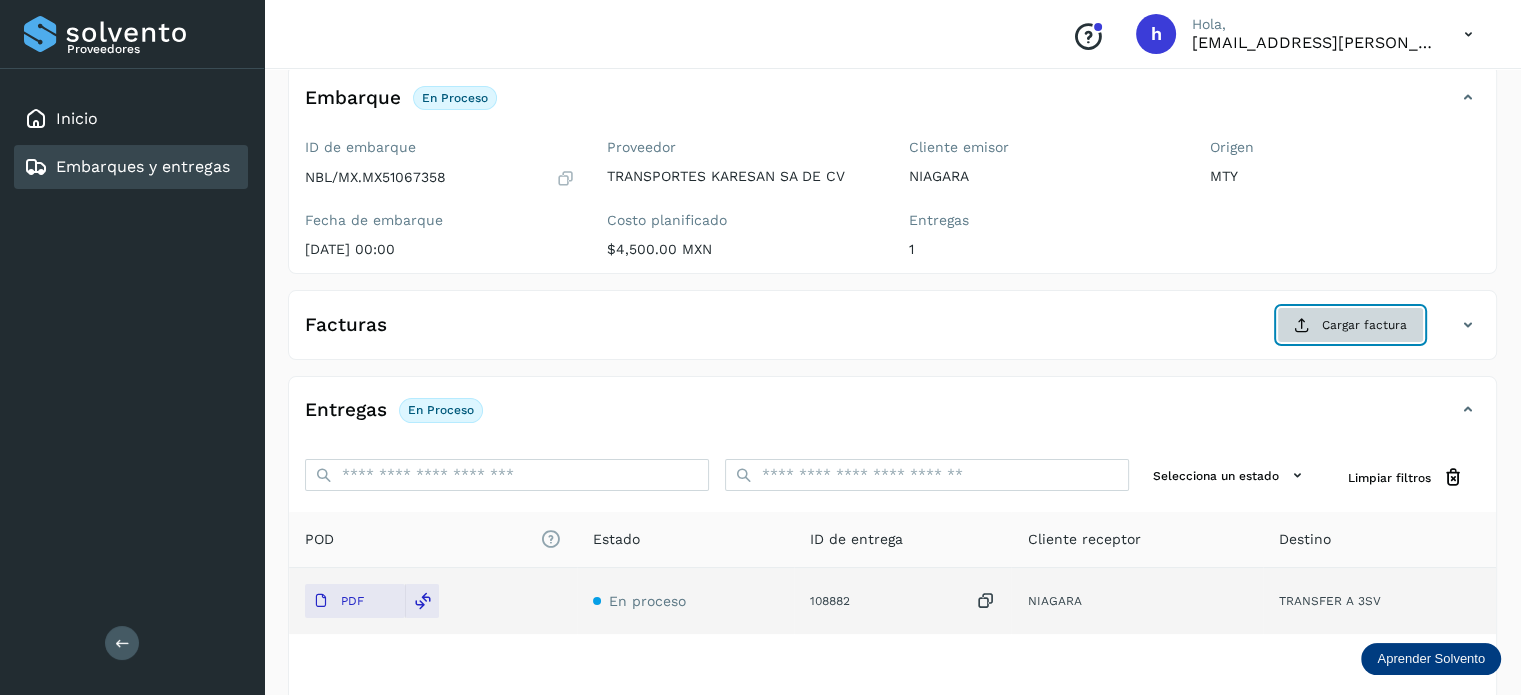 click on "Cargar factura" 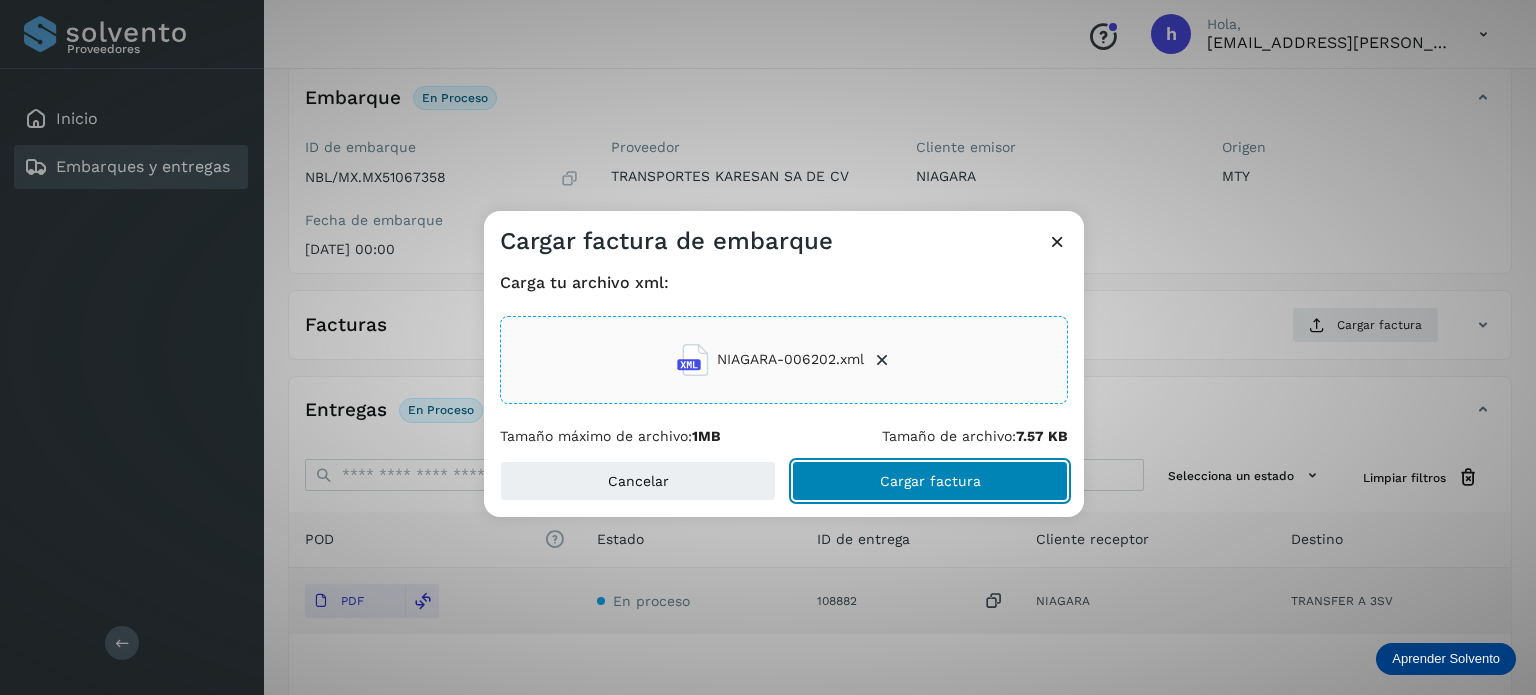 click on "Cargar factura" 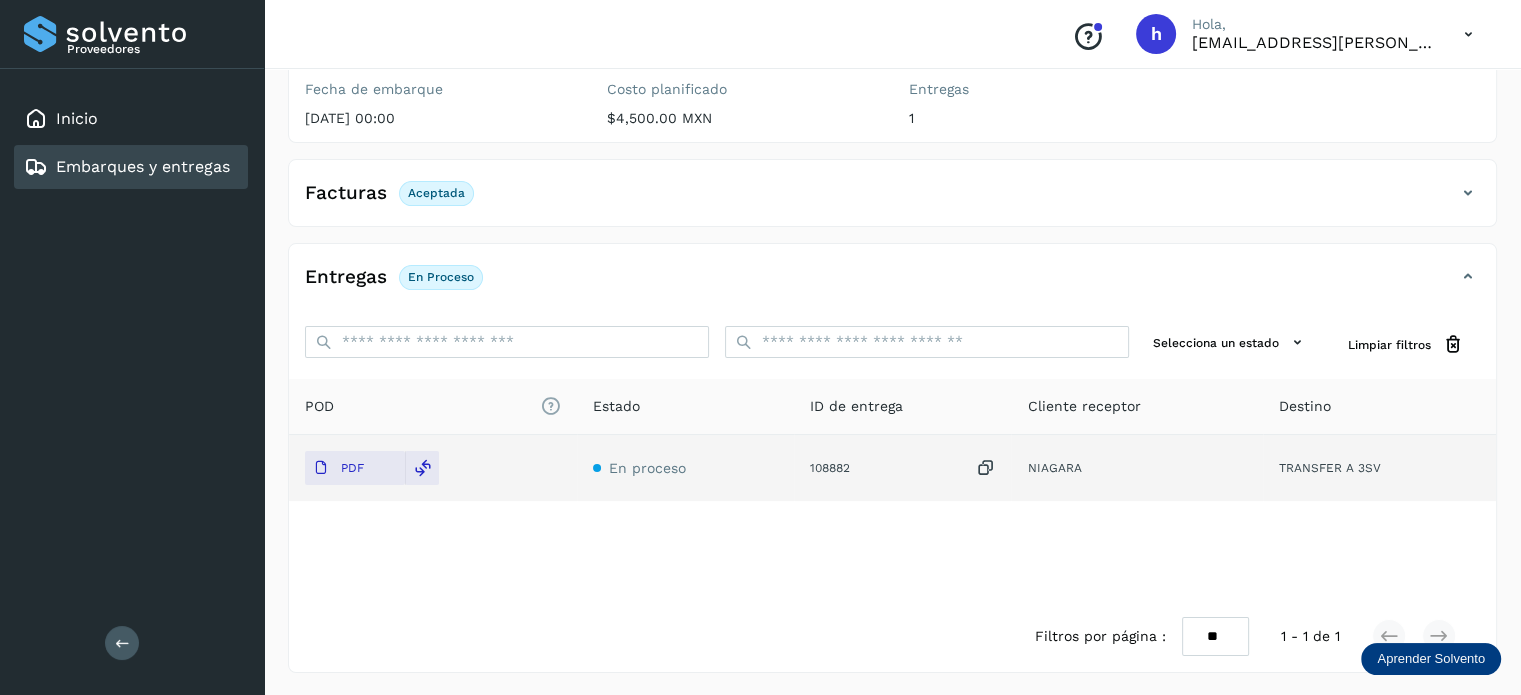 scroll, scrollTop: 0, scrollLeft: 0, axis: both 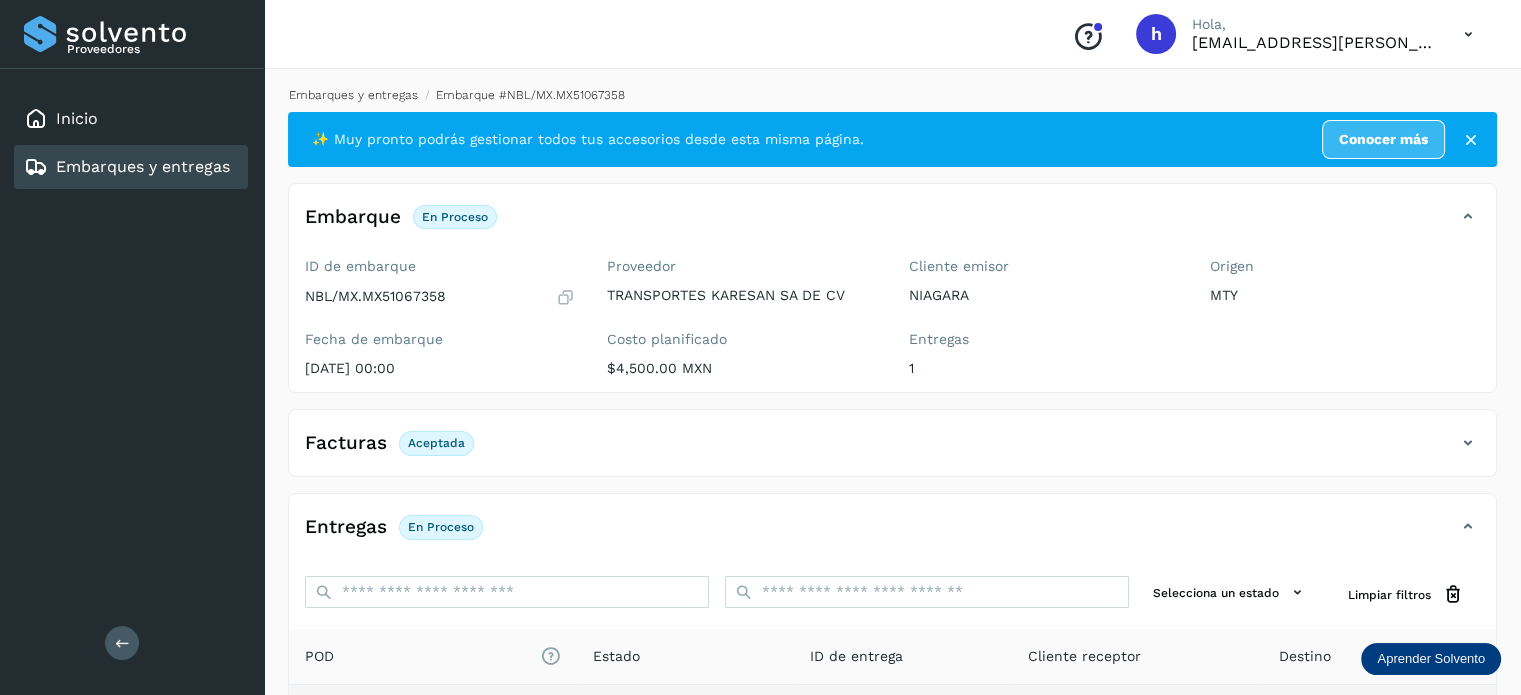 click on "Embarques y entregas" at bounding box center [353, 95] 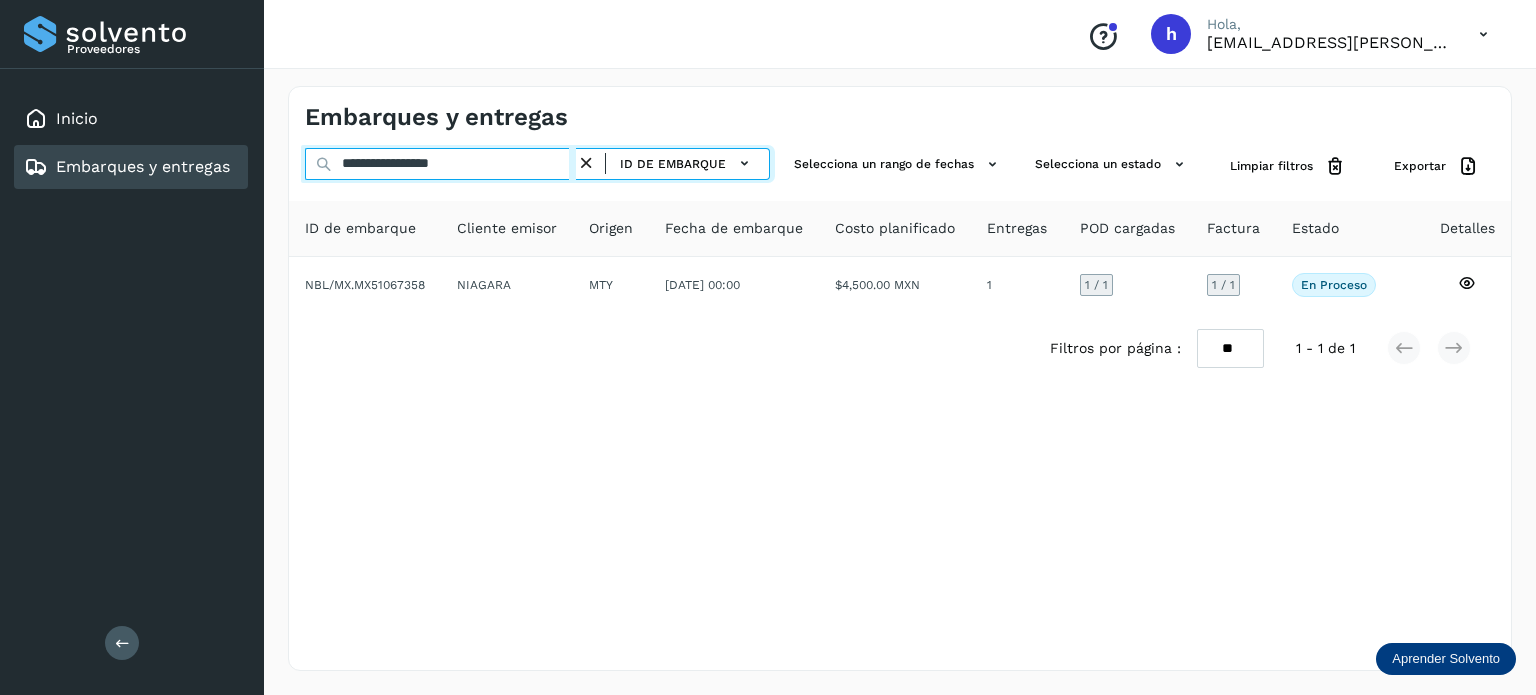 drag, startPoint x: 530, startPoint y: 157, endPoint x: 0, endPoint y: 218, distance: 533.49884 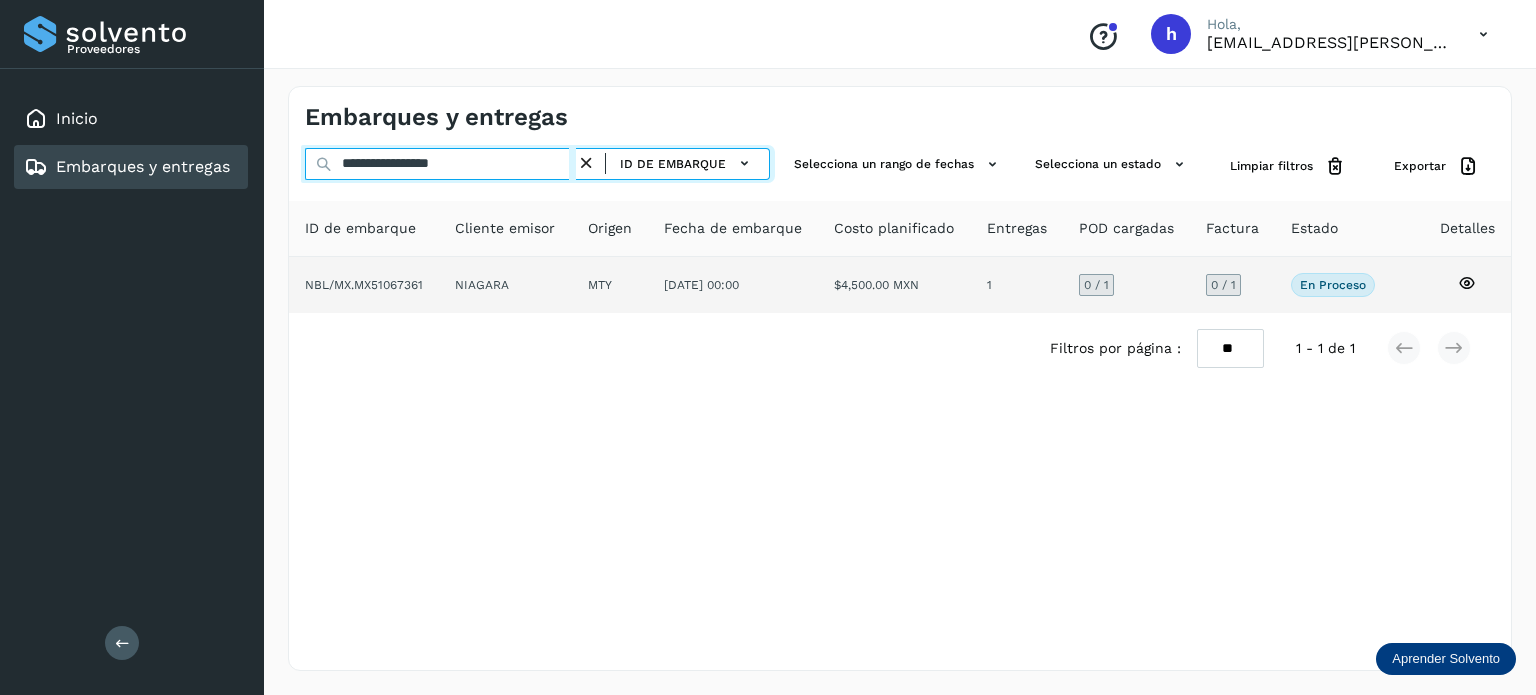 type on "**********" 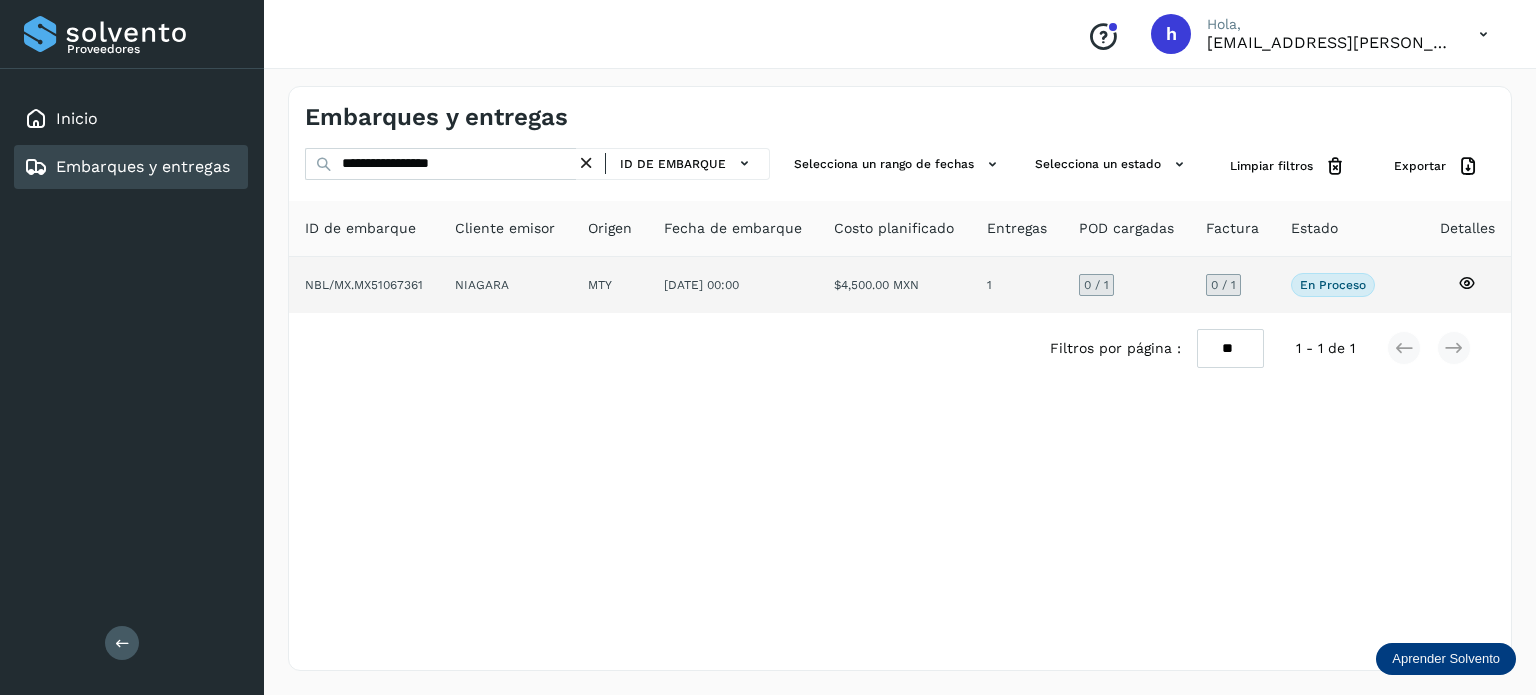 click on "NBL/MX.MX51067361" 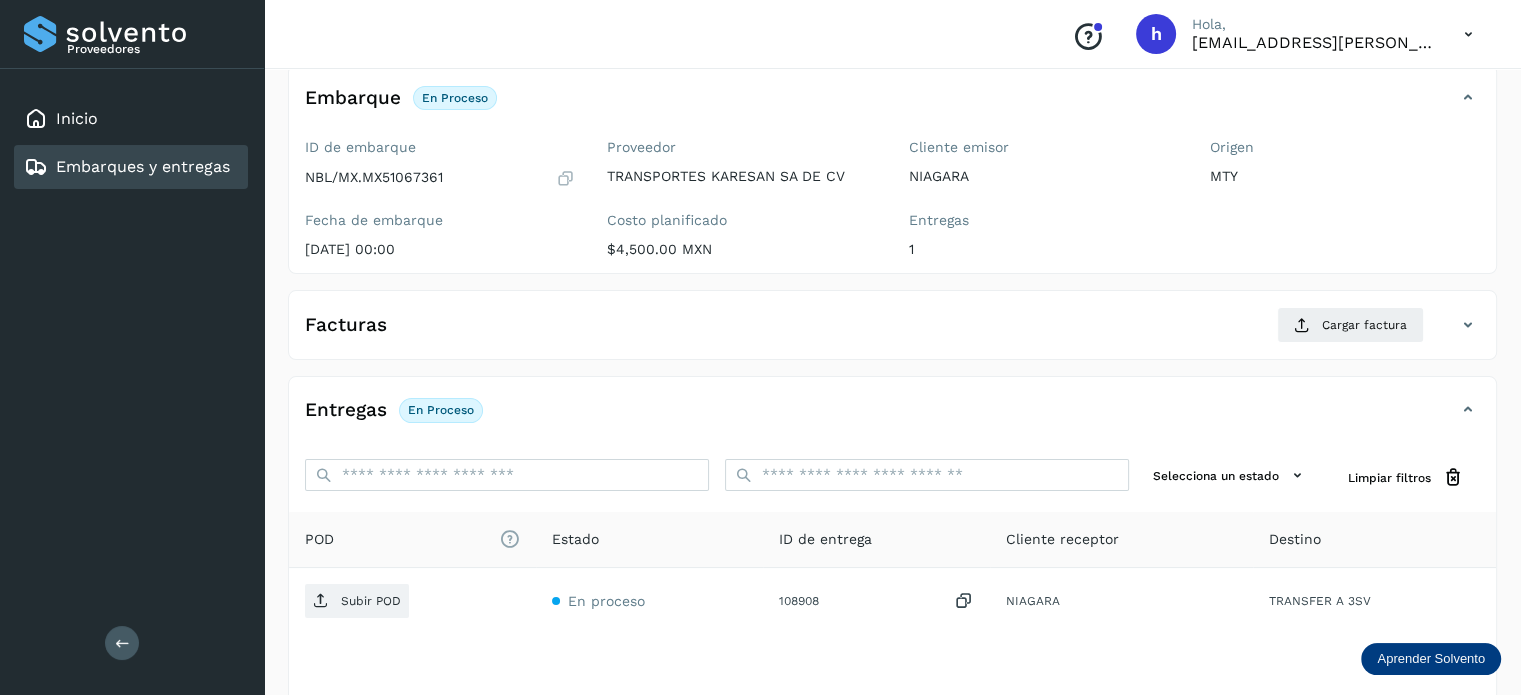 scroll, scrollTop: 127, scrollLeft: 0, axis: vertical 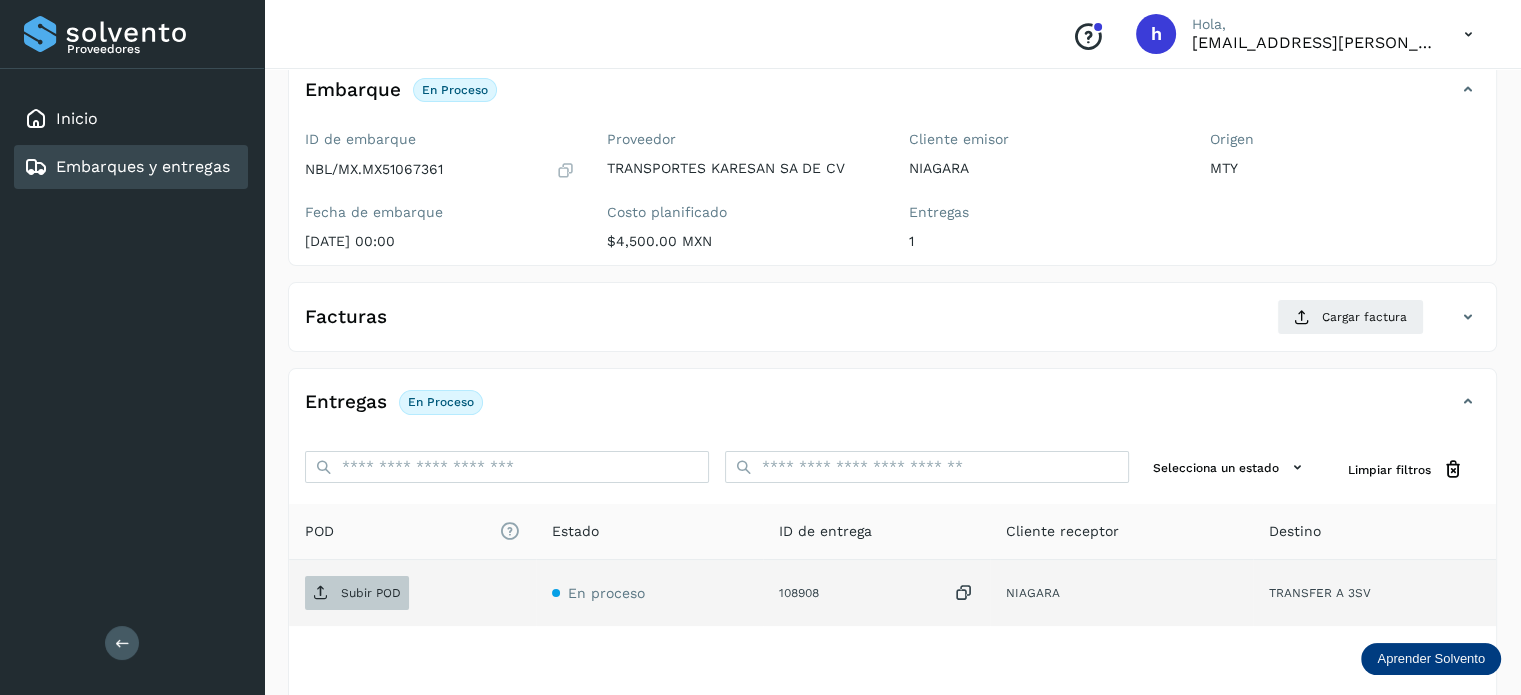 click on "Subir POD" at bounding box center (357, 593) 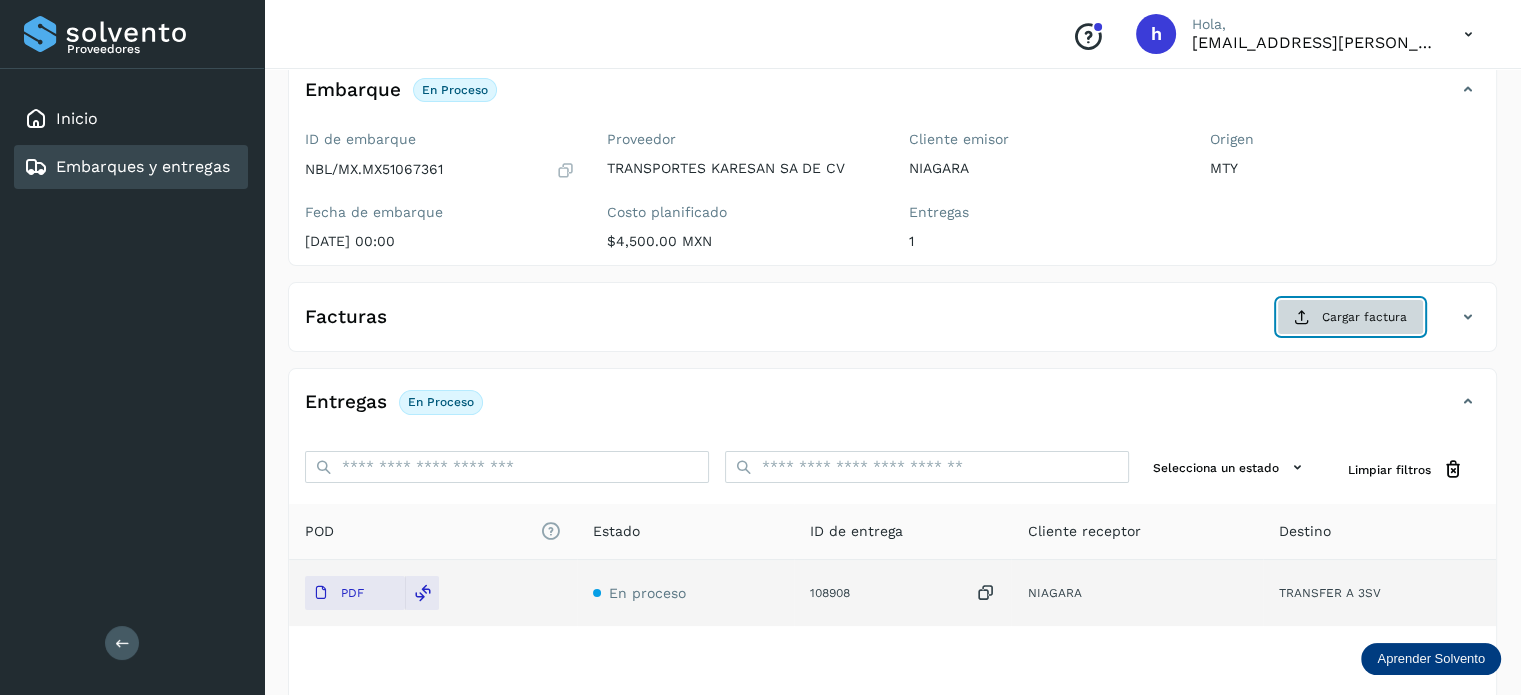click on "Cargar factura" 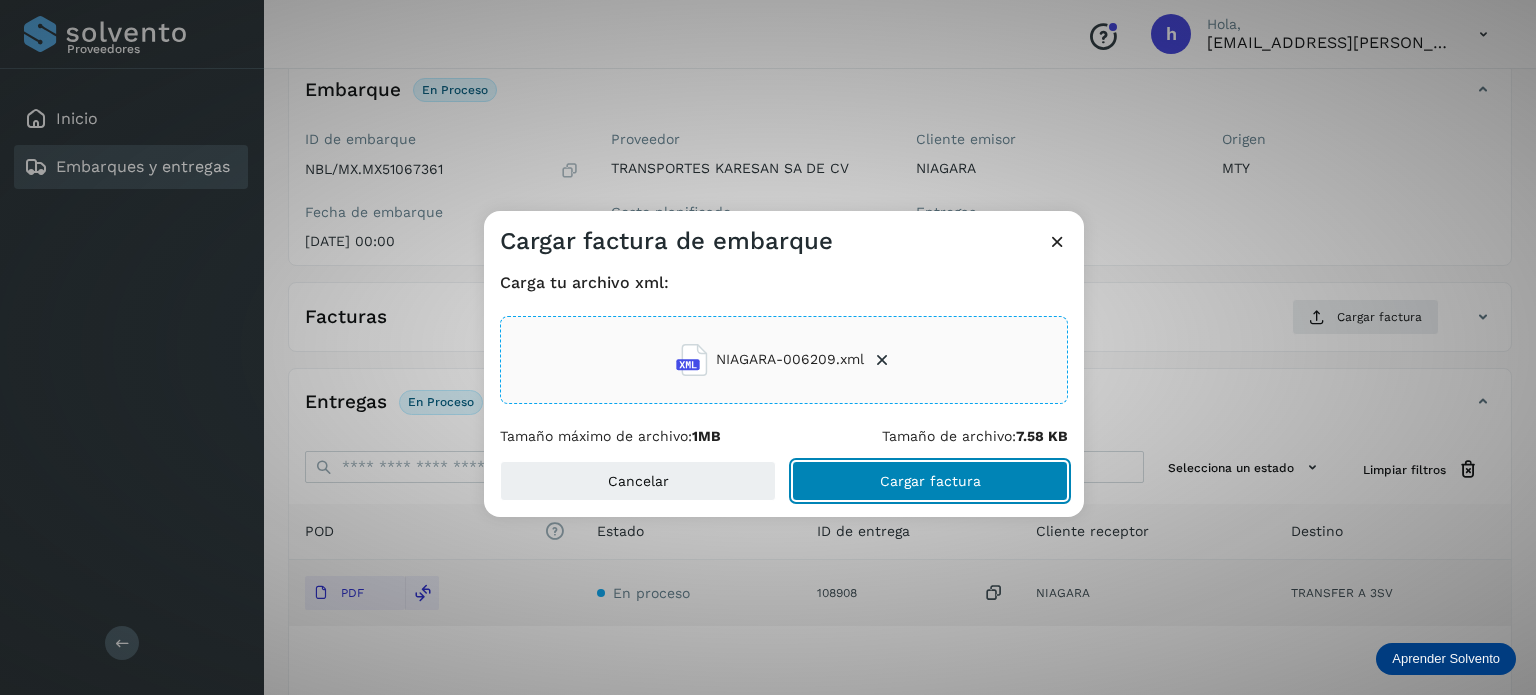 click on "Cargar factura" 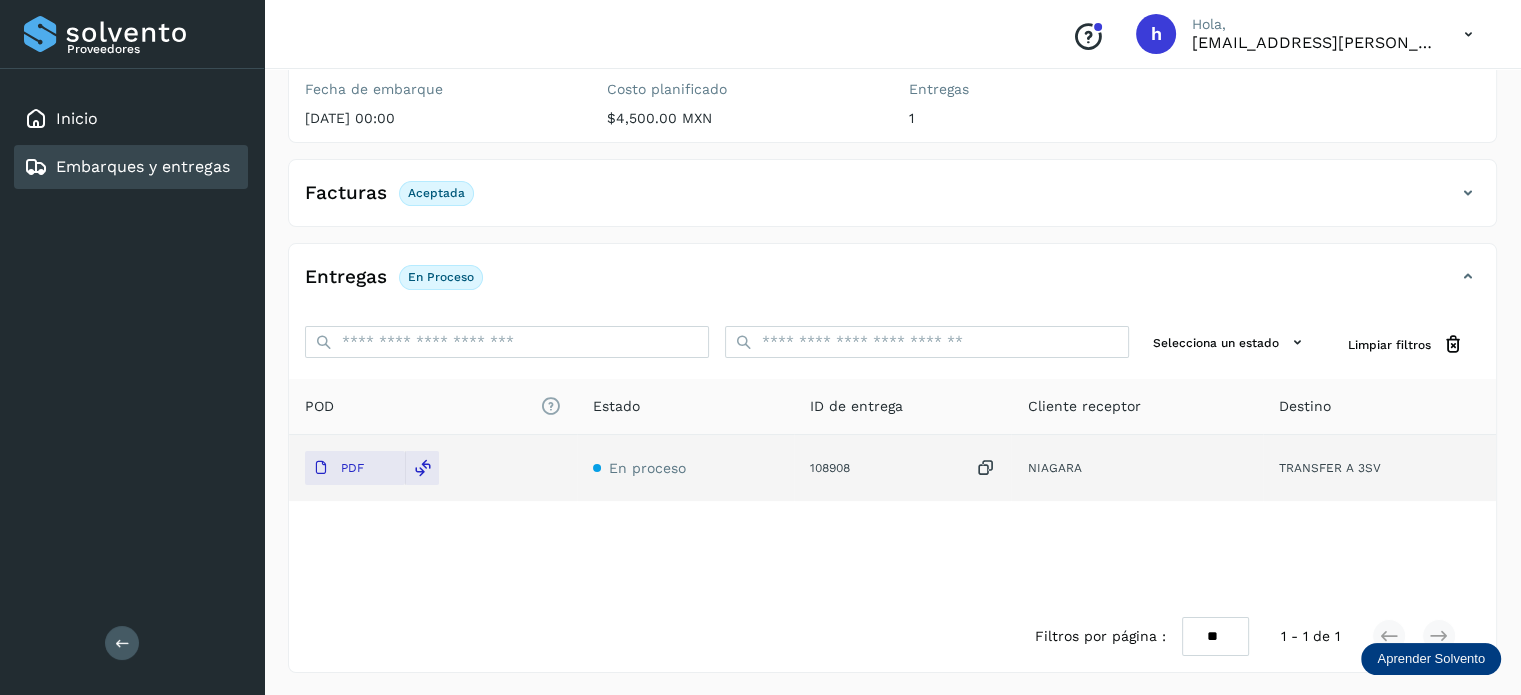 scroll, scrollTop: 0, scrollLeft: 0, axis: both 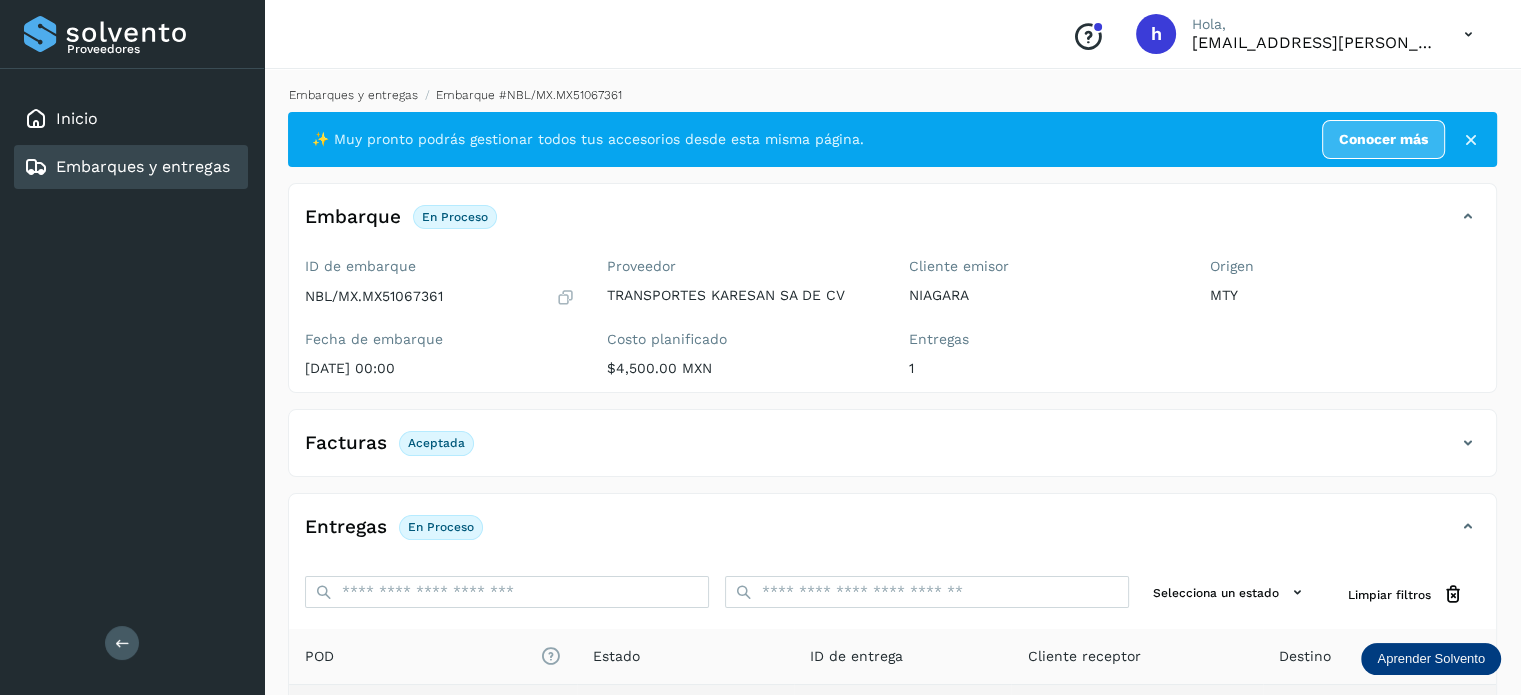 click on "Embarques y entregas" at bounding box center (353, 95) 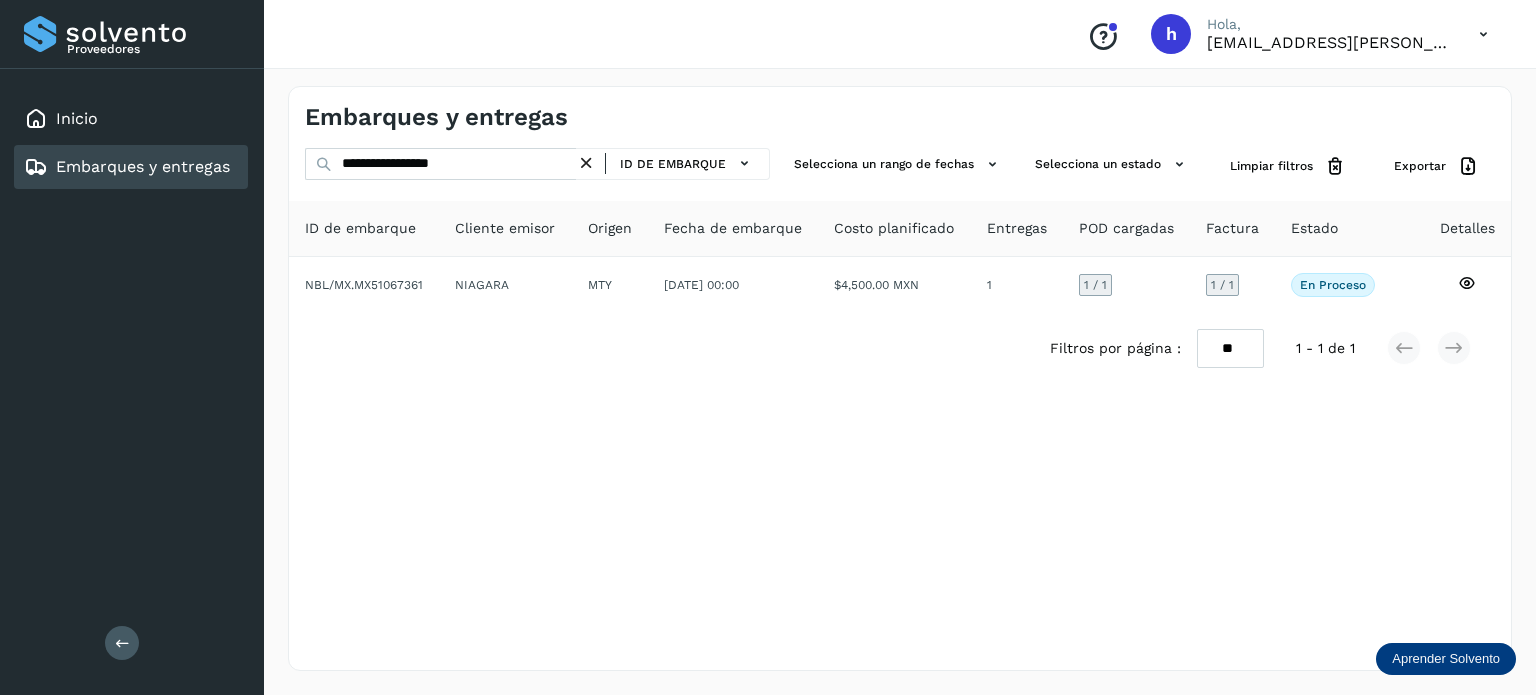 click on "Embarques y entregas" at bounding box center [602, 117] 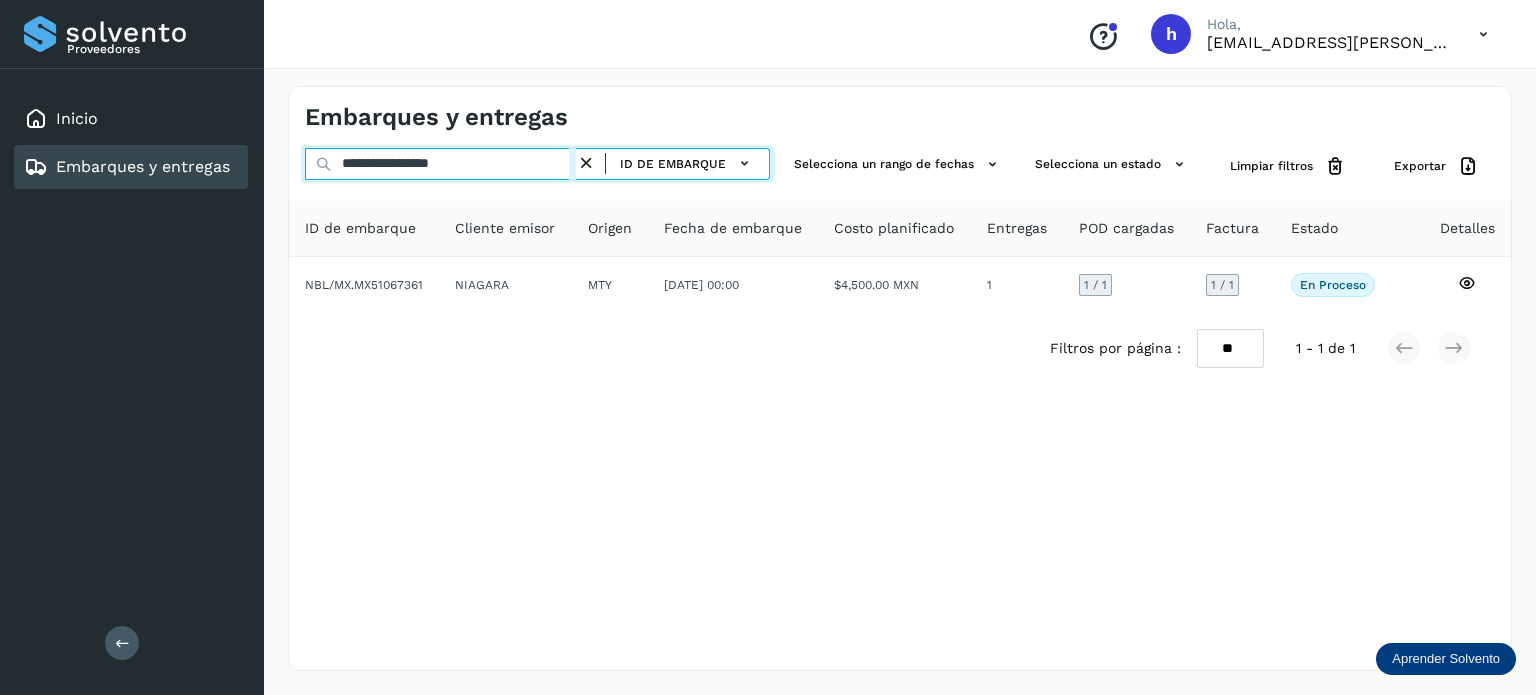 click on "**********" at bounding box center [440, 164] 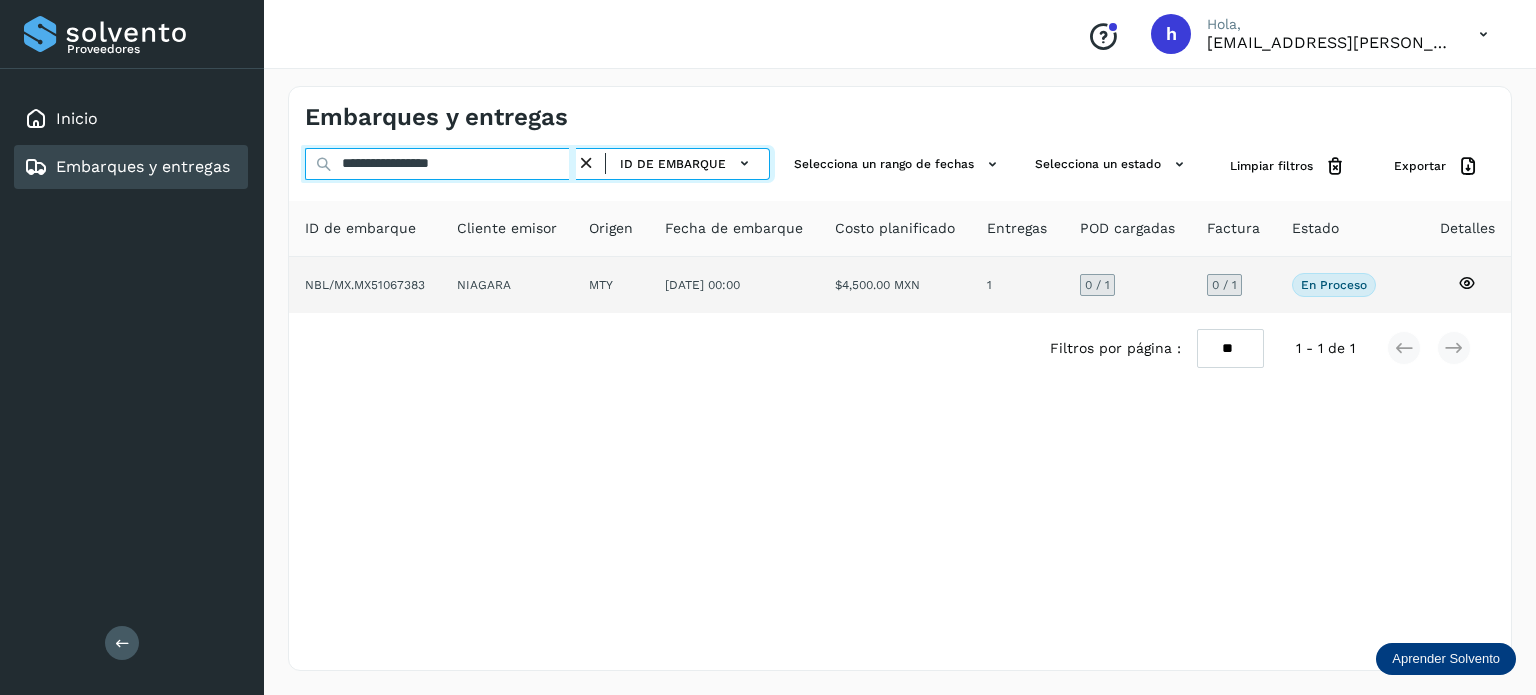 type on "**********" 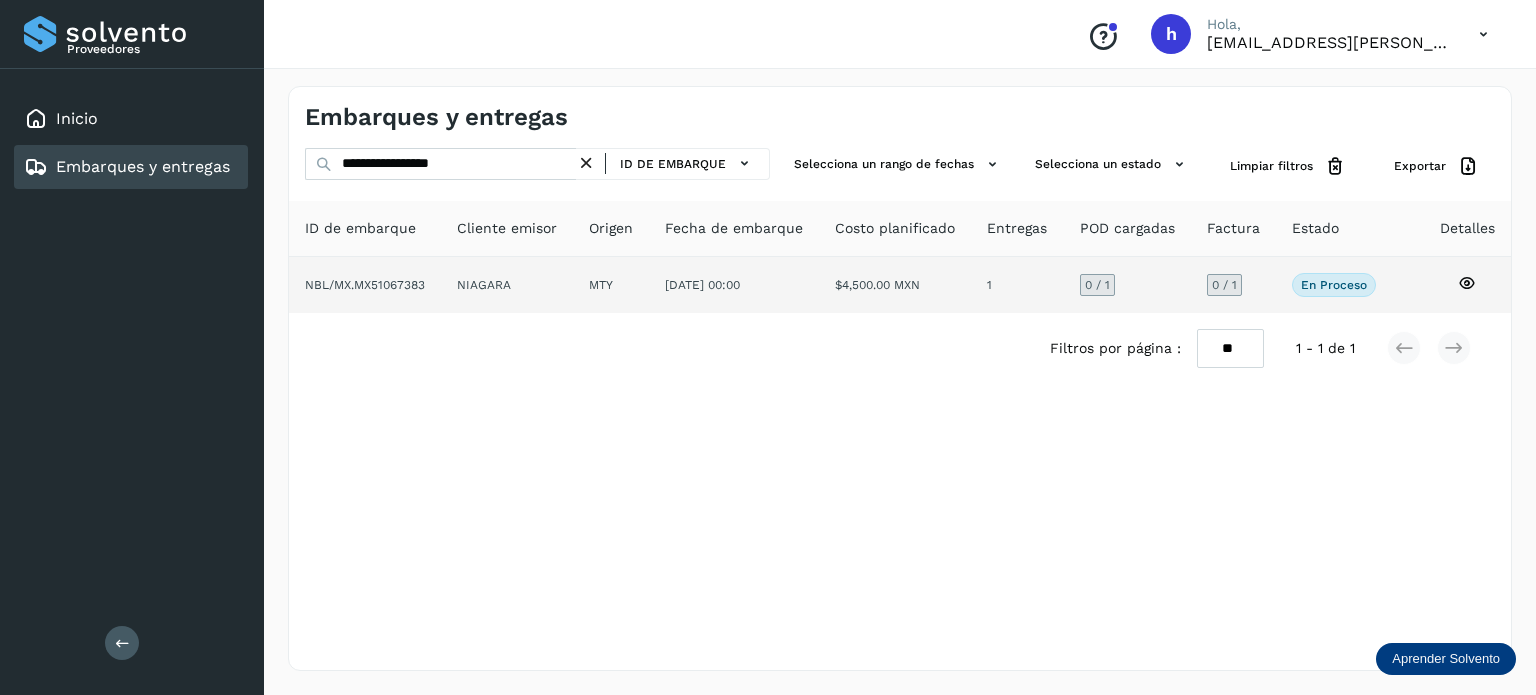 click on "NBL/MX.MX51067383" 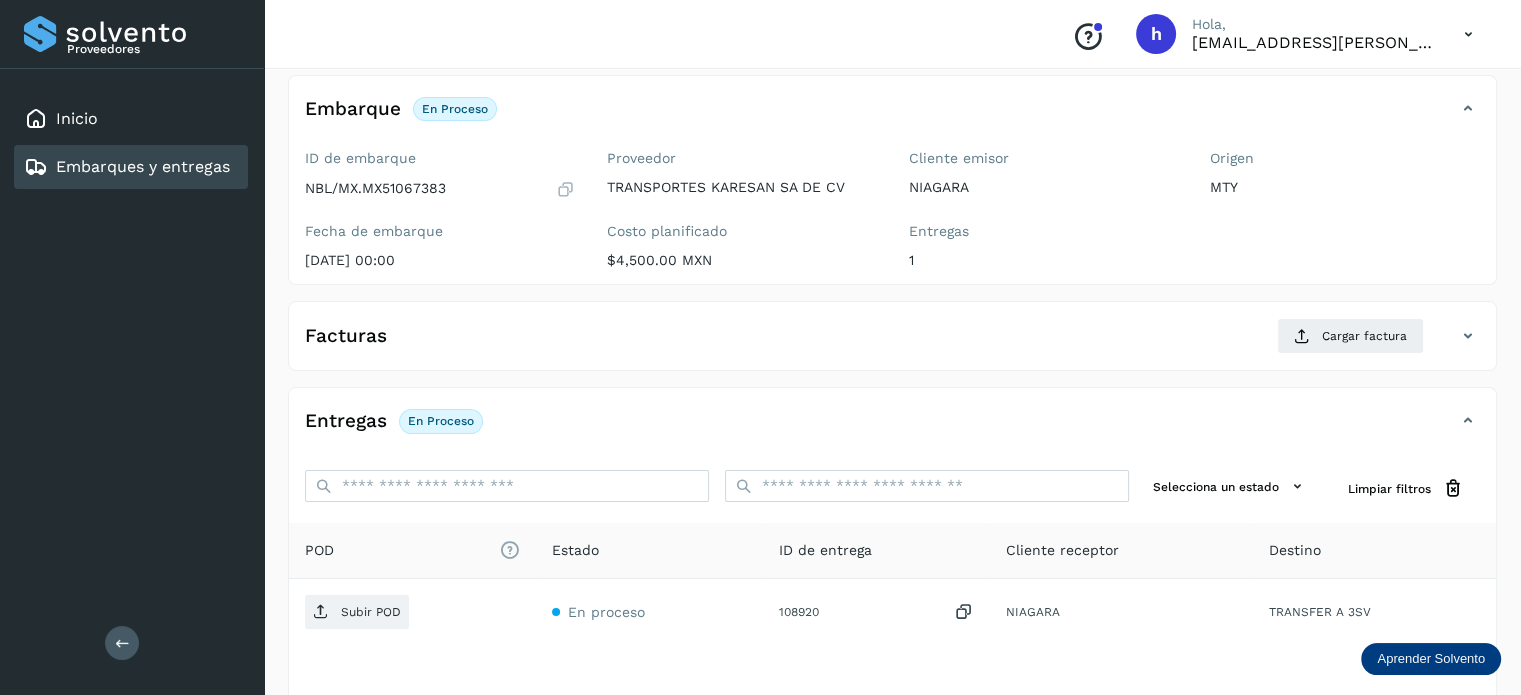 scroll, scrollTop: 112, scrollLeft: 0, axis: vertical 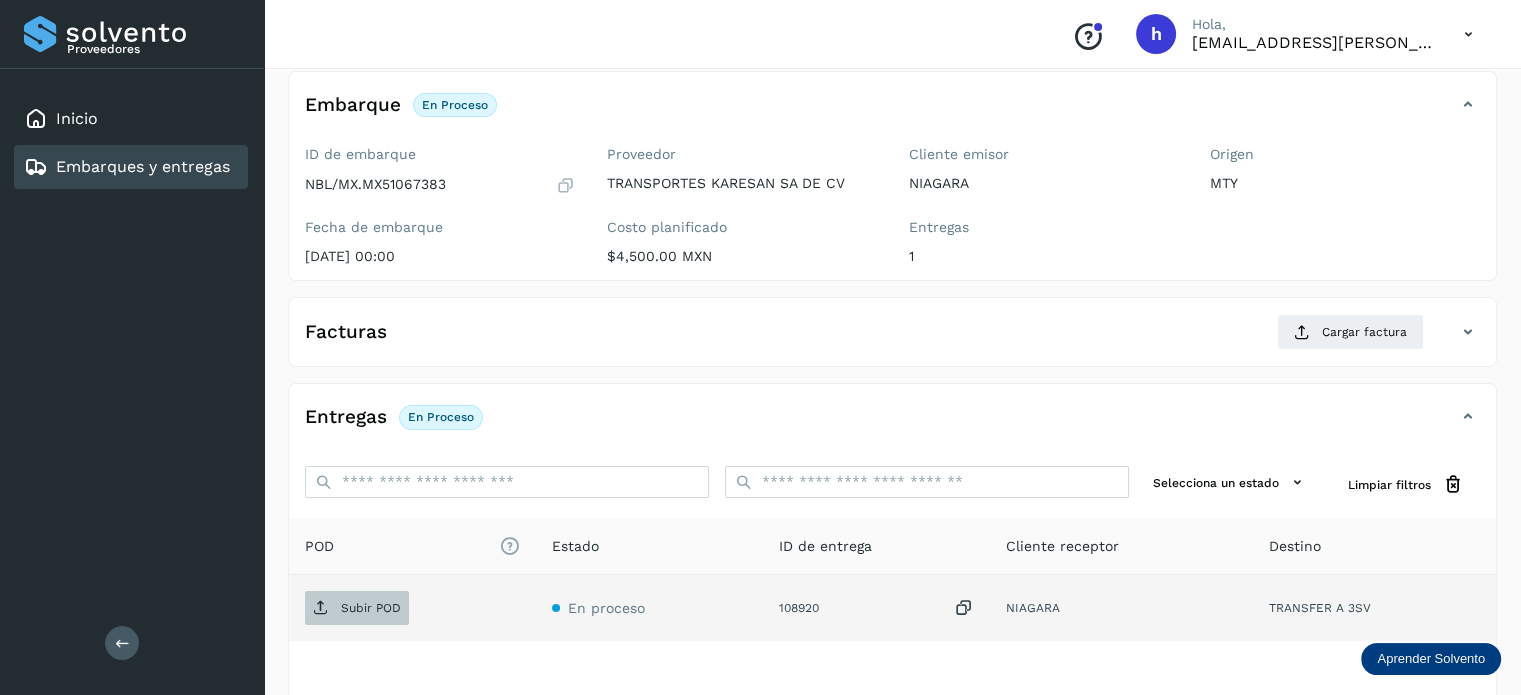click on "Subir POD" at bounding box center (371, 608) 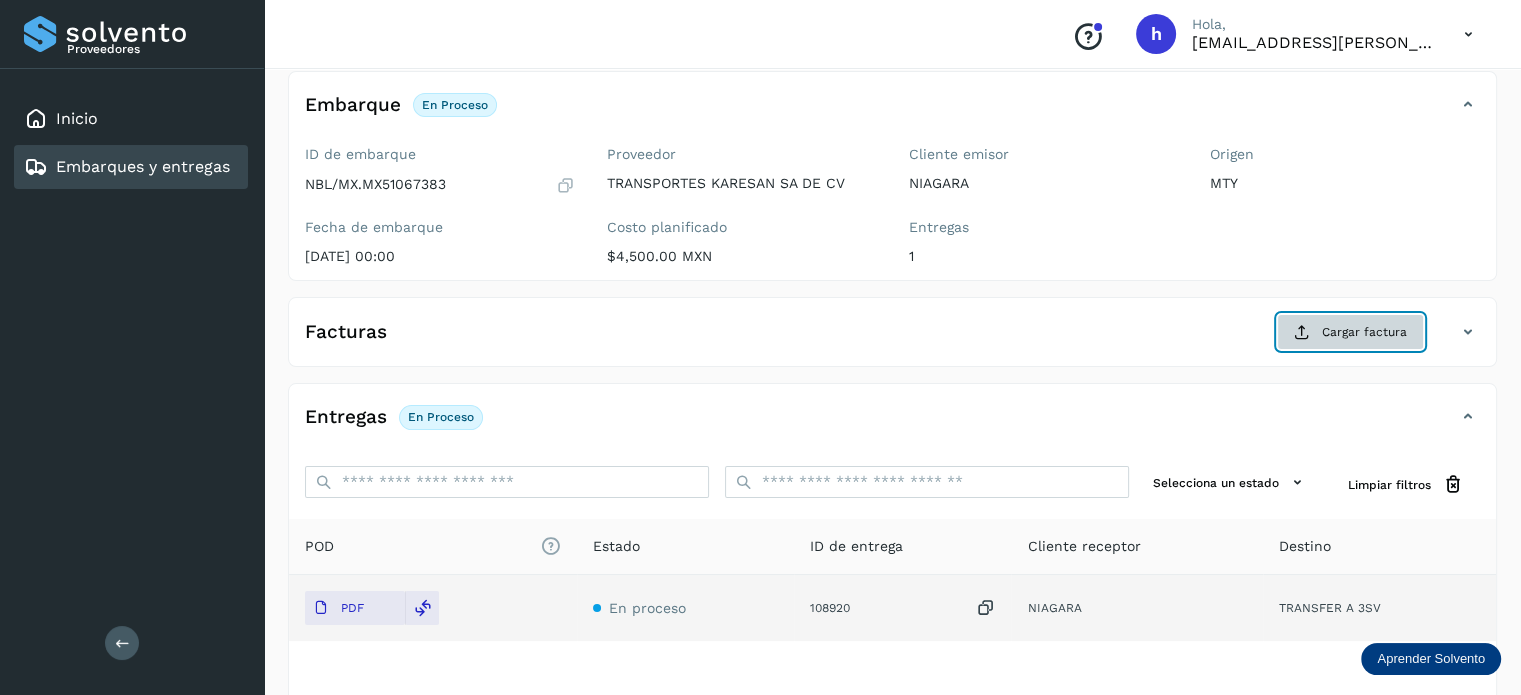 click on "Cargar factura" at bounding box center (1350, 332) 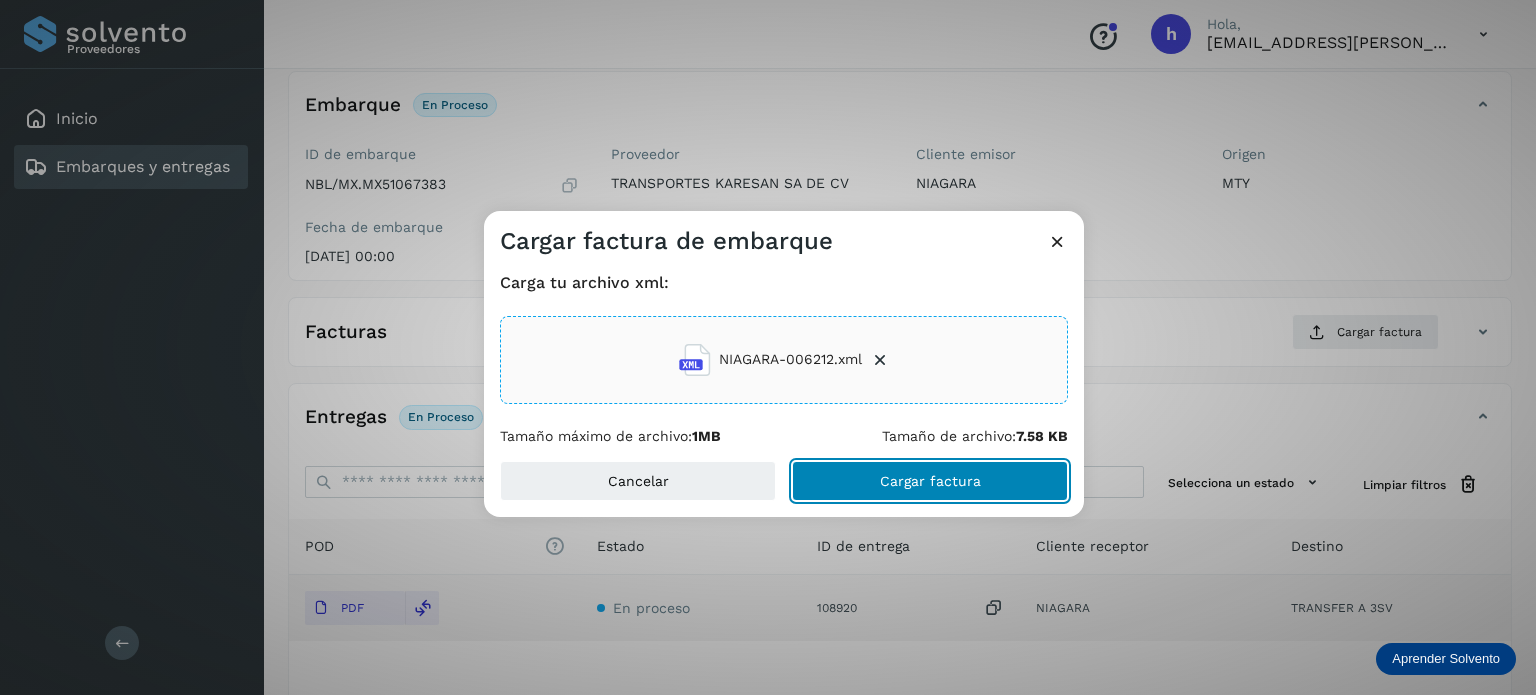 click on "Cargar factura" 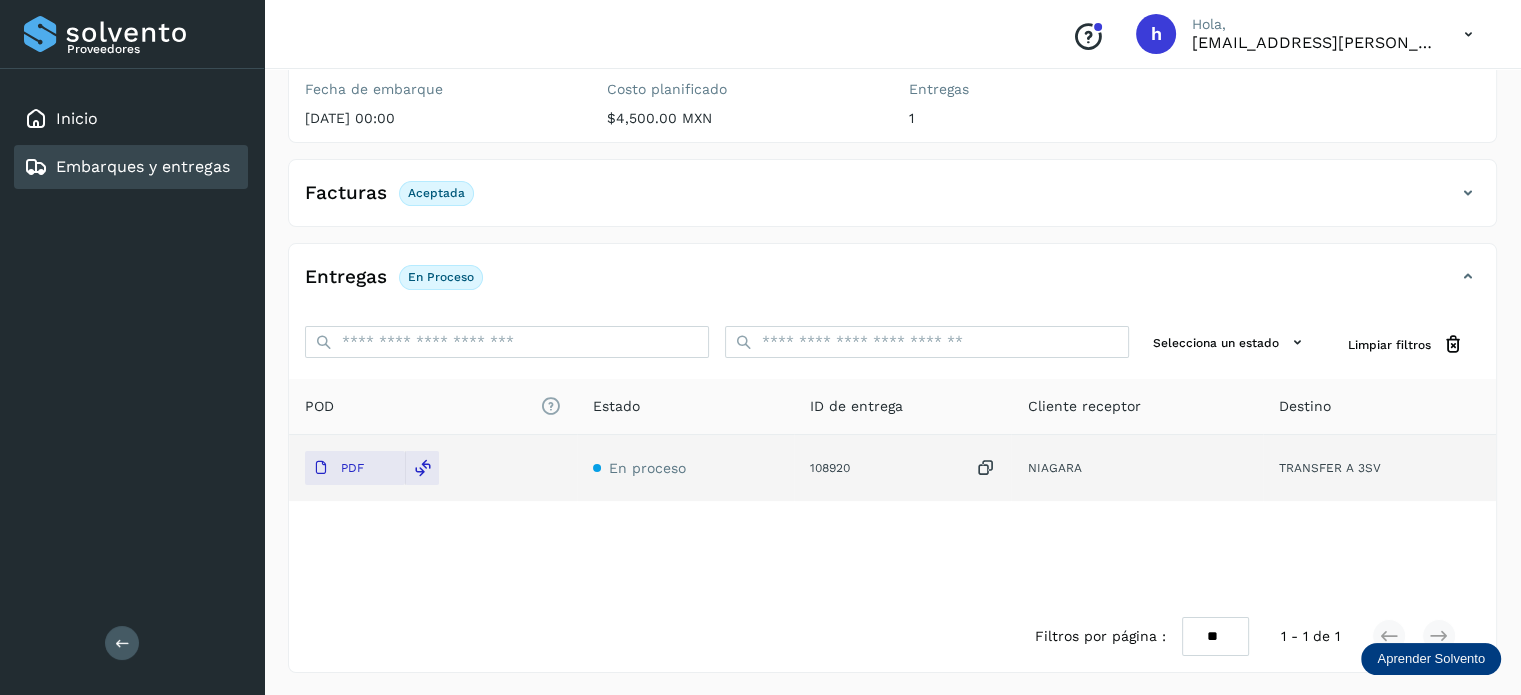 scroll, scrollTop: 0, scrollLeft: 0, axis: both 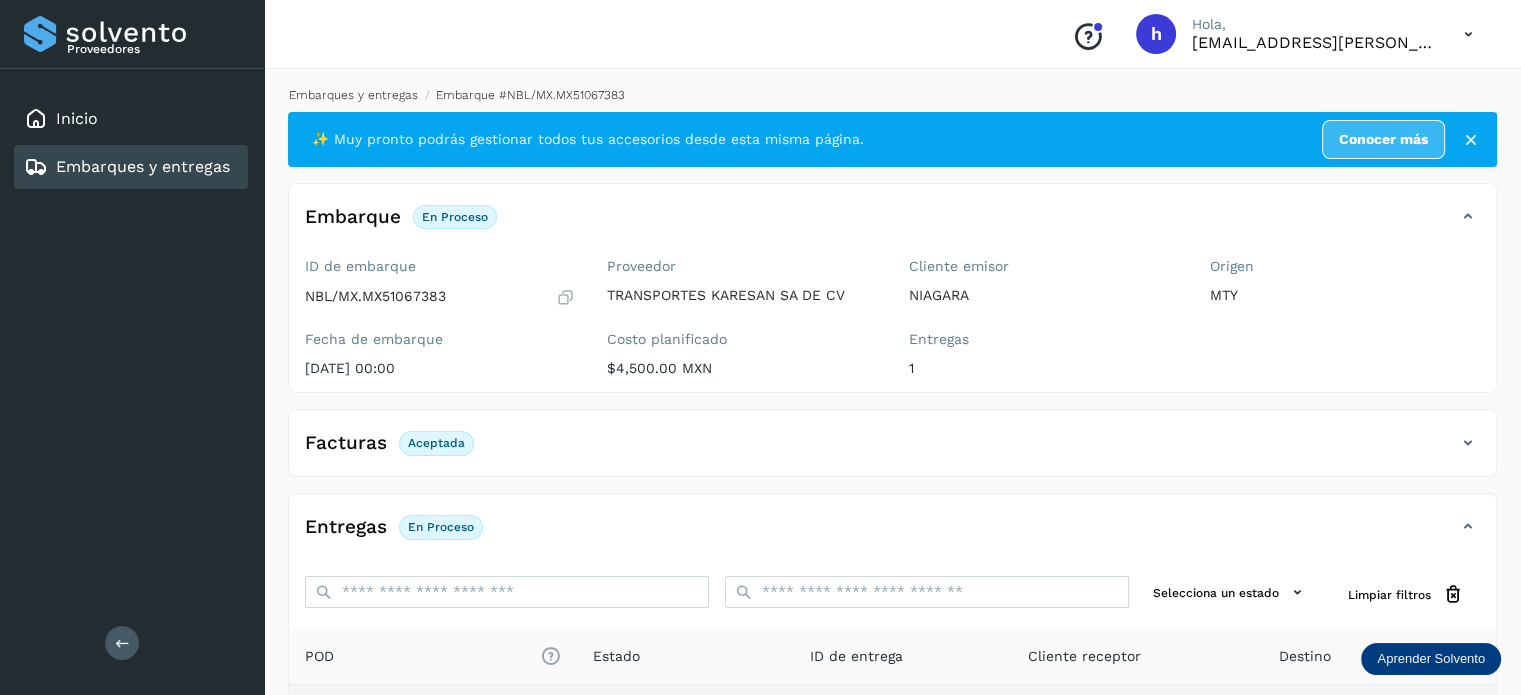 click on "Embarques y entregas" at bounding box center [353, 95] 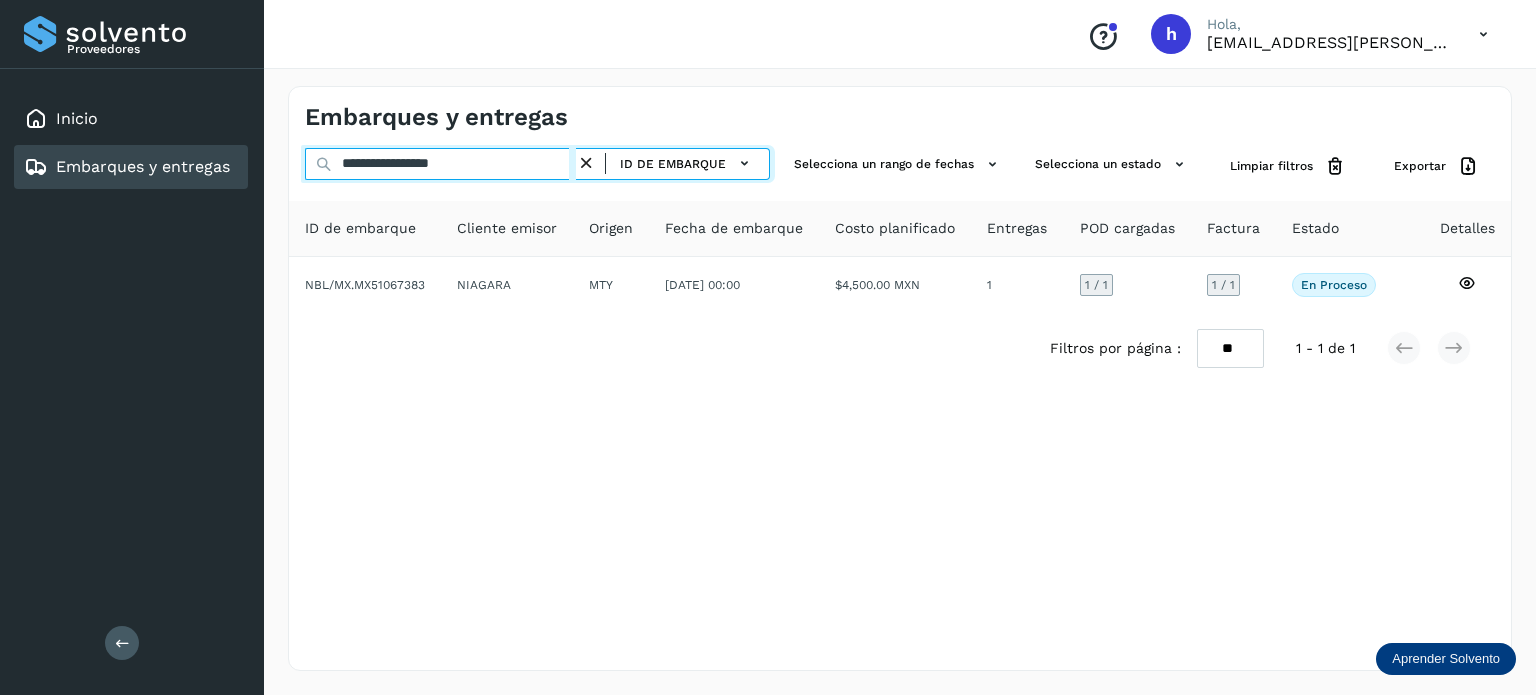drag, startPoint x: 558, startPoint y: 162, endPoint x: 113, endPoint y: 185, distance: 445.594 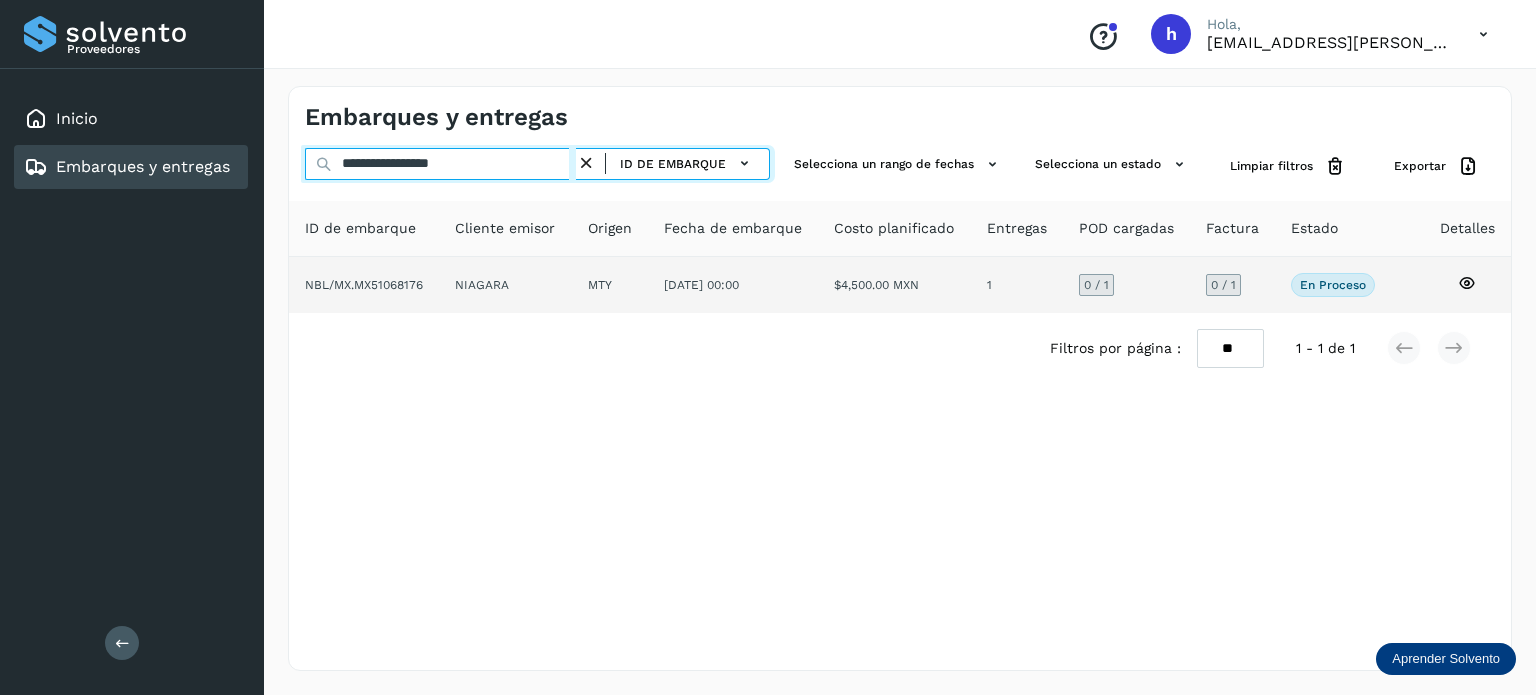 type on "**********" 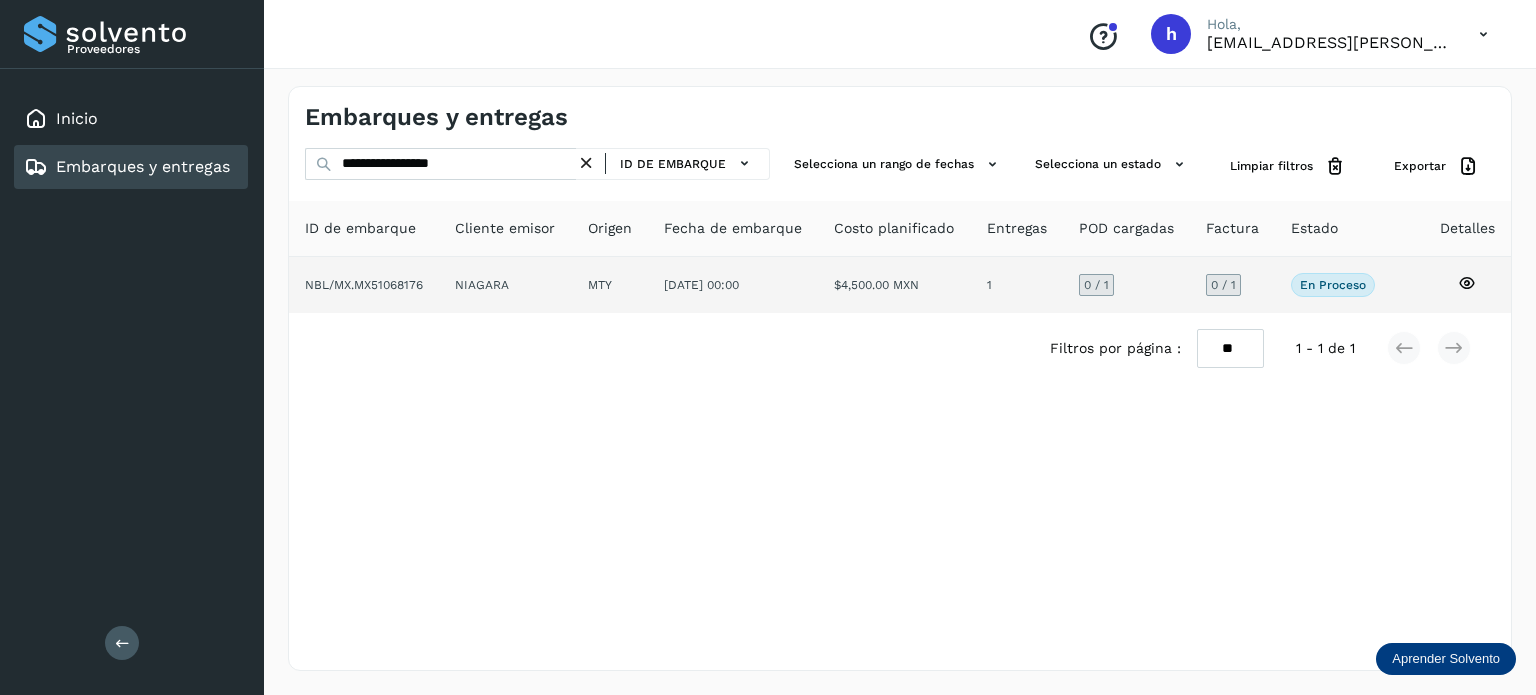 click on "NBL/MX.MX51068176" 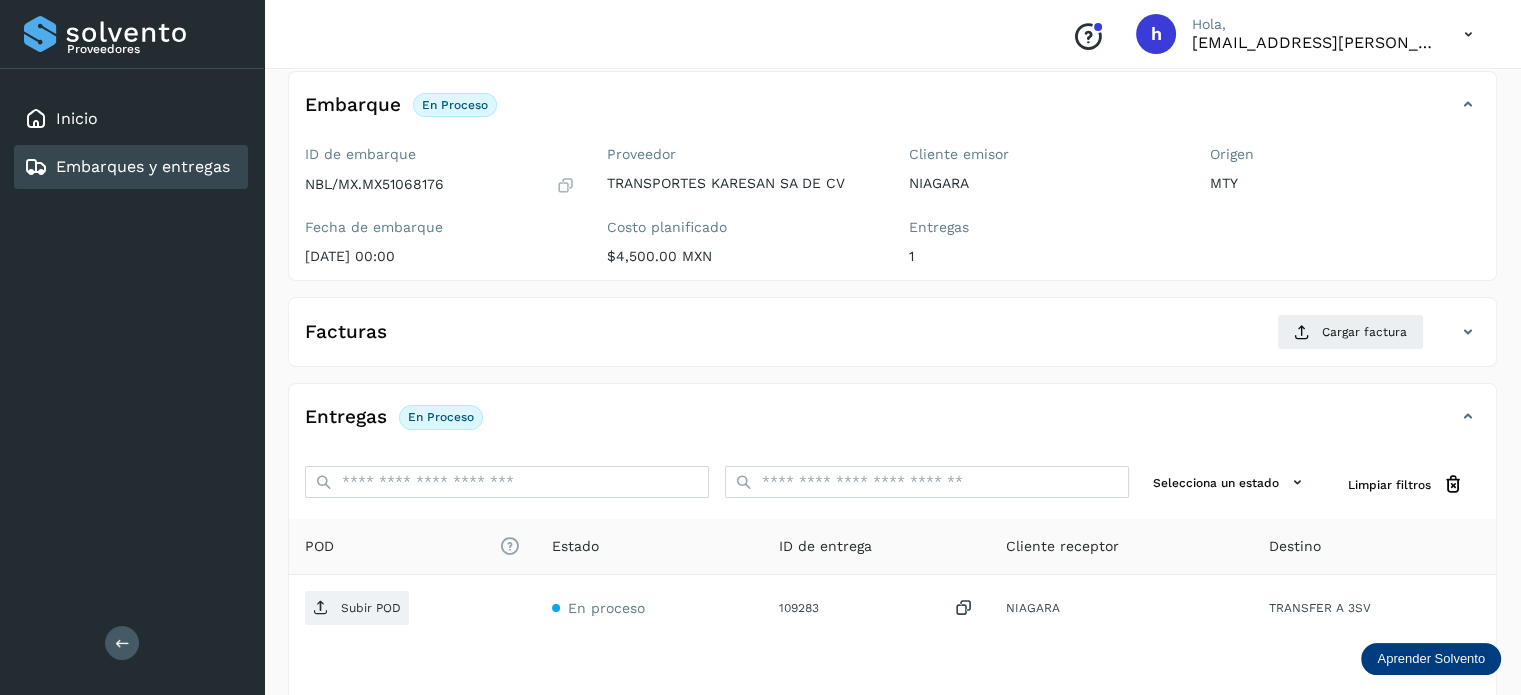 scroll, scrollTop: 116, scrollLeft: 0, axis: vertical 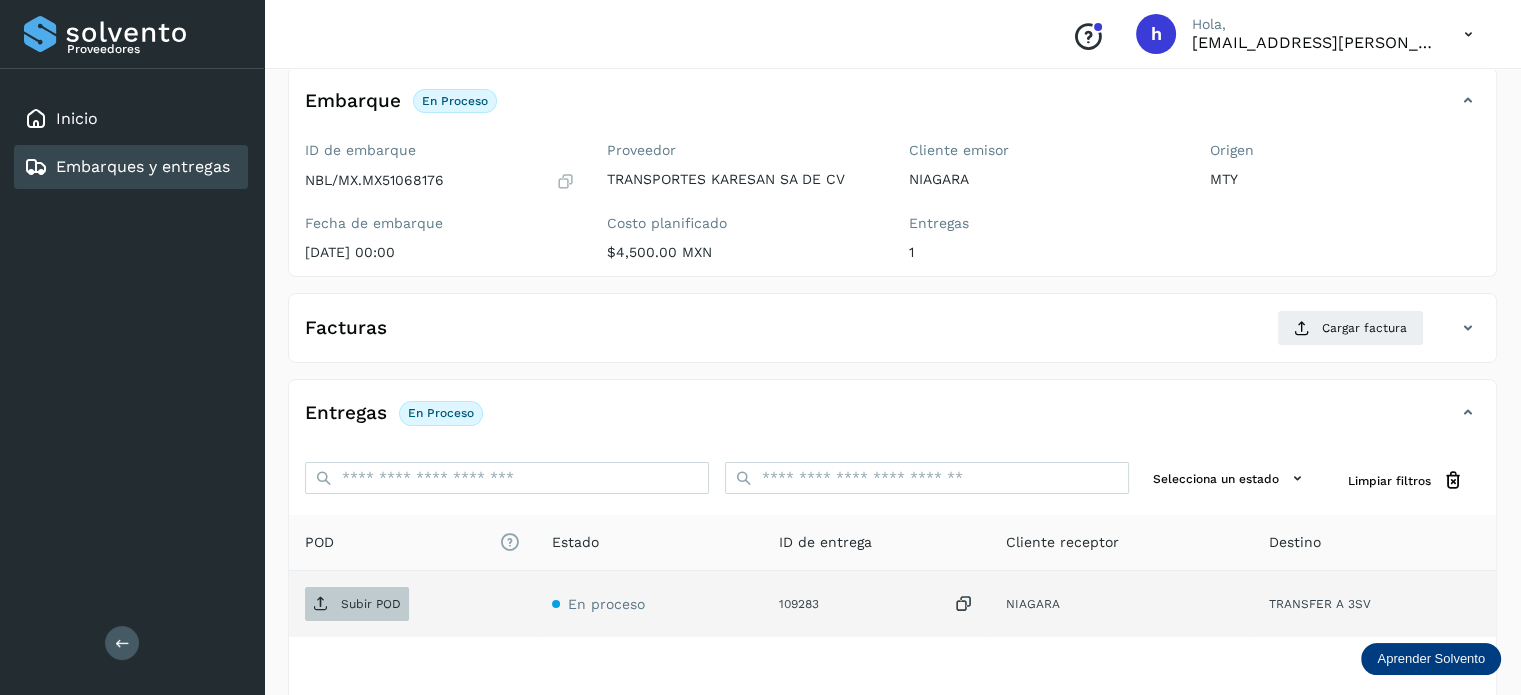 click on "Subir POD" at bounding box center [371, 604] 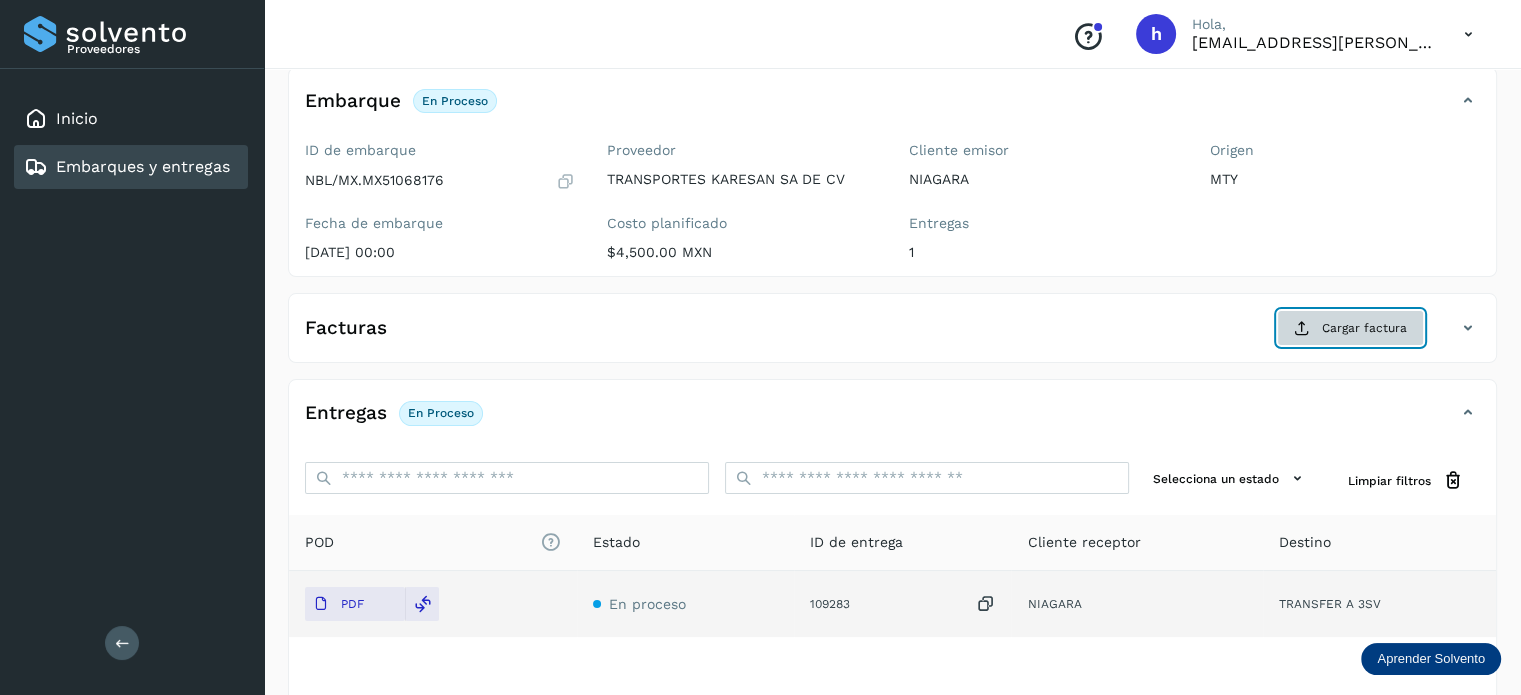 click on "Cargar factura" at bounding box center (1350, 328) 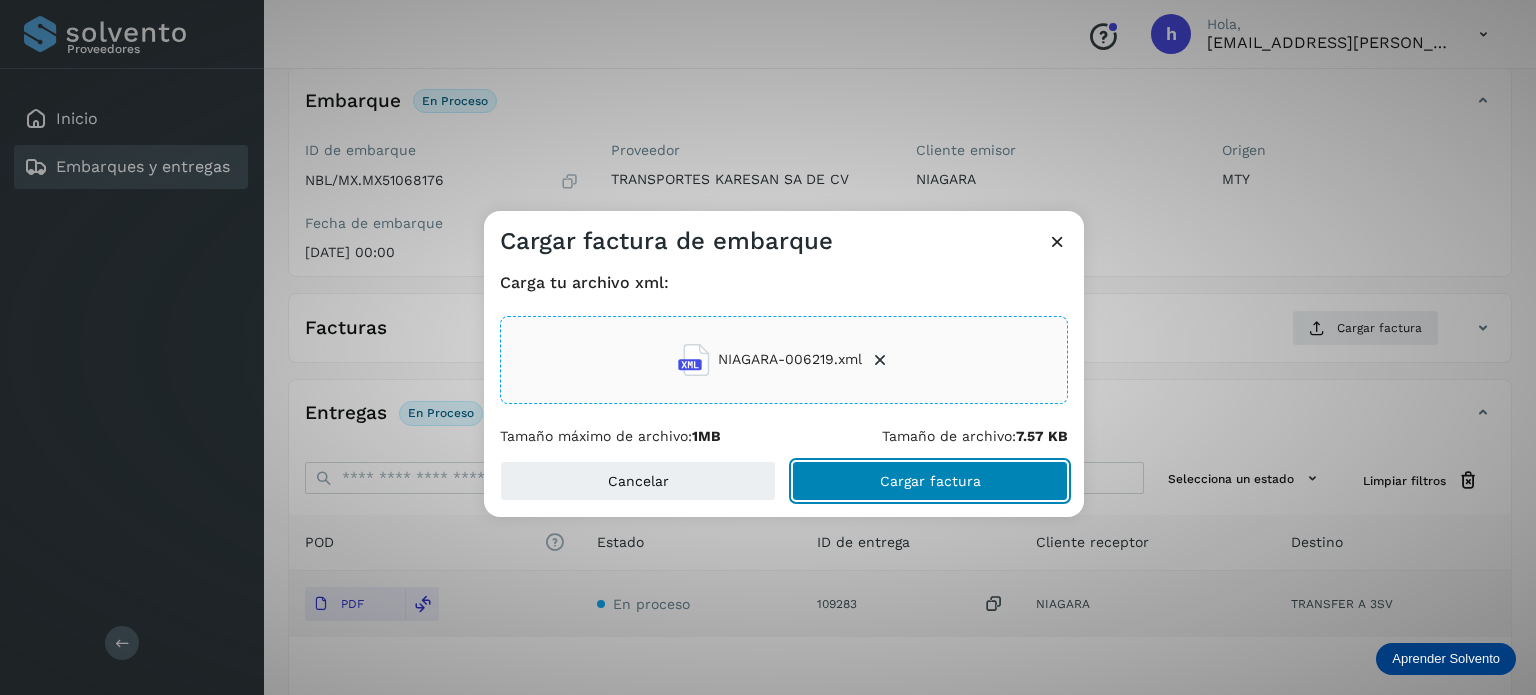 click on "Cargar factura" 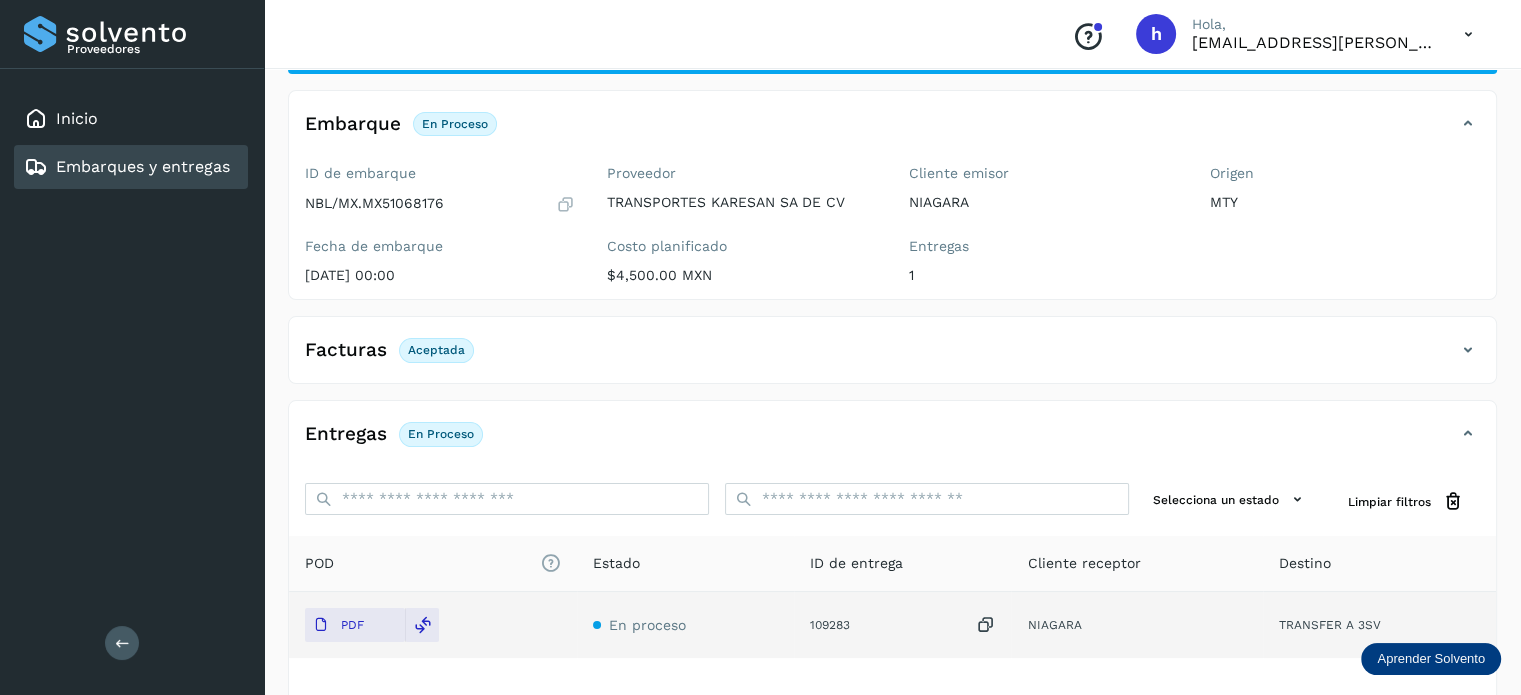 scroll, scrollTop: 0, scrollLeft: 0, axis: both 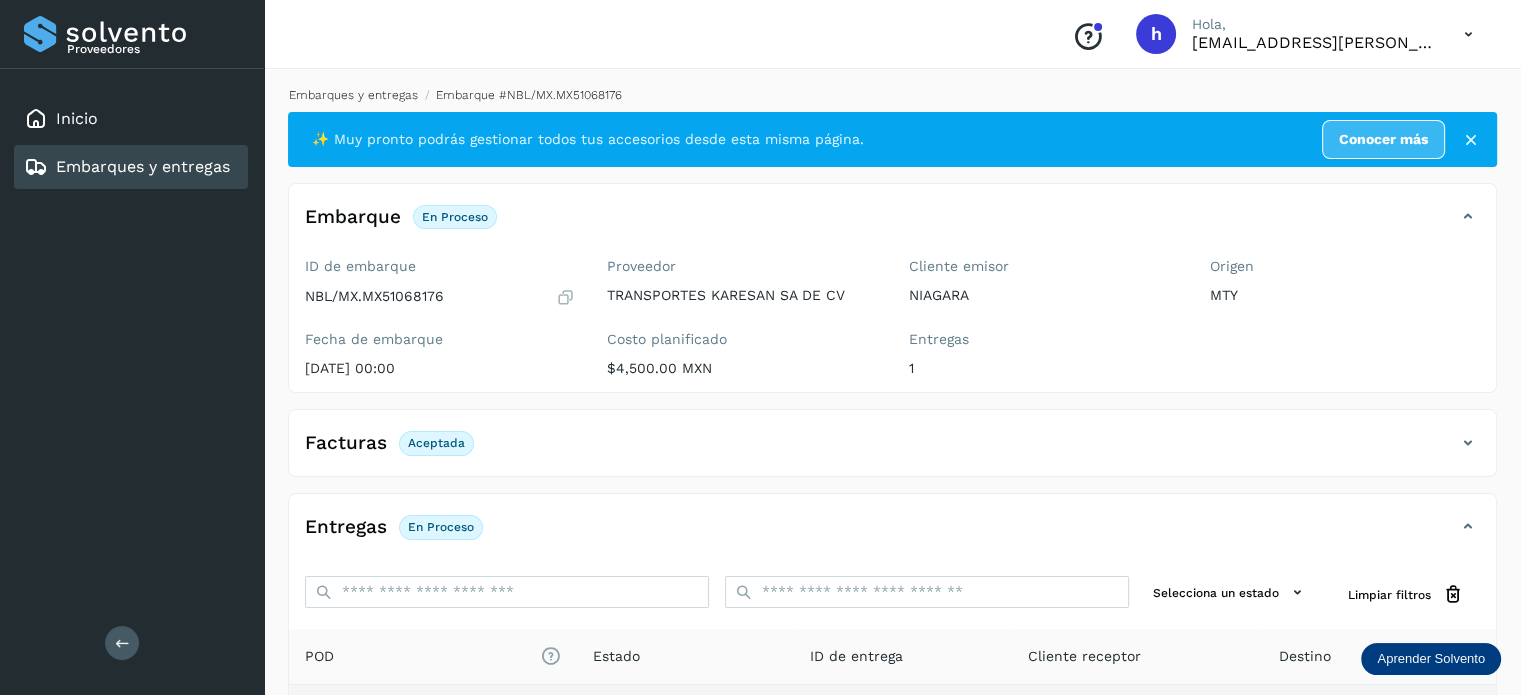 click on "Embarques y entregas" at bounding box center [353, 95] 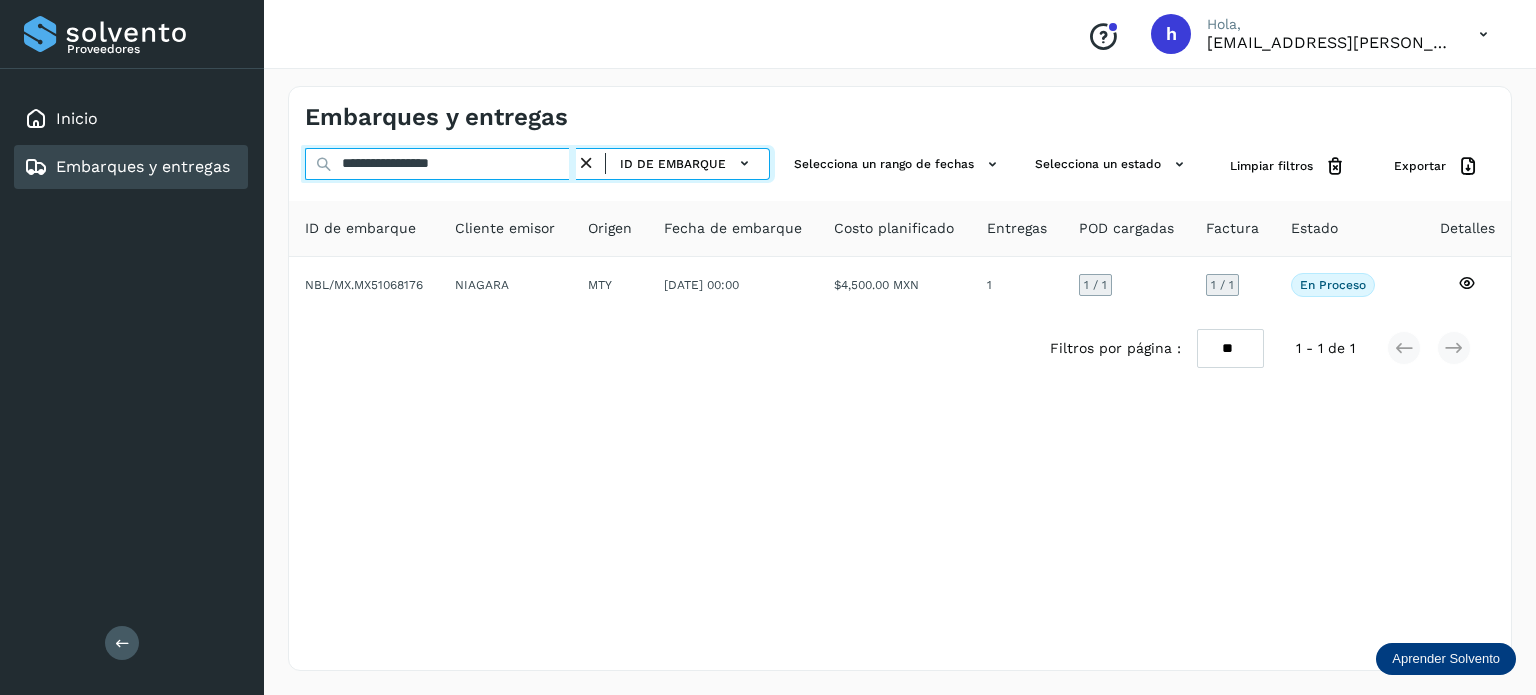 drag, startPoint x: 524, startPoint y: 174, endPoint x: 0, endPoint y: 255, distance: 530.2235 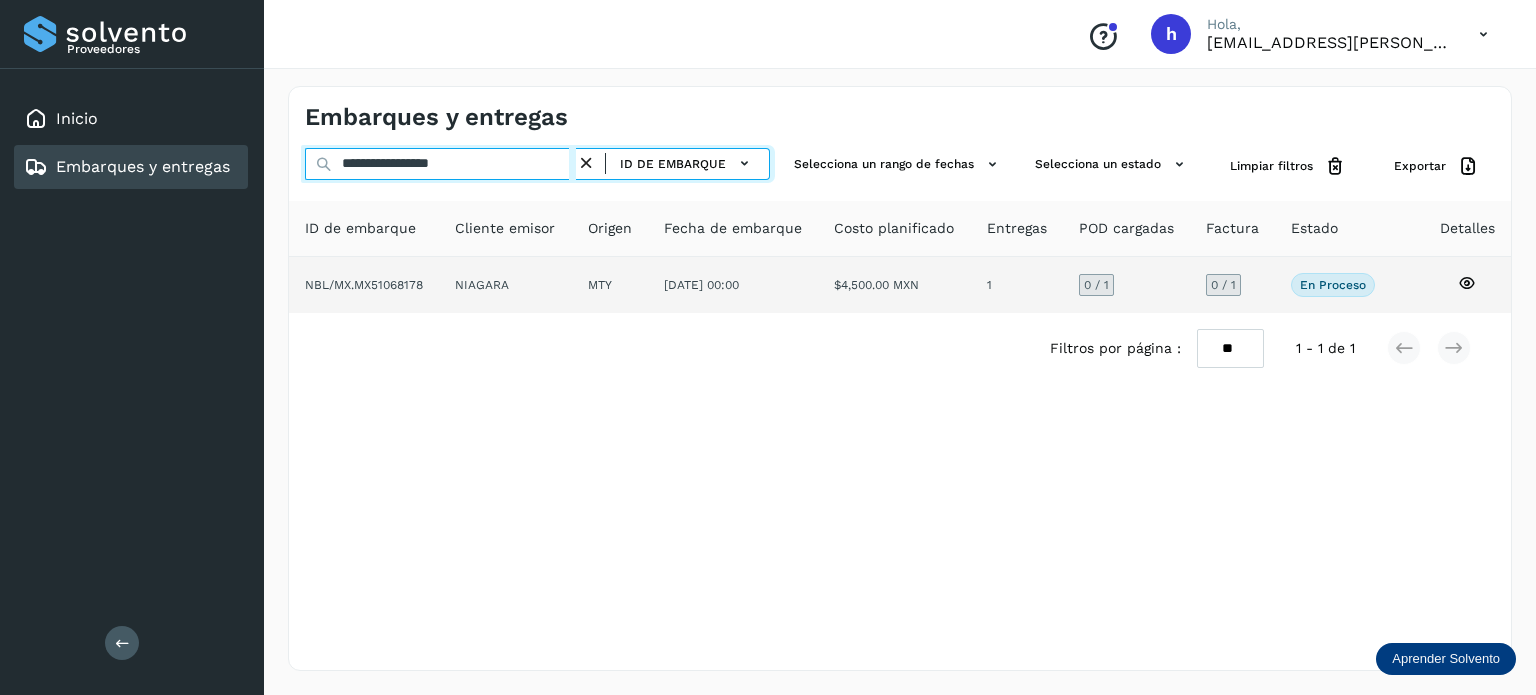 type on "**********" 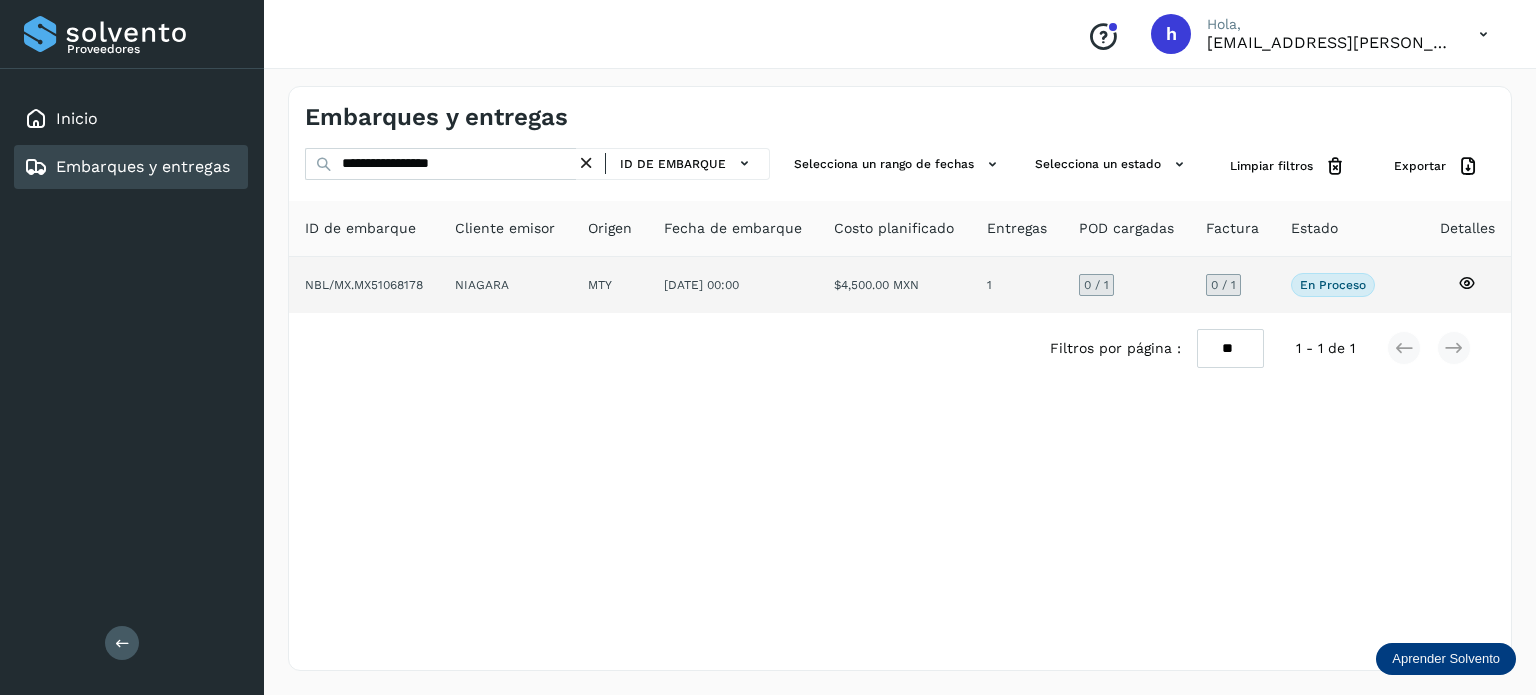 click on "NIAGARA" 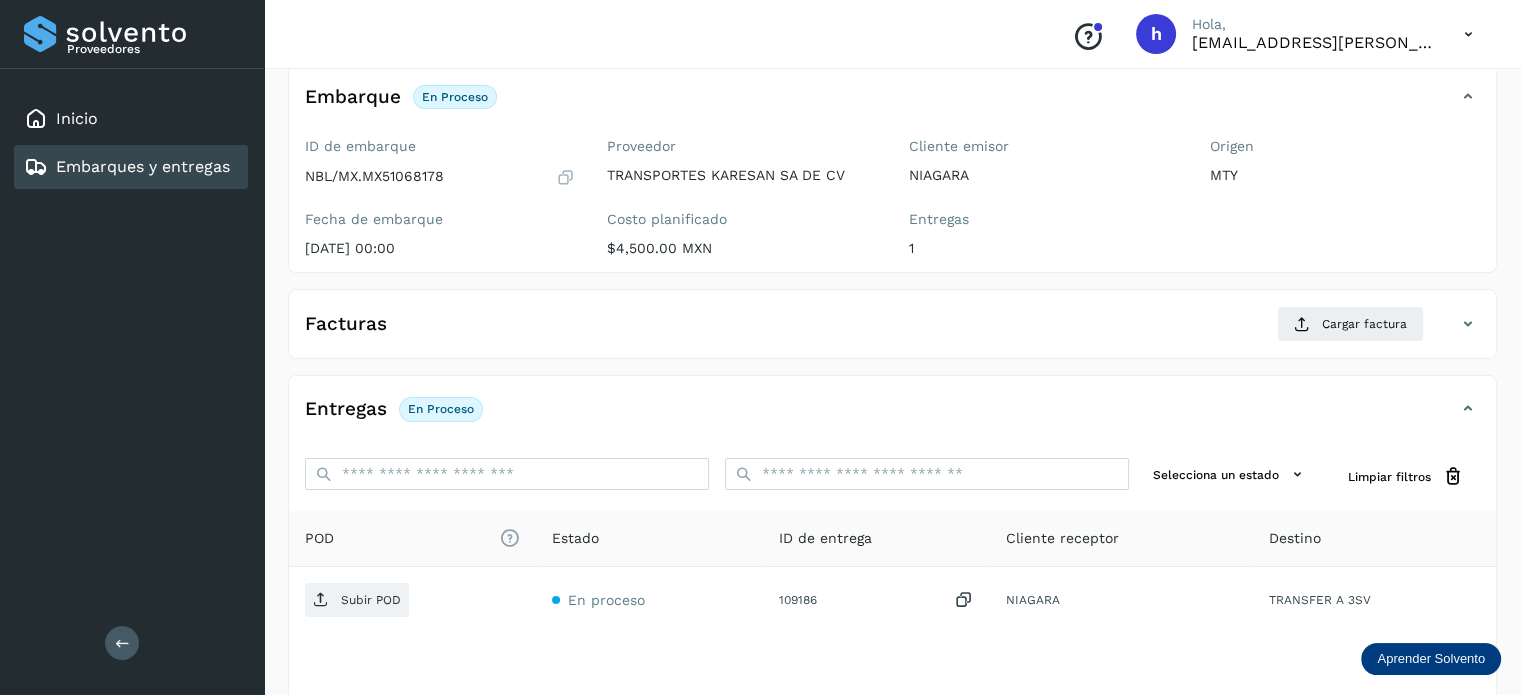 scroll, scrollTop: 128, scrollLeft: 0, axis: vertical 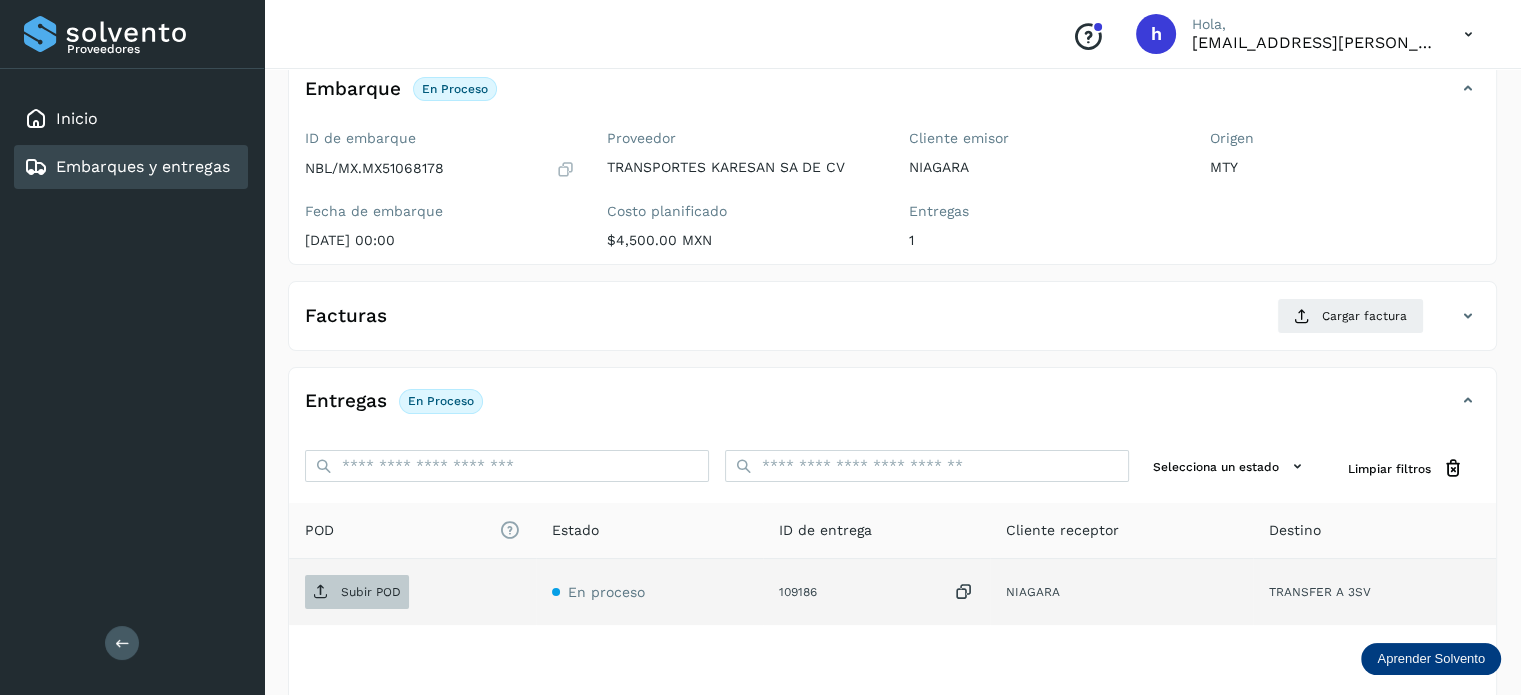 click on "Subir POD" at bounding box center [371, 592] 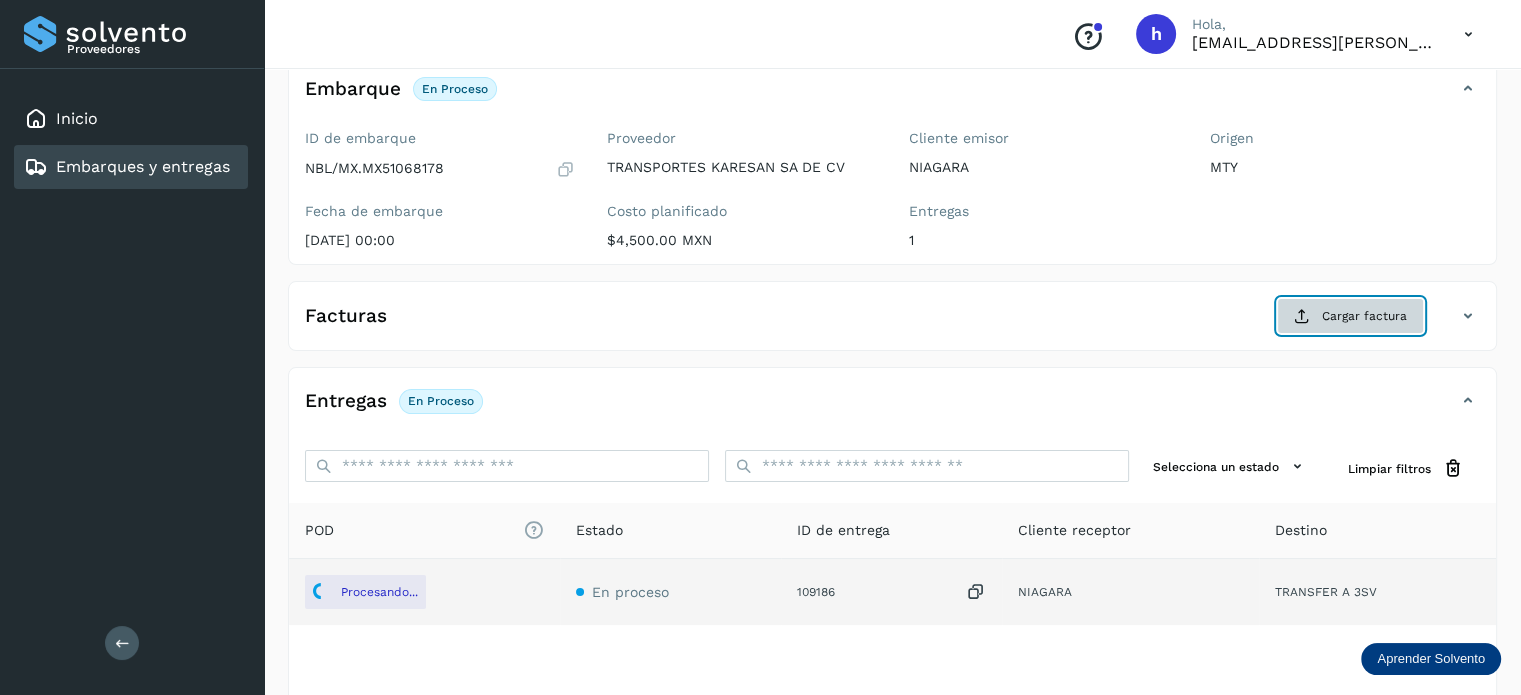 click on "Cargar factura" 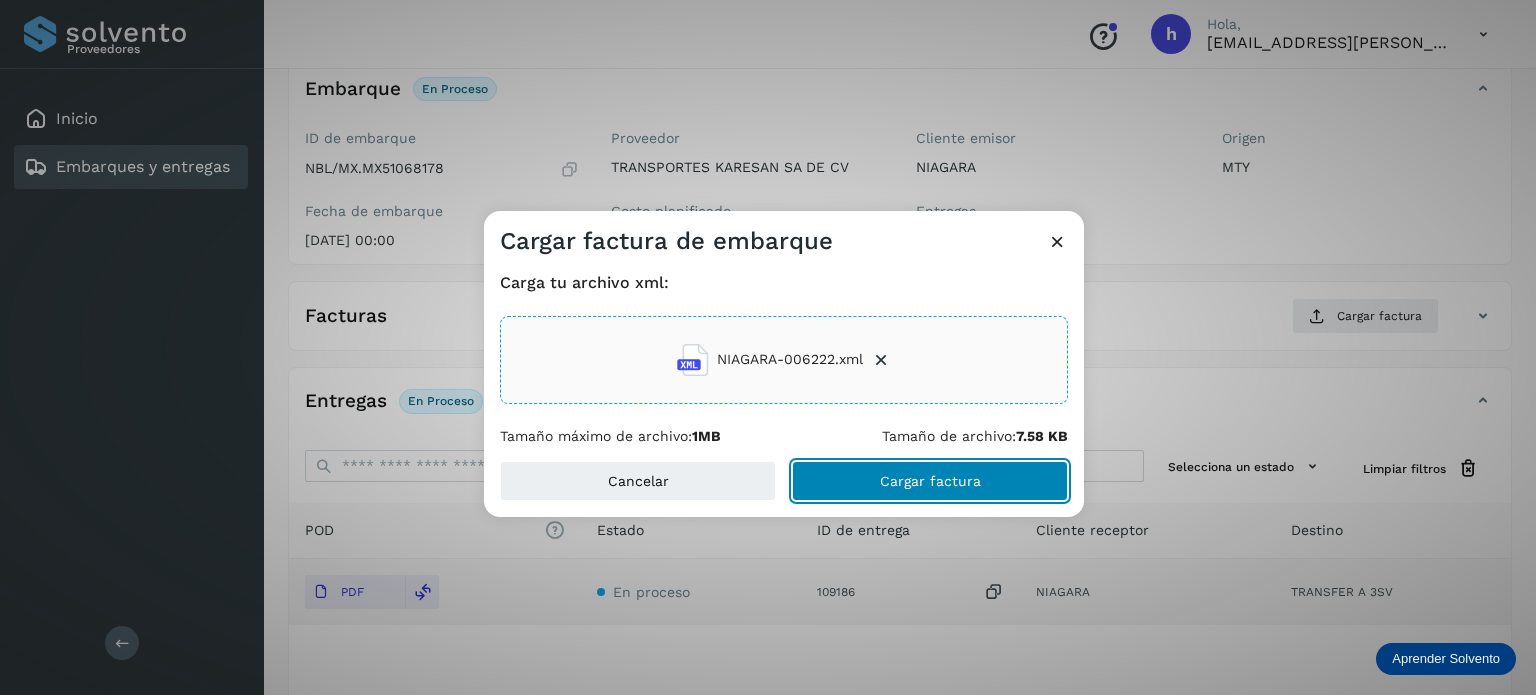 click on "Cargar factura" 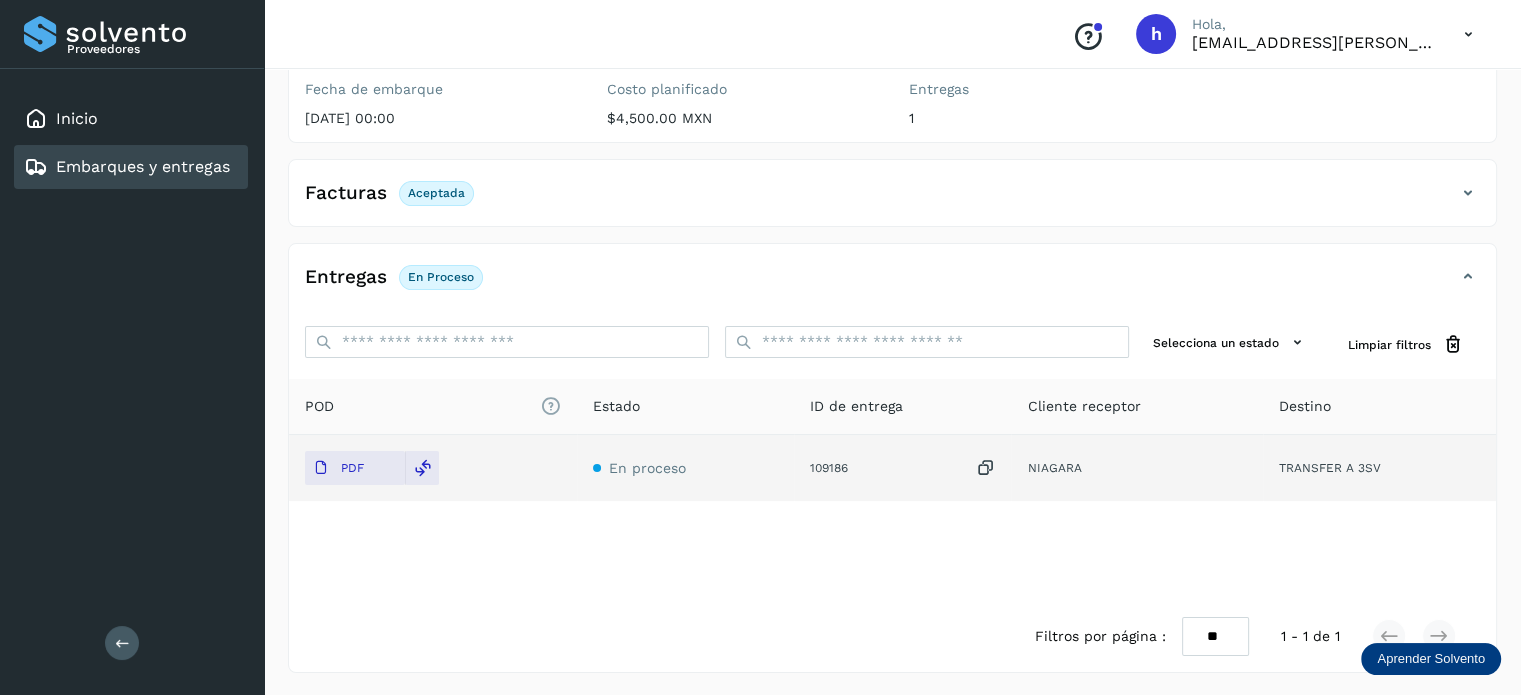 scroll, scrollTop: 0, scrollLeft: 0, axis: both 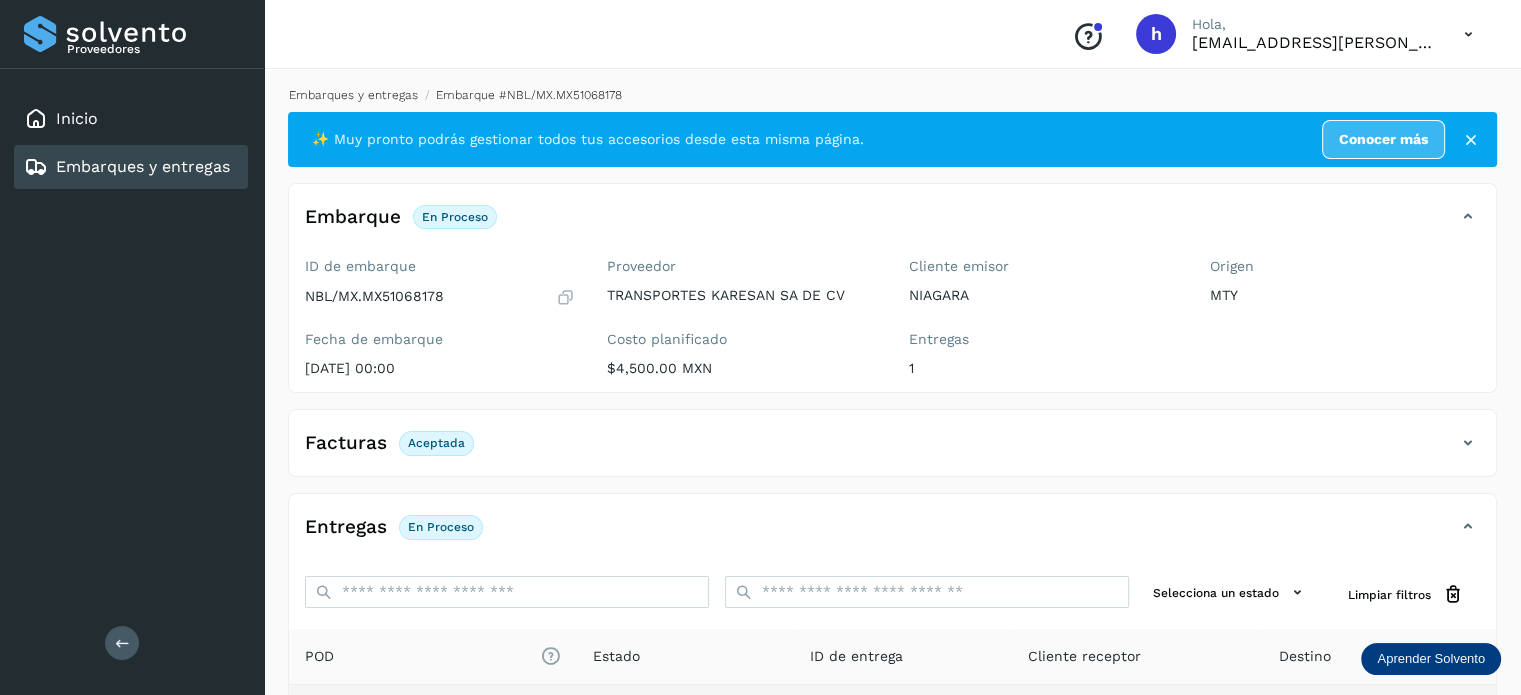 click on "Embarques y entregas" at bounding box center (353, 95) 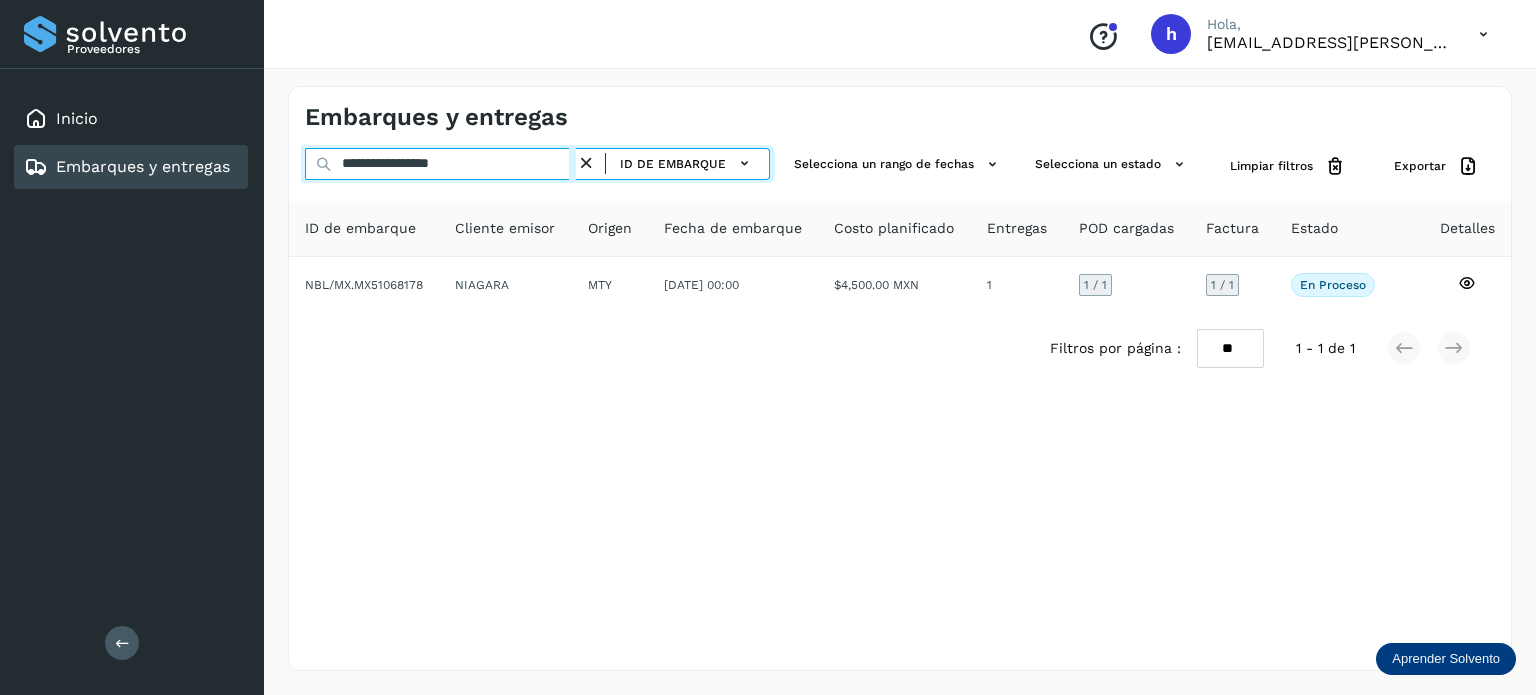drag, startPoint x: 532, startPoint y: 171, endPoint x: 128, endPoint y: 173, distance: 404.00494 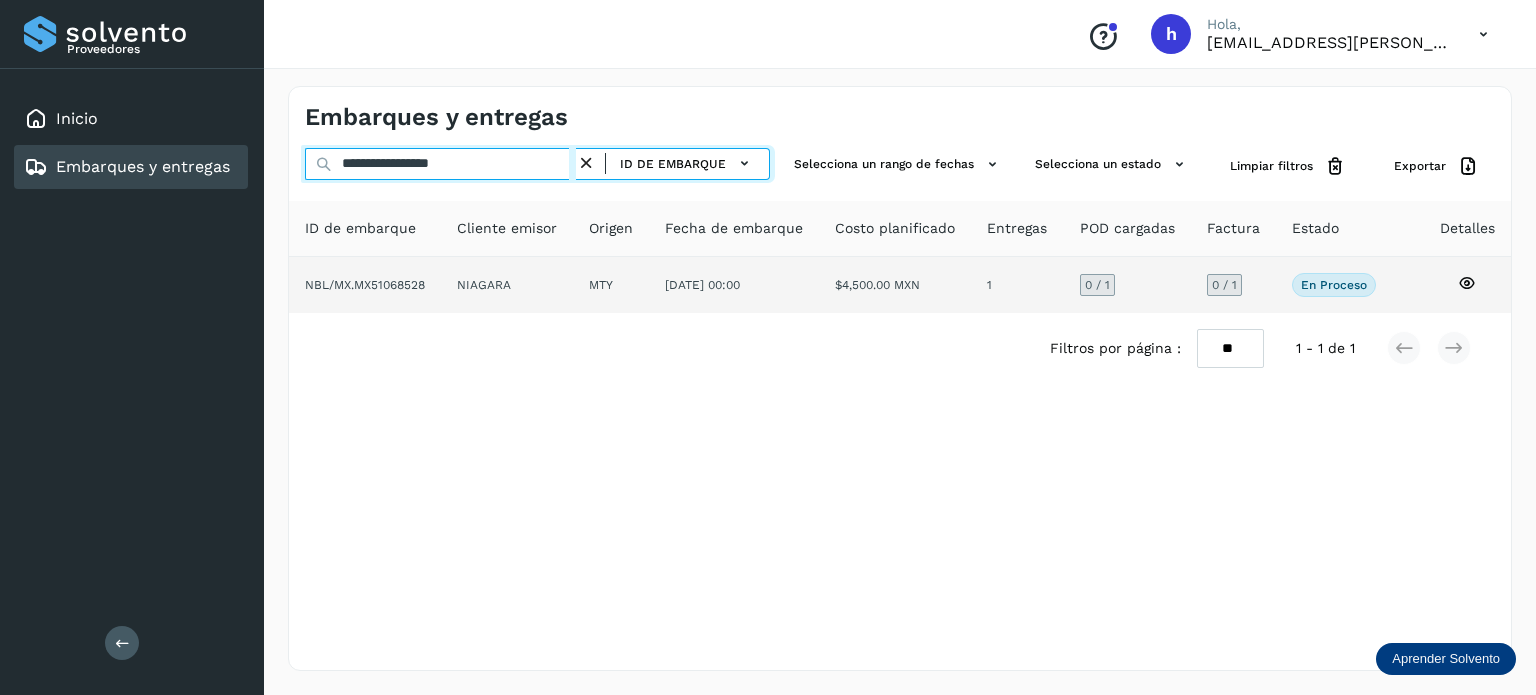 type on "**********" 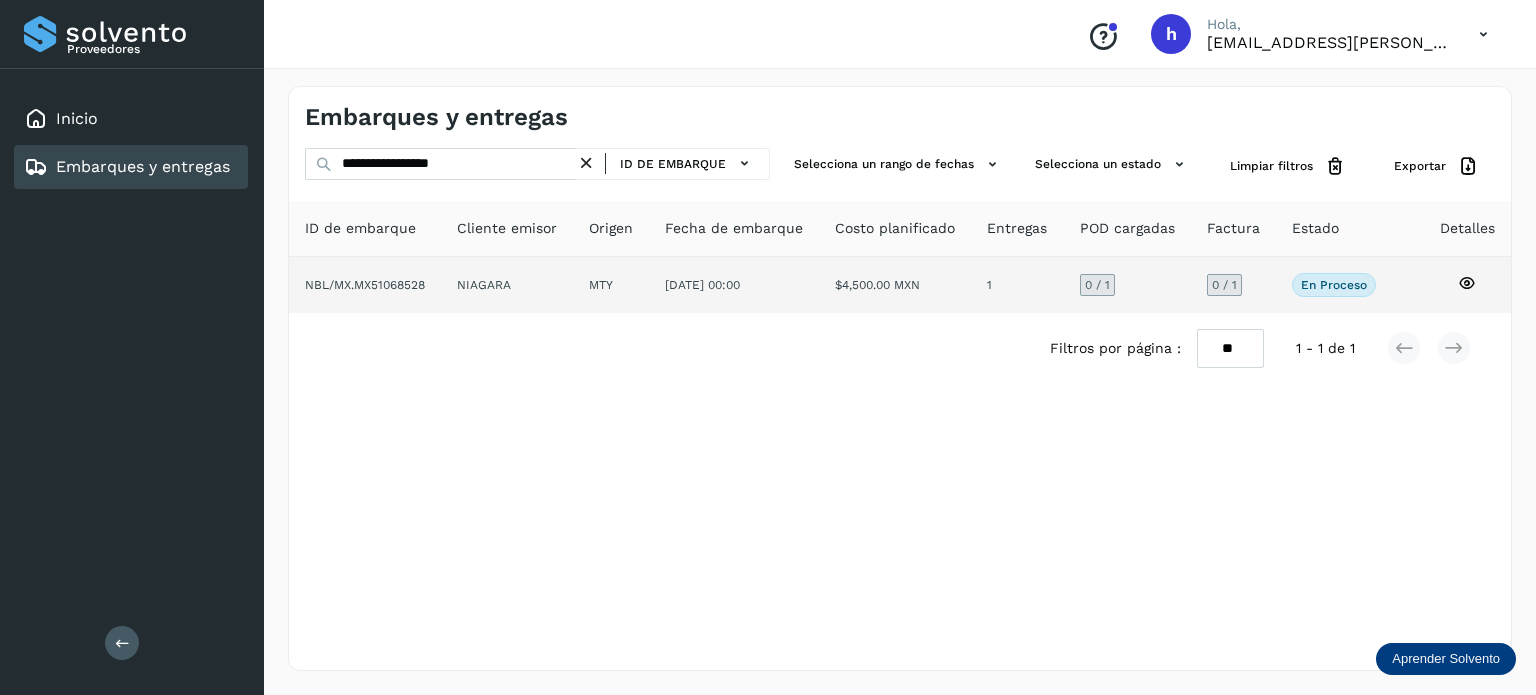 click on "NIAGARA" 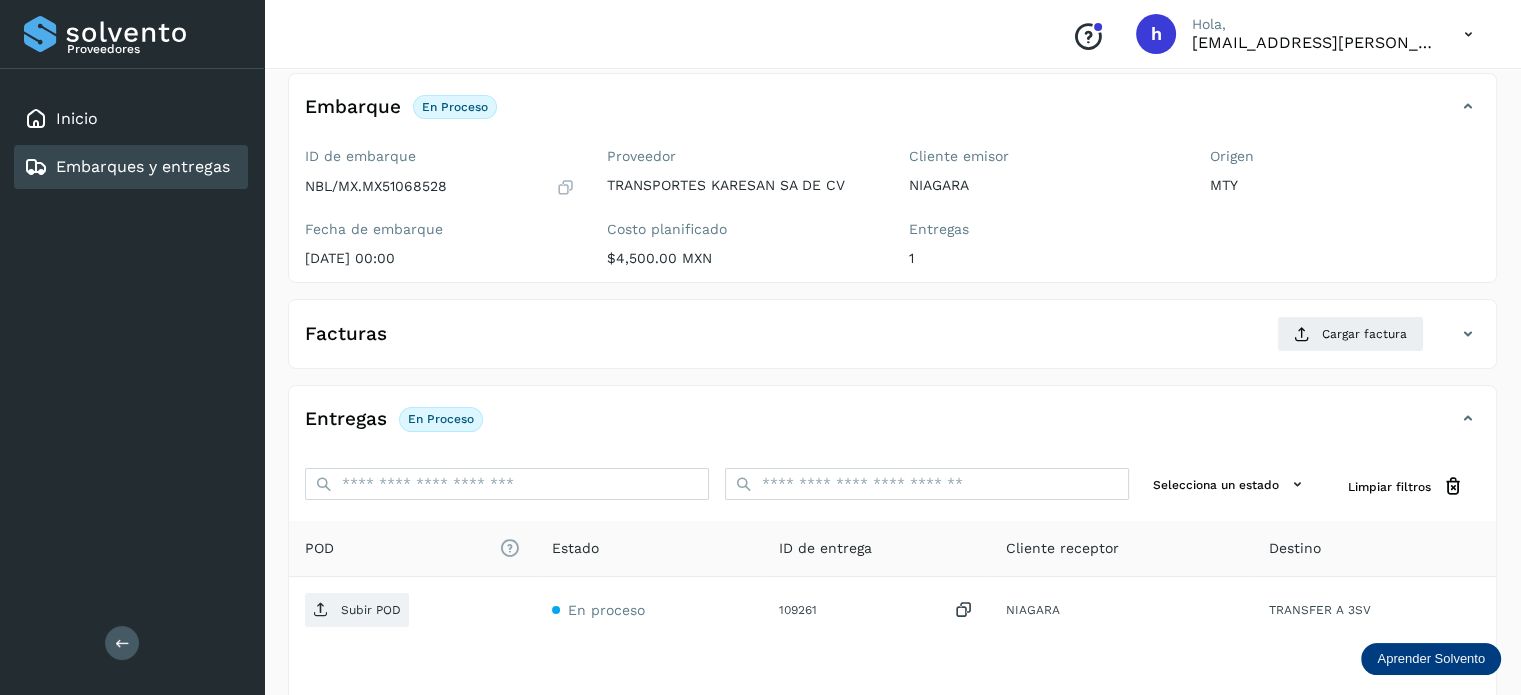 scroll, scrollTop: 112, scrollLeft: 0, axis: vertical 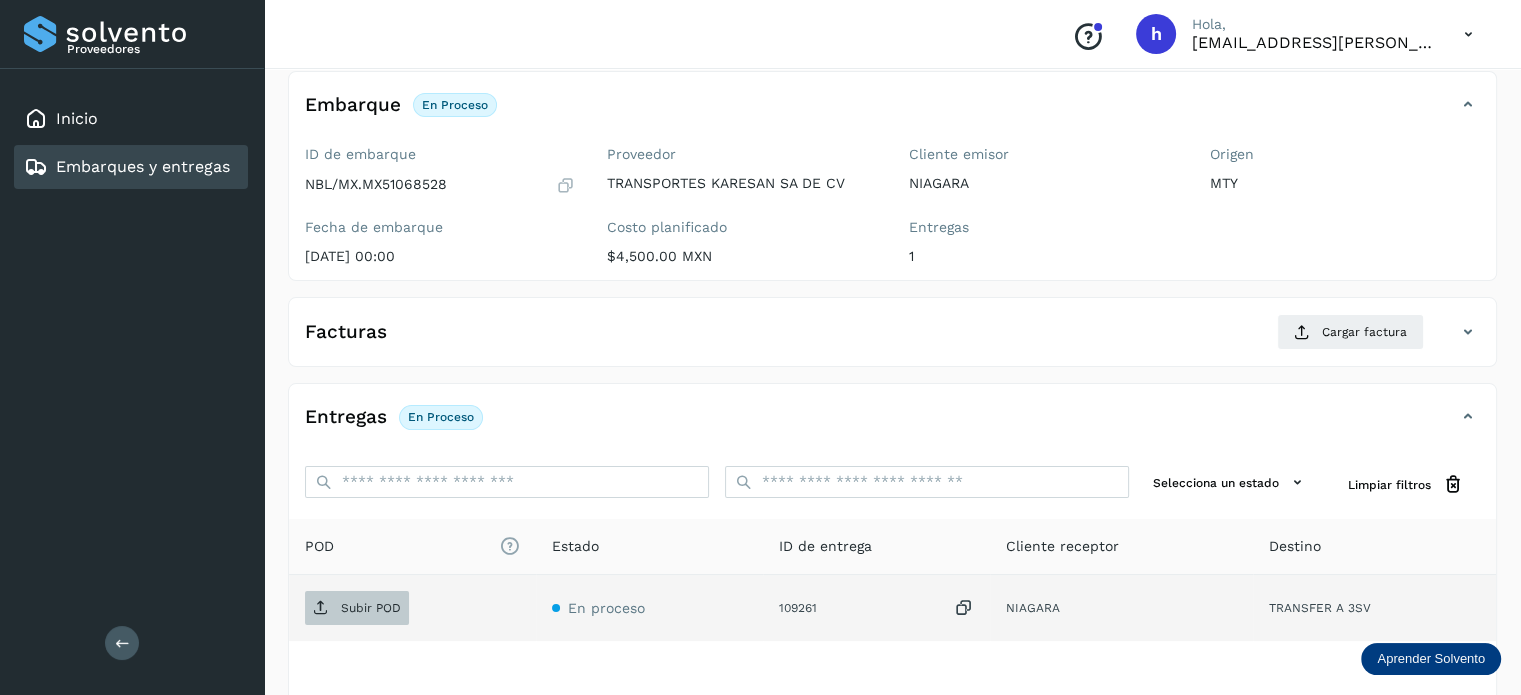 click on "Subir POD" at bounding box center [357, 608] 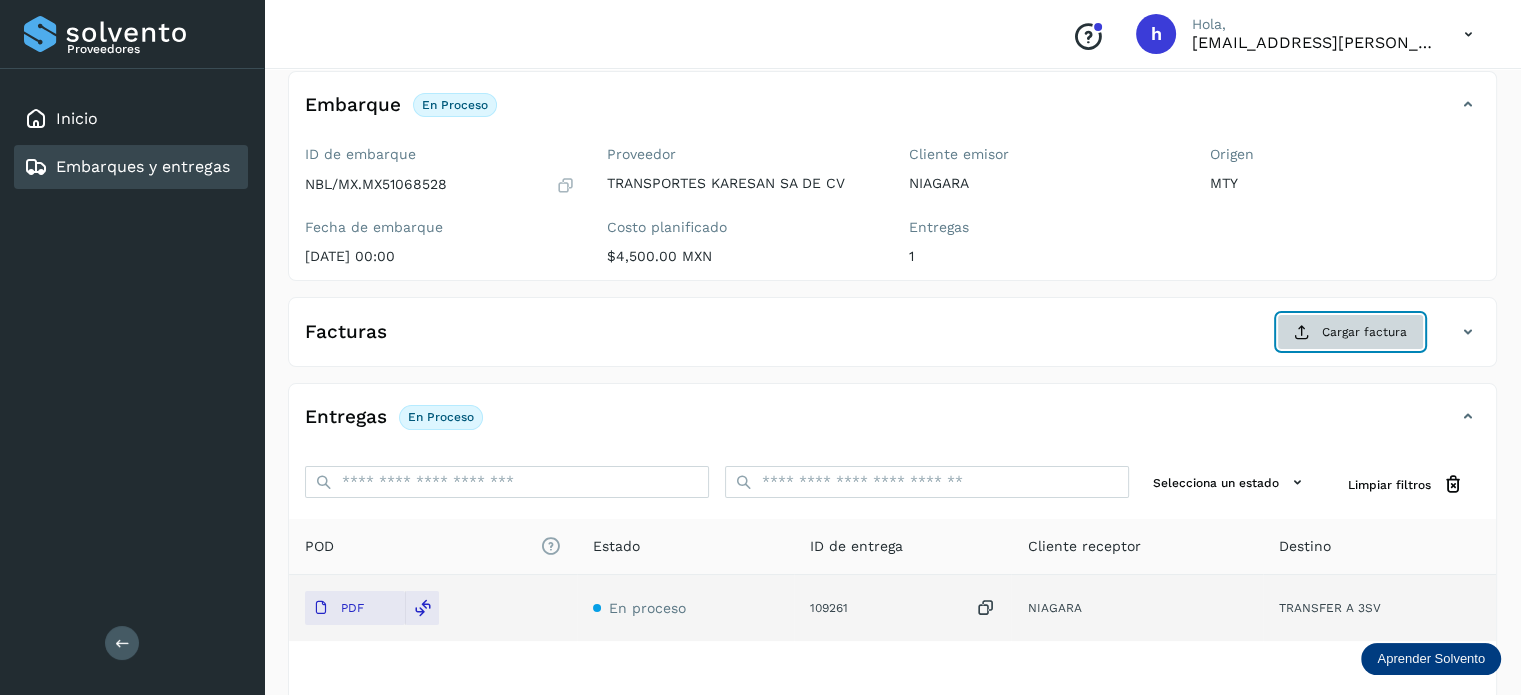 click on "Cargar factura" 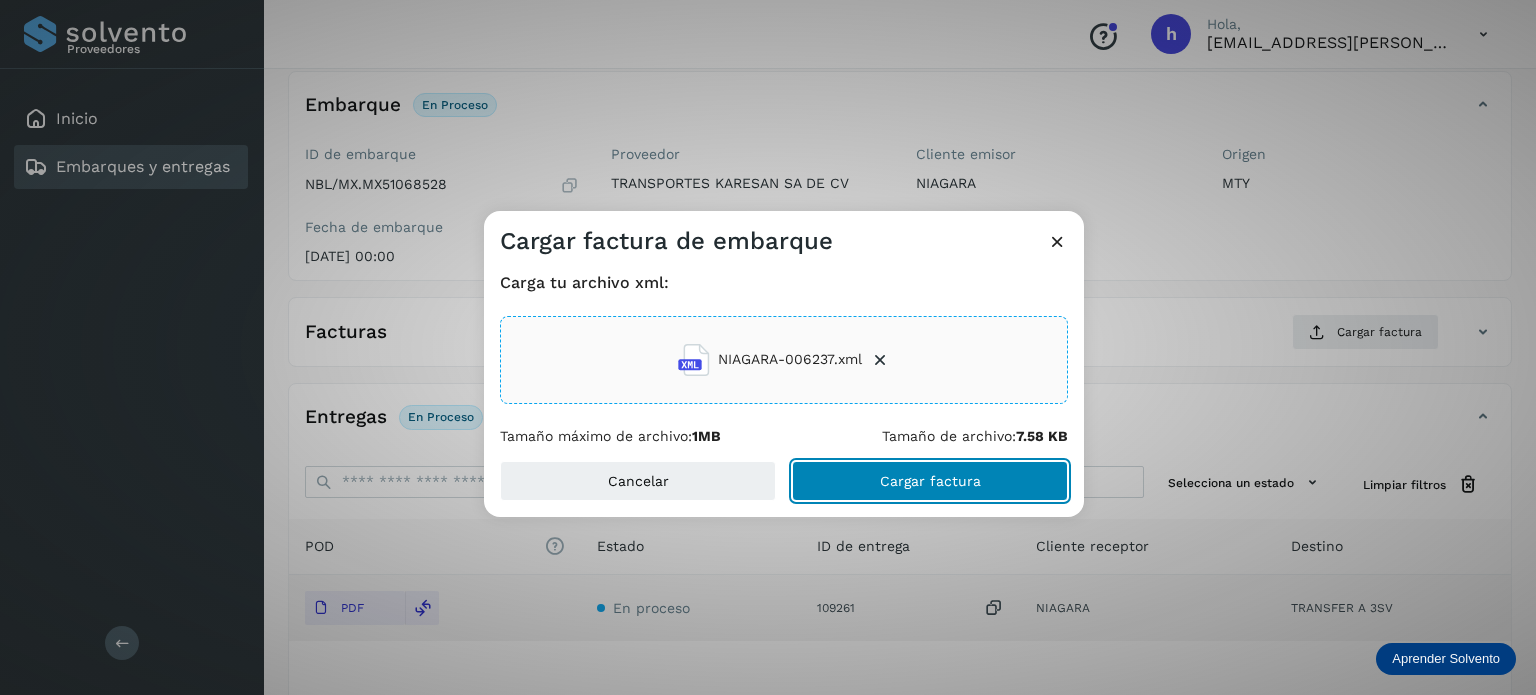 click on "Cargar factura" 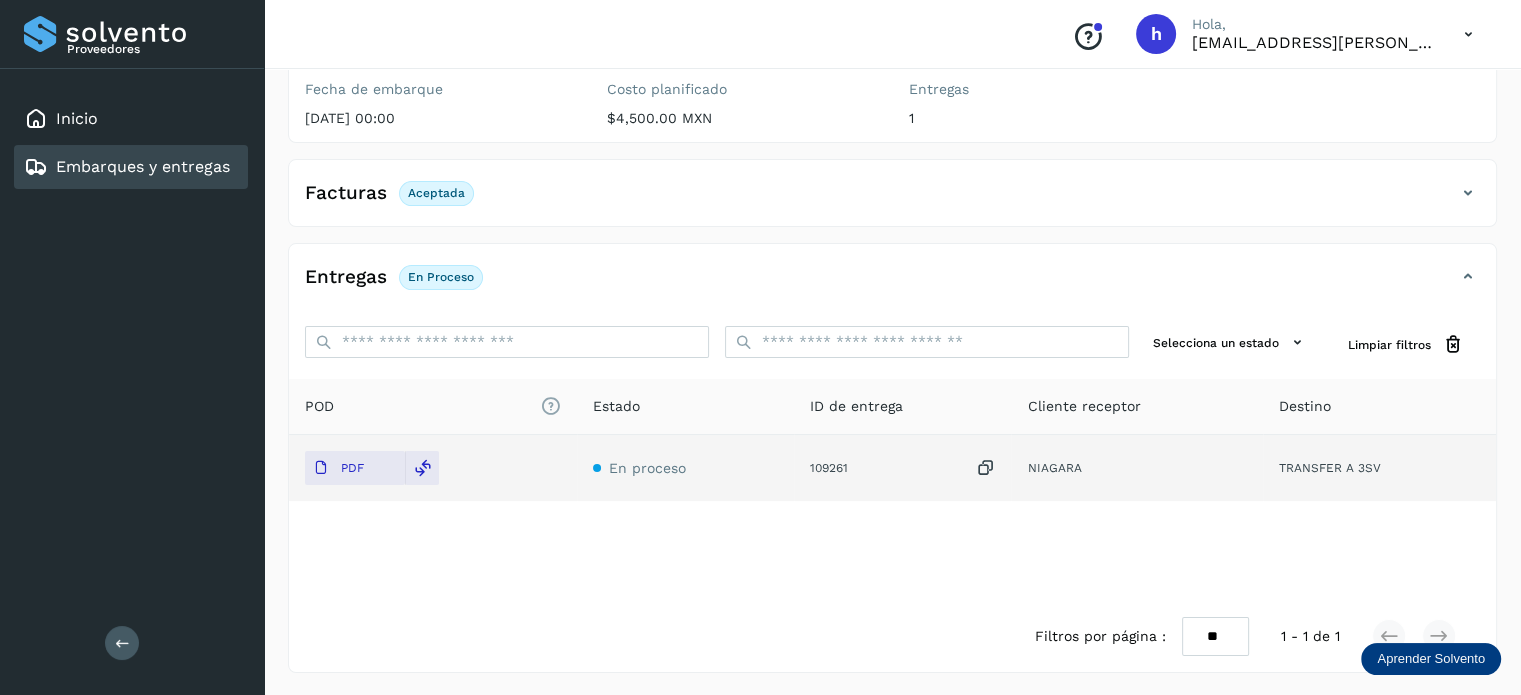 scroll, scrollTop: 0, scrollLeft: 0, axis: both 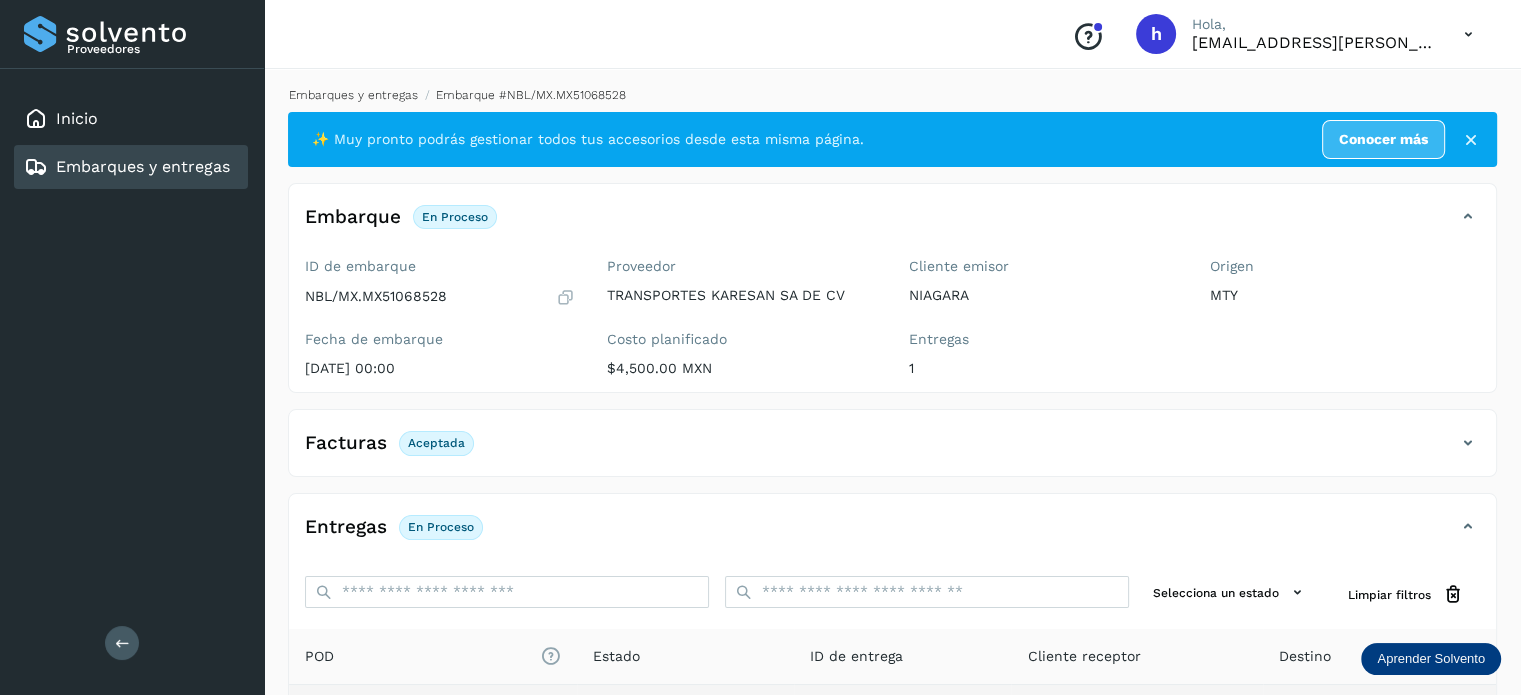 click on "Embarques y entregas" at bounding box center (353, 95) 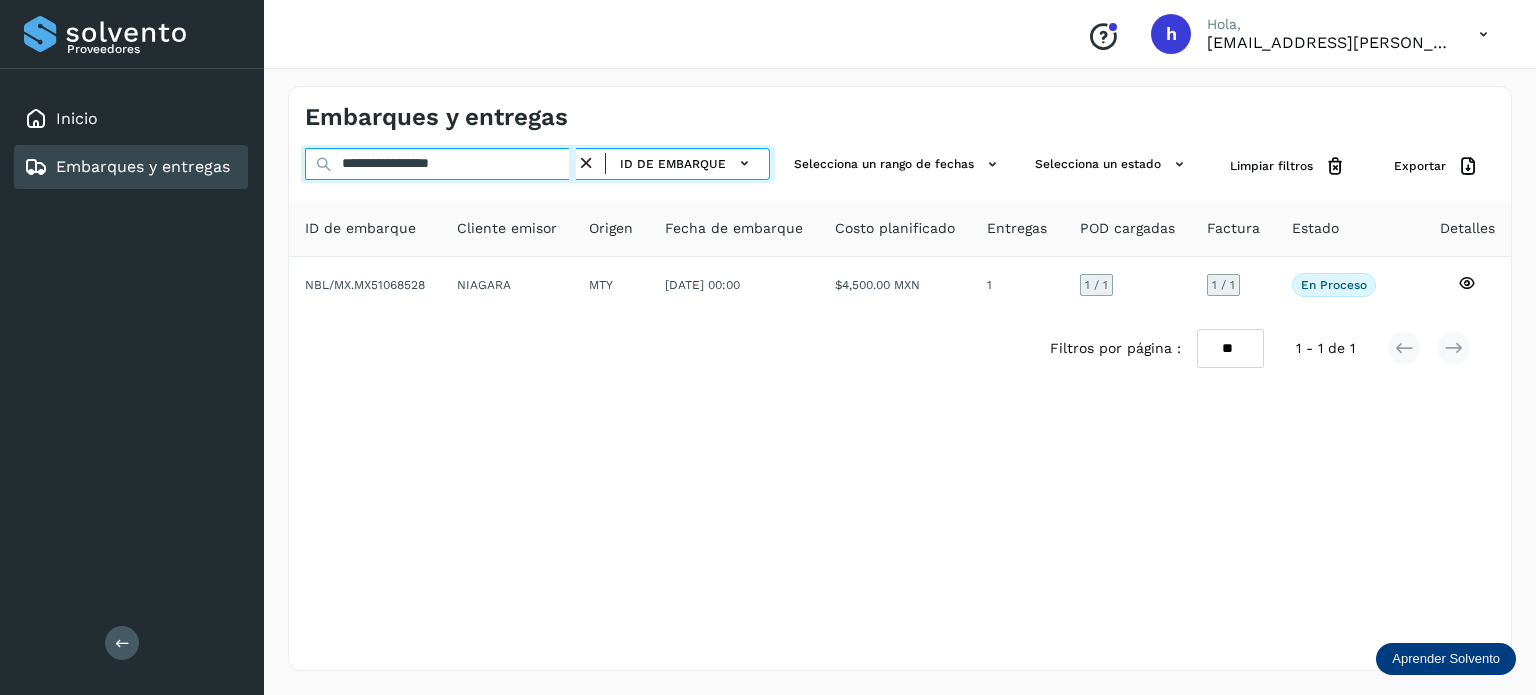 drag, startPoint x: 505, startPoint y: 172, endPoint x: 30, endPoint y: 208, distance: 476.36224 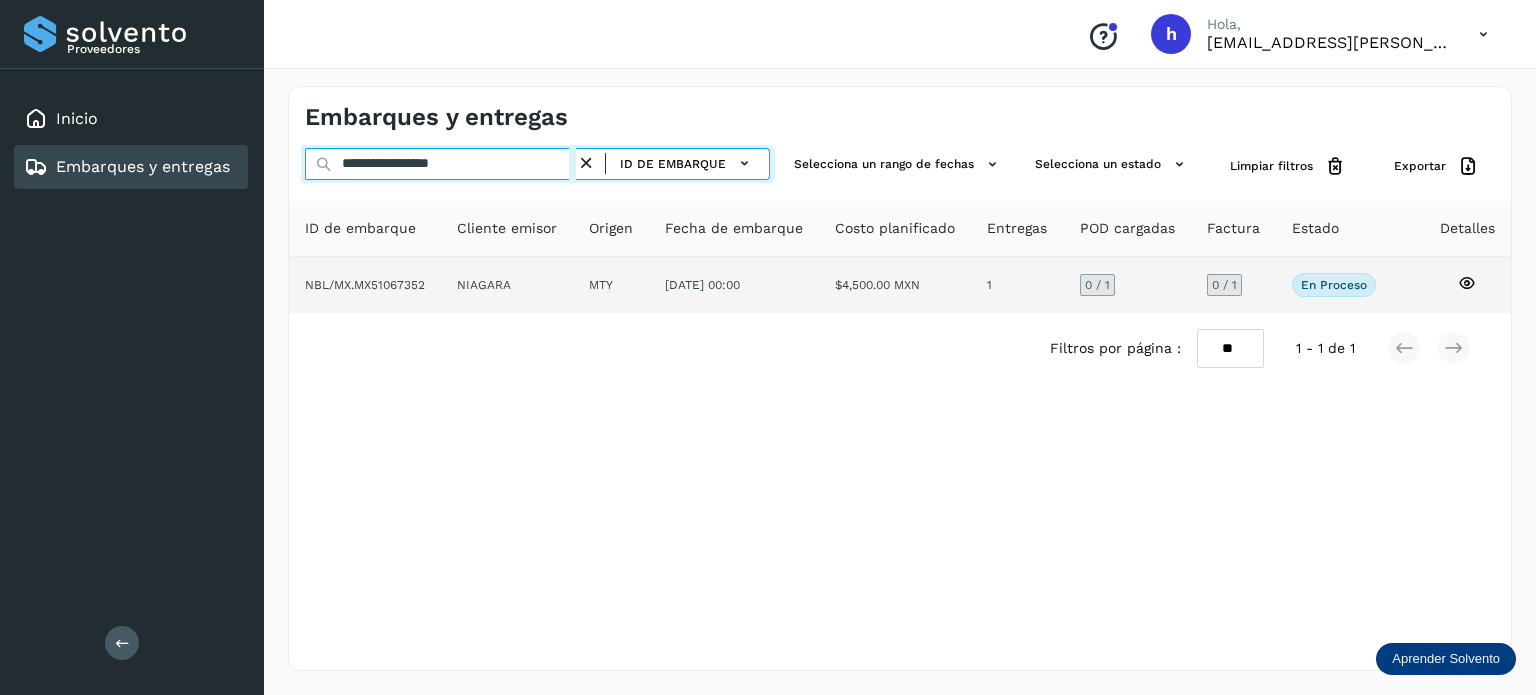 type on "**********" 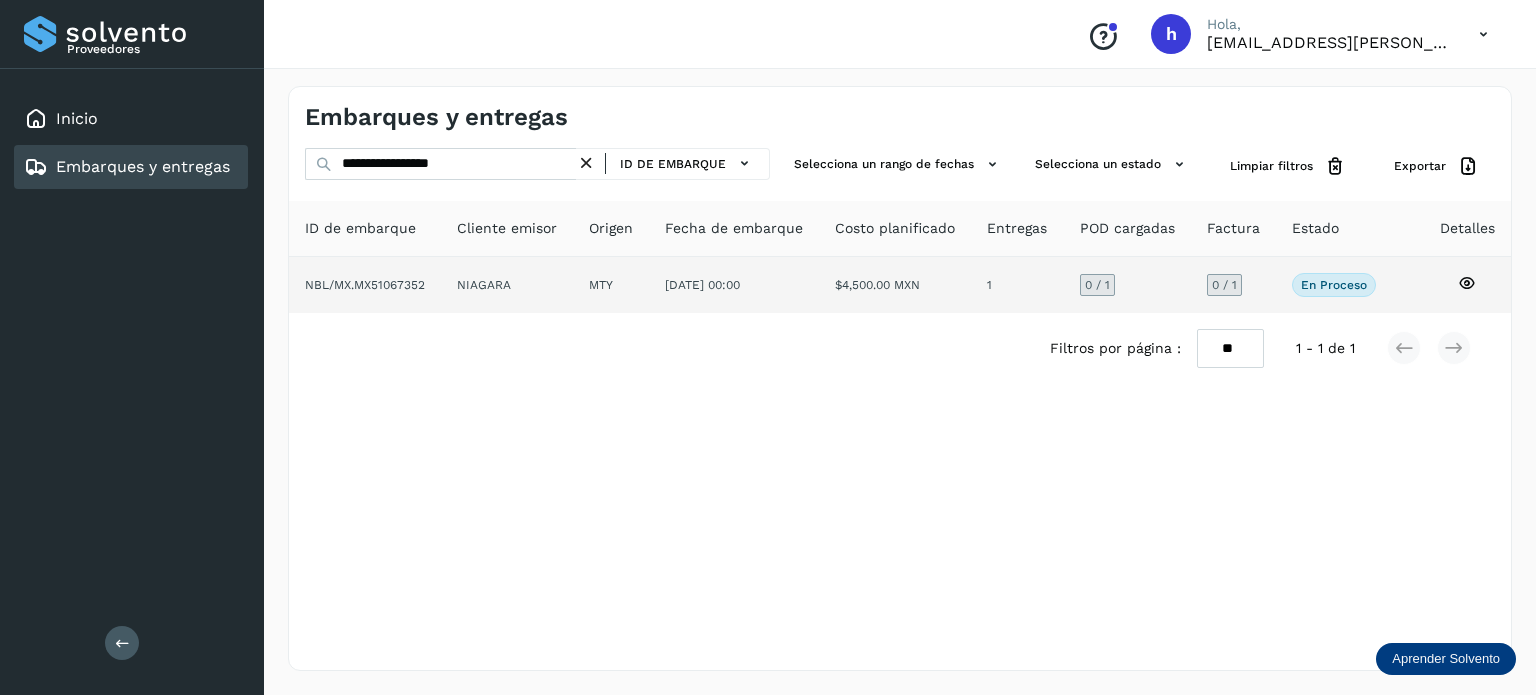 click on "NIAGARA" 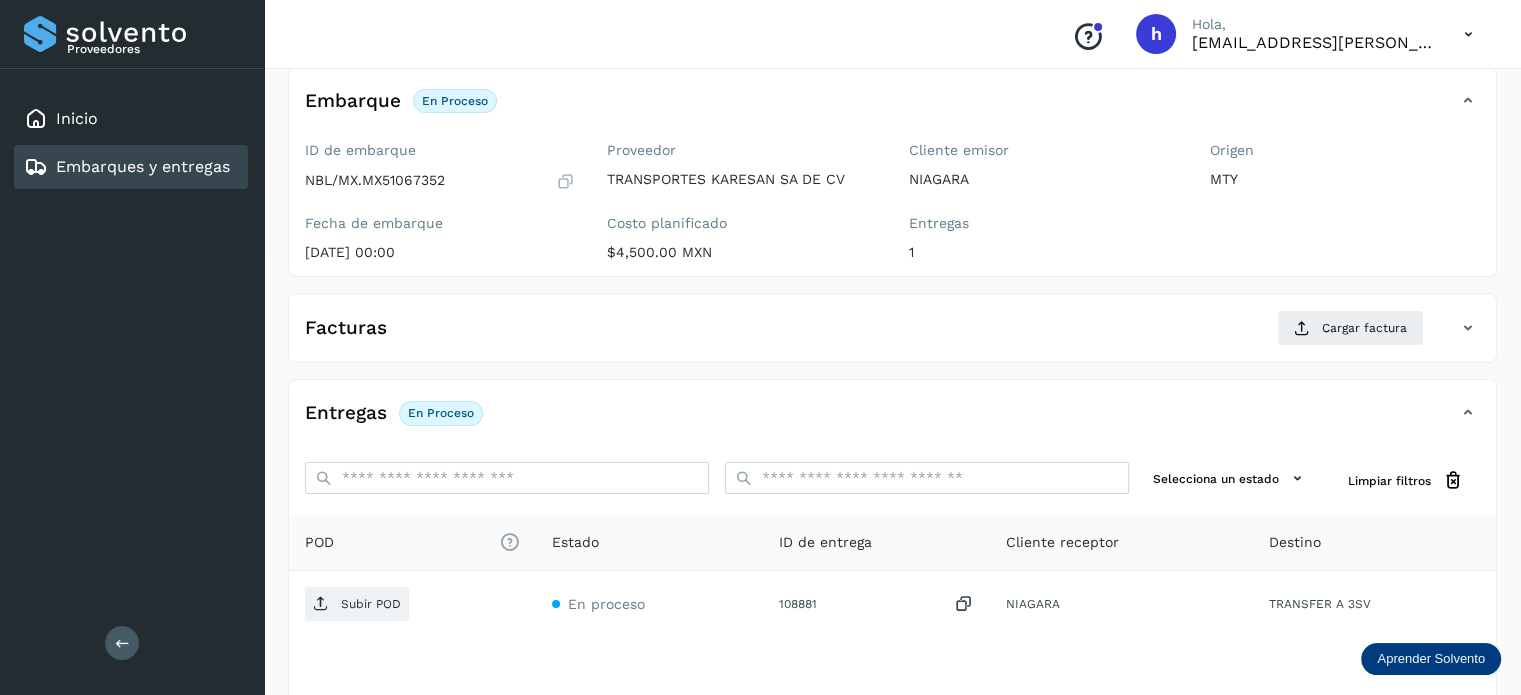 scroll, scrollTop: 117, scrollLeft: 0, axis: vertical 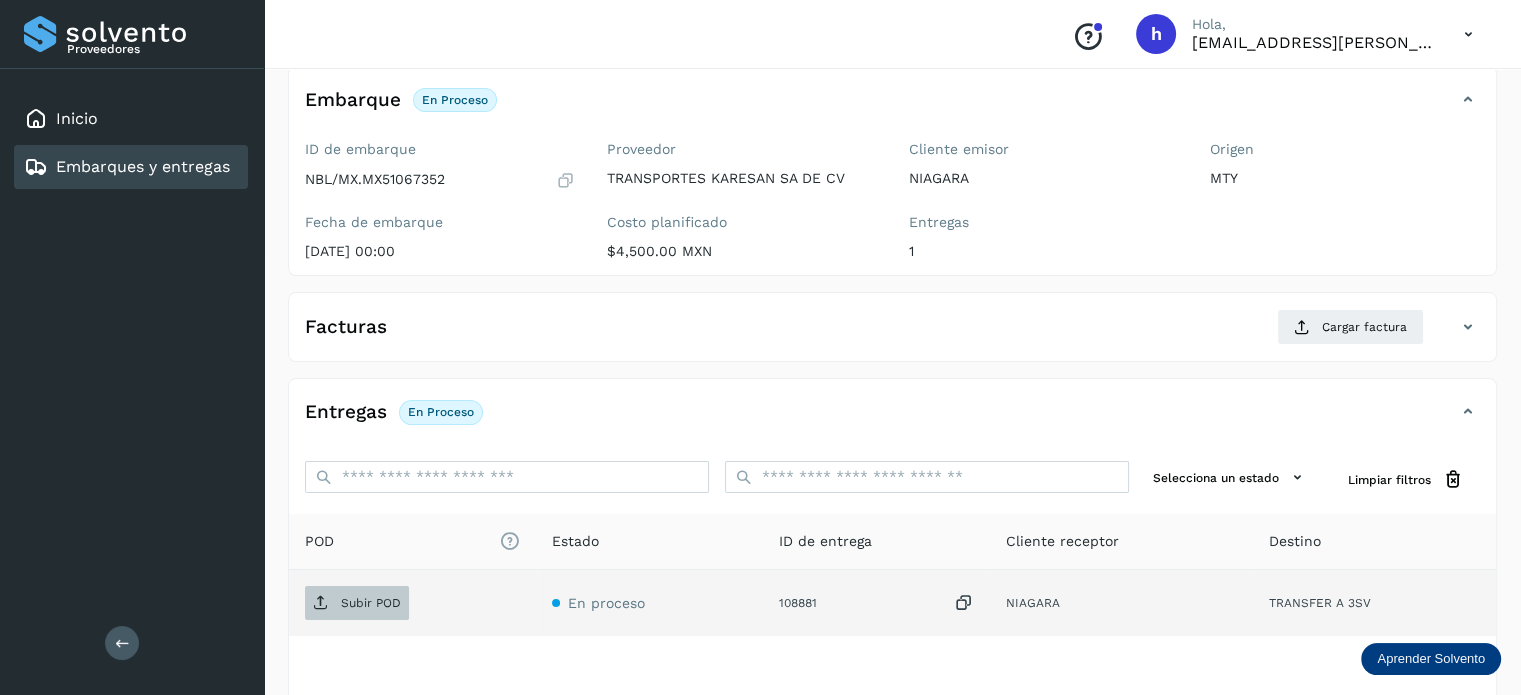 click on "Subir POD" at bounding box center (371, 603) 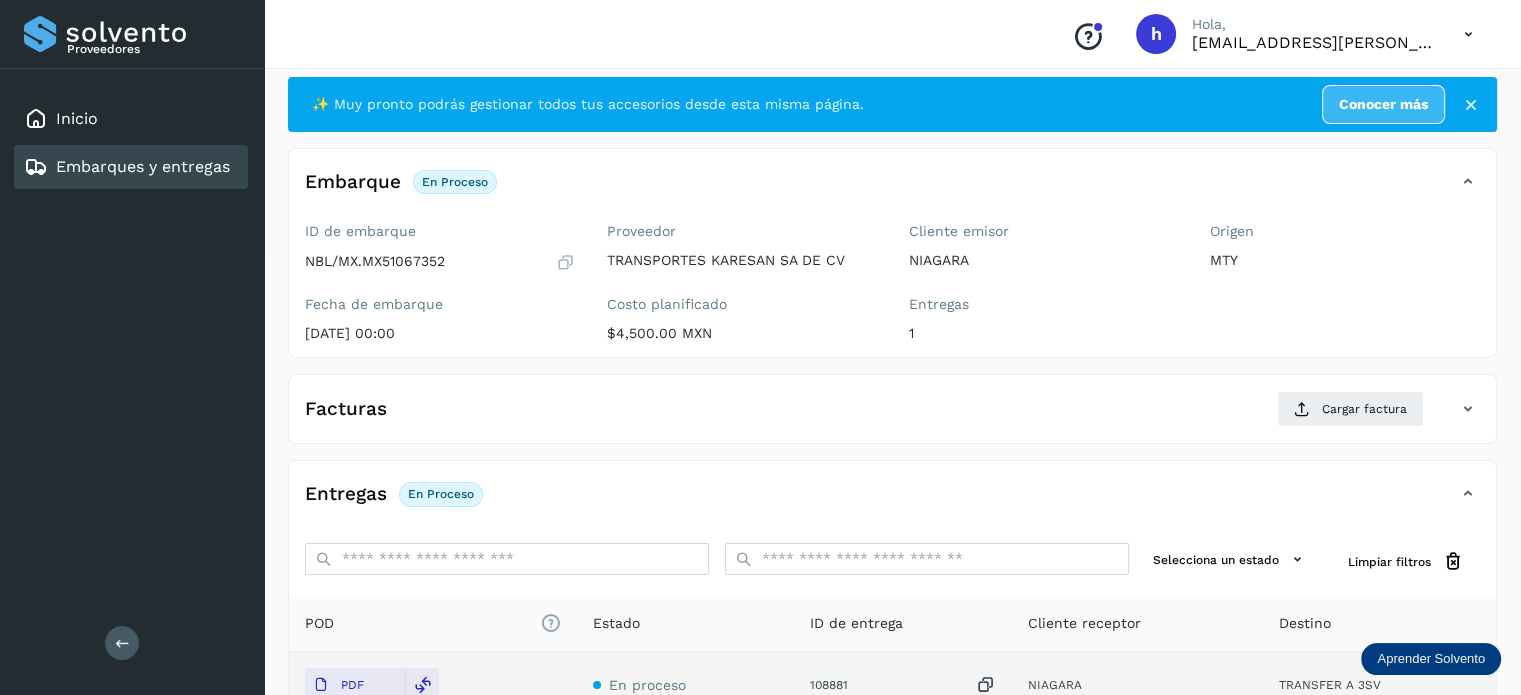 scroll, scrollTop: 0, scrollLeft: 0, axis: both 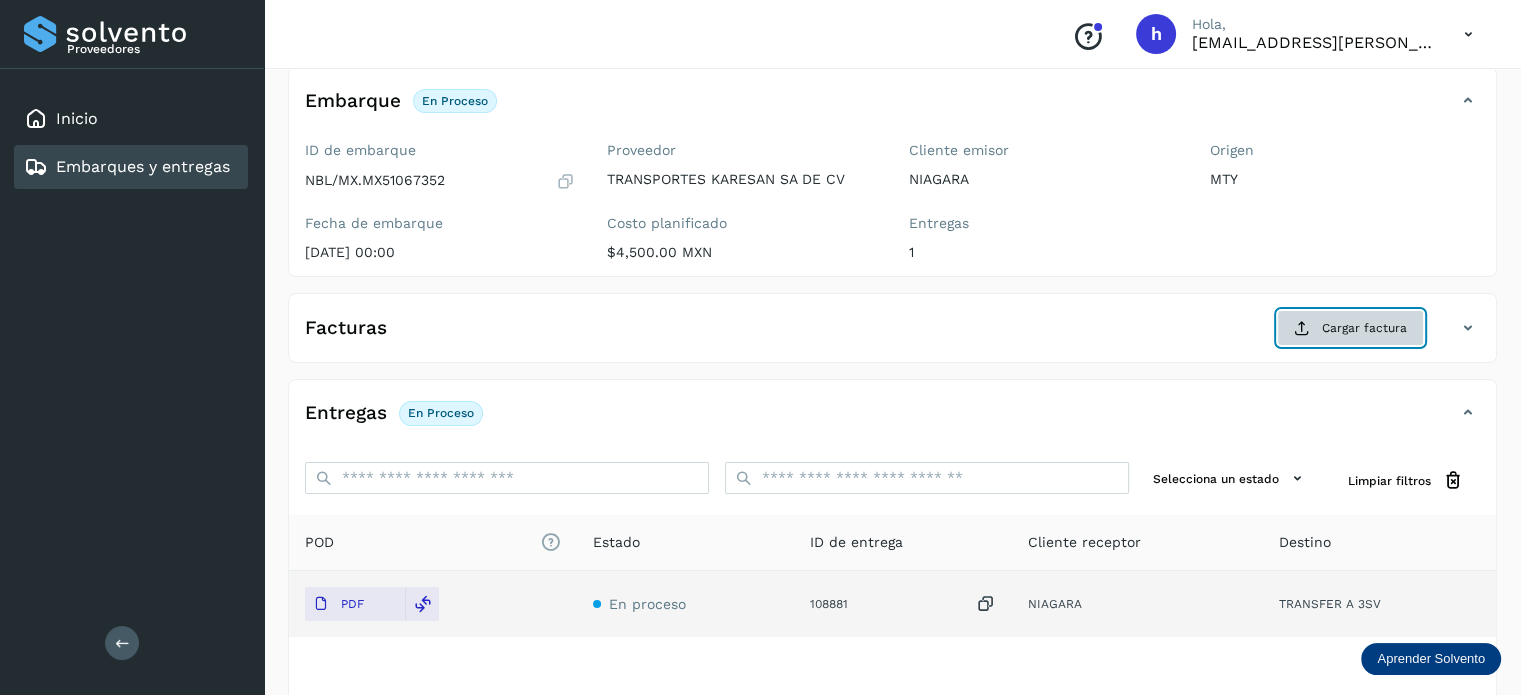 click on "Cargar factura" 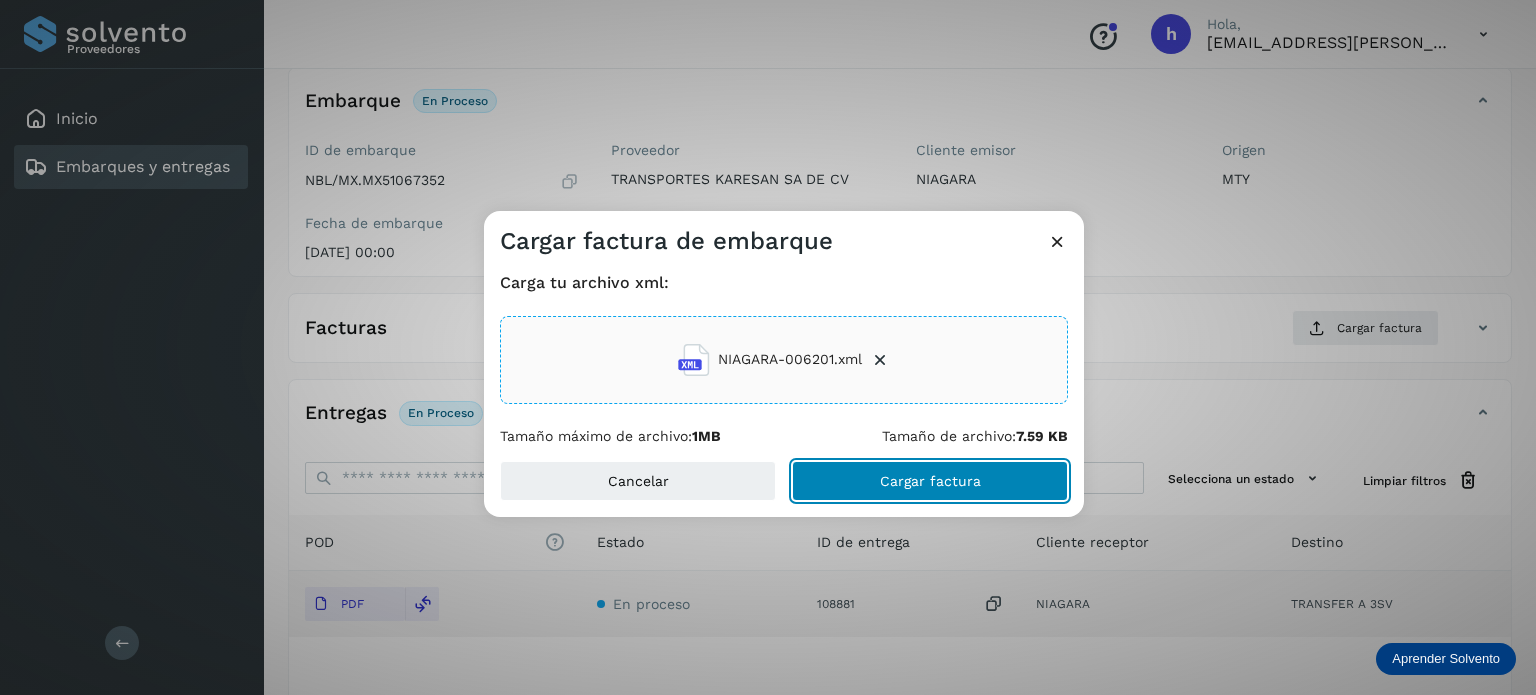 click on "Cargar factura" 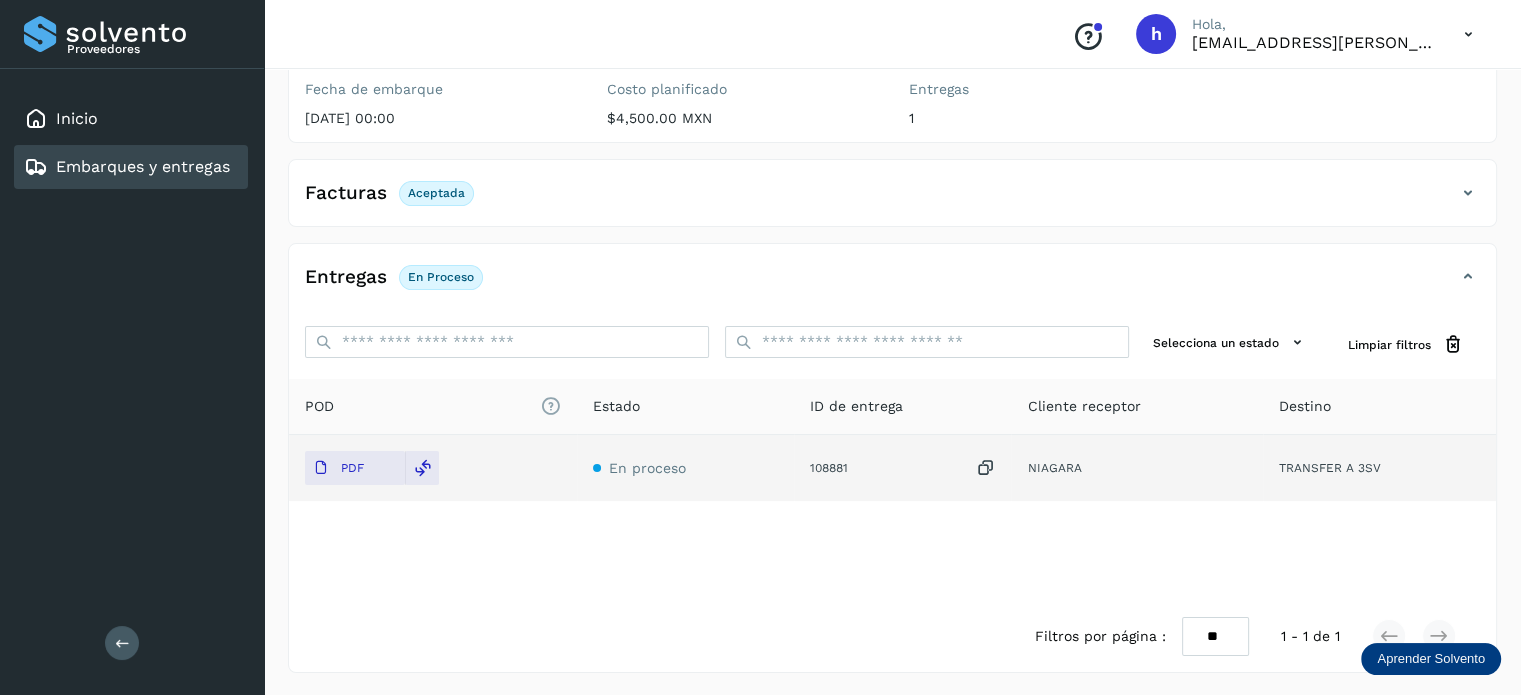 scroll, scrollTop: 0, scrollLeft: 0, axis: both 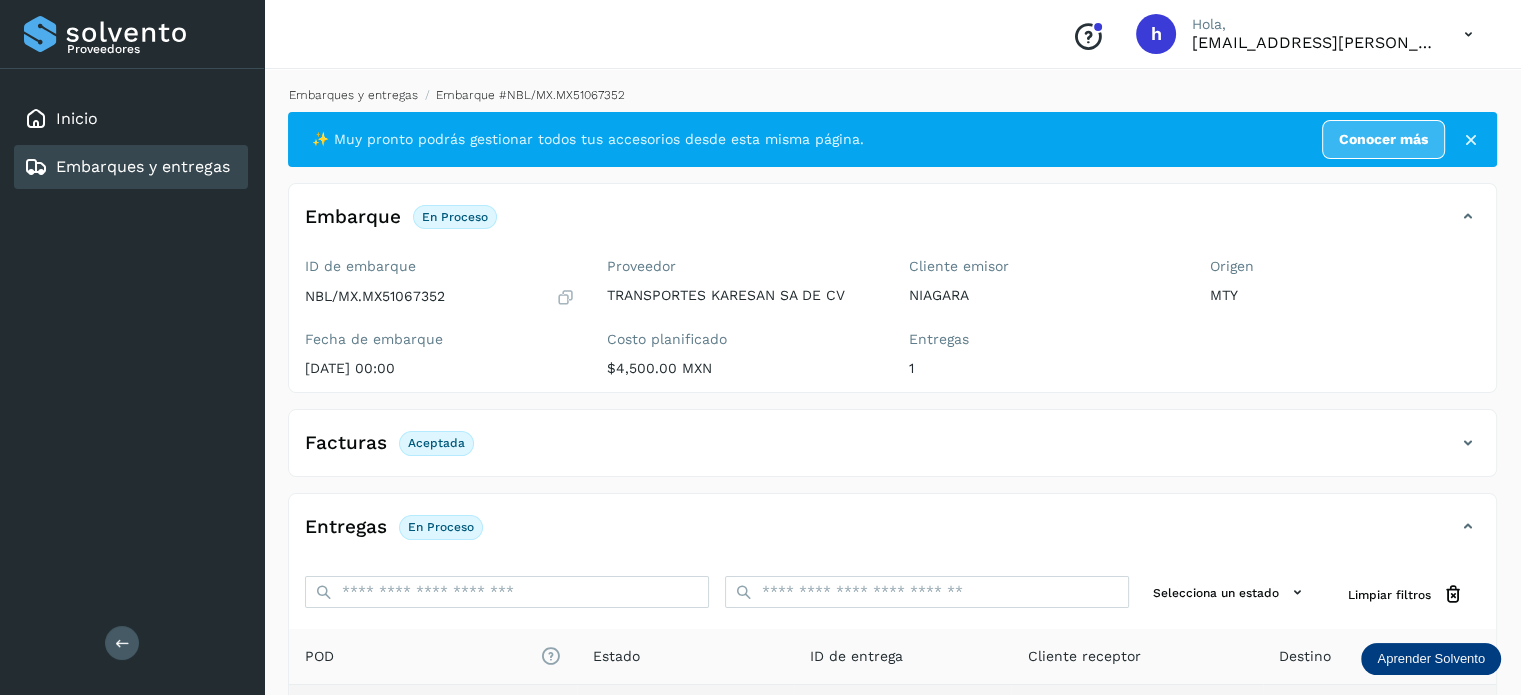 click on "Embarques y entregas" at bounding box center [353, 95] 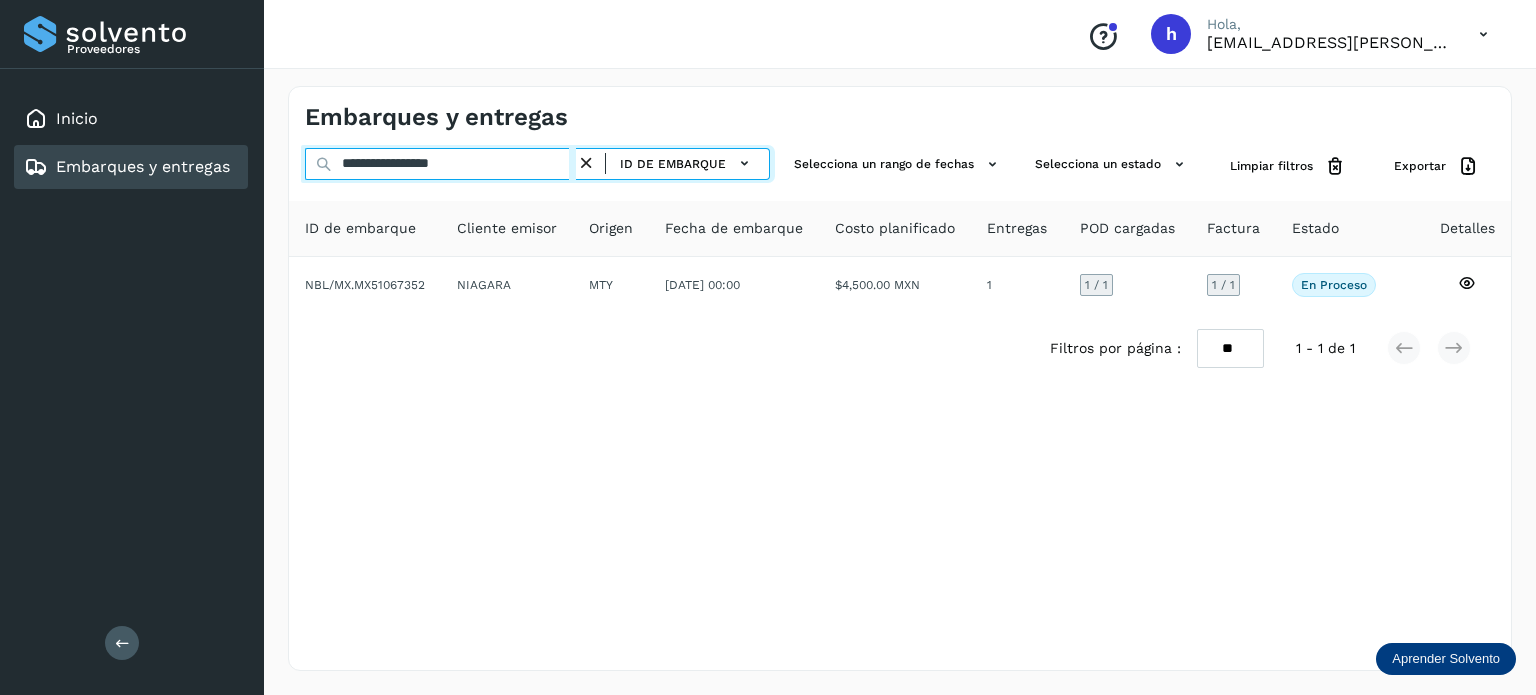 drag, startPoint x: 529, startPoint y: 167, endPoint x: 136, endPoint y: 190, distance: 393.67245 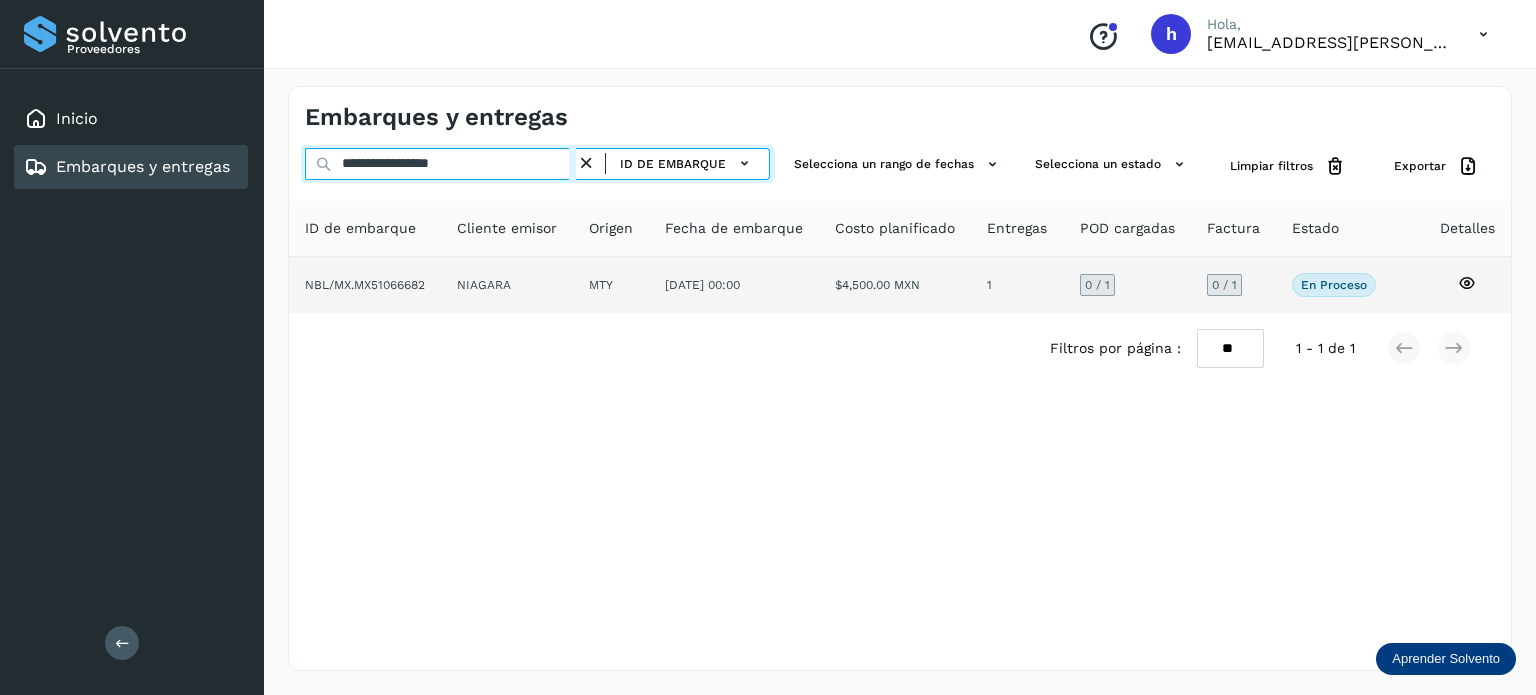 type on "**********" 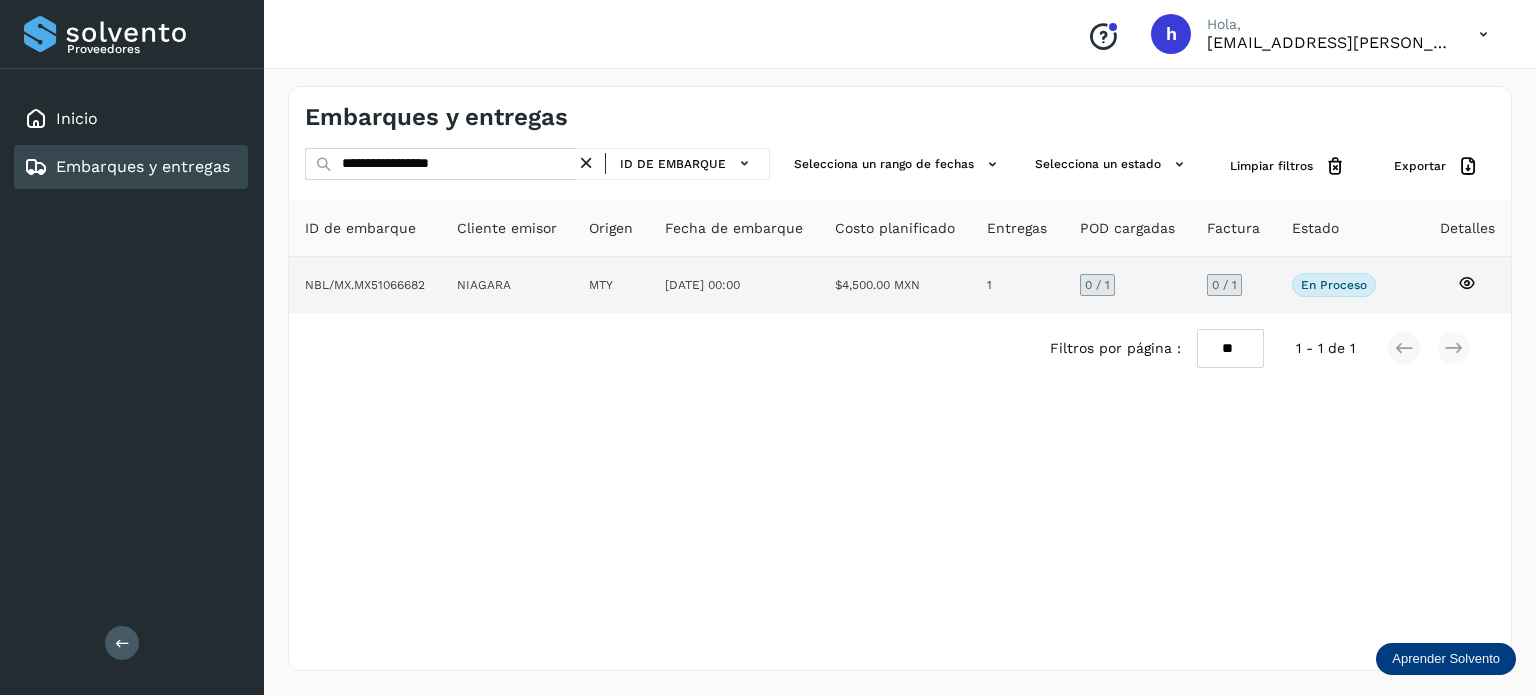click on "NBL/MX.MX51066682" 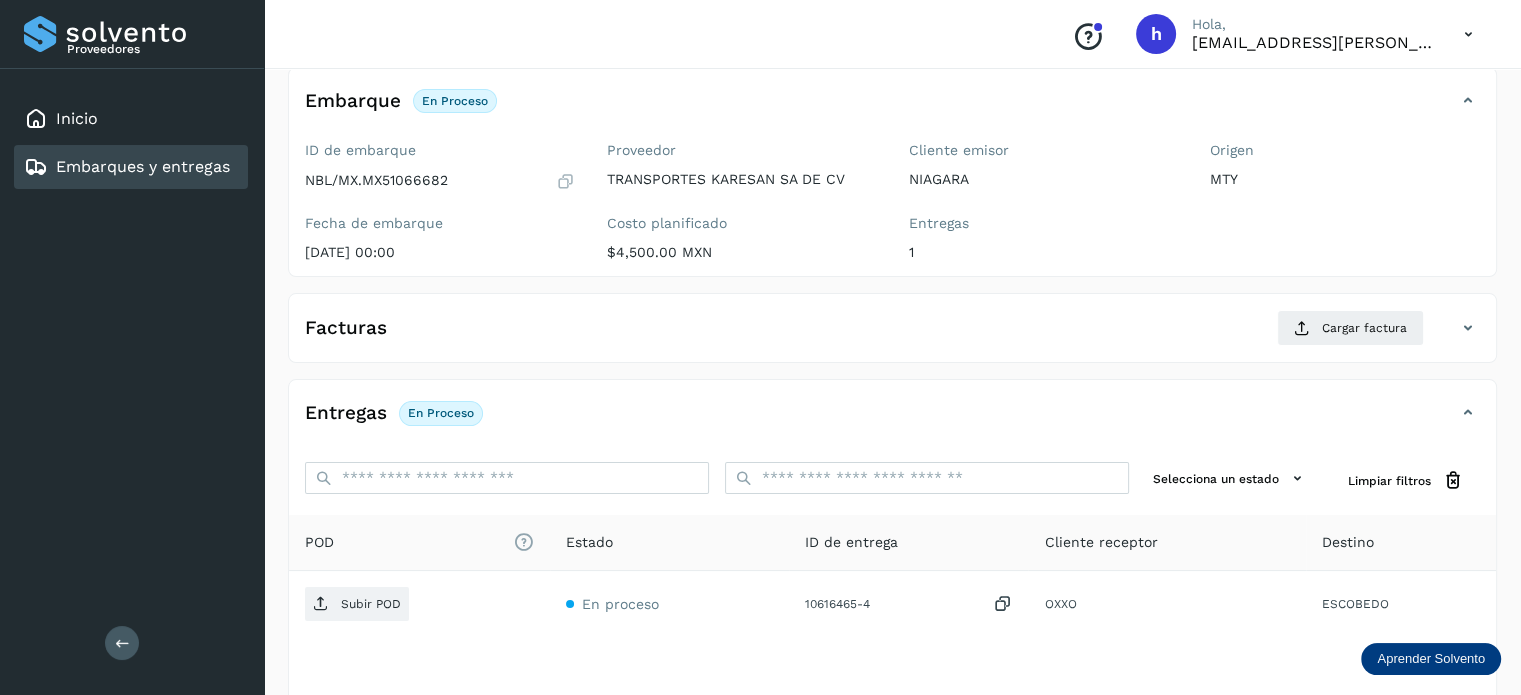 scroll, scrollTop: 122, scrollLeft: 0, axis: vertical 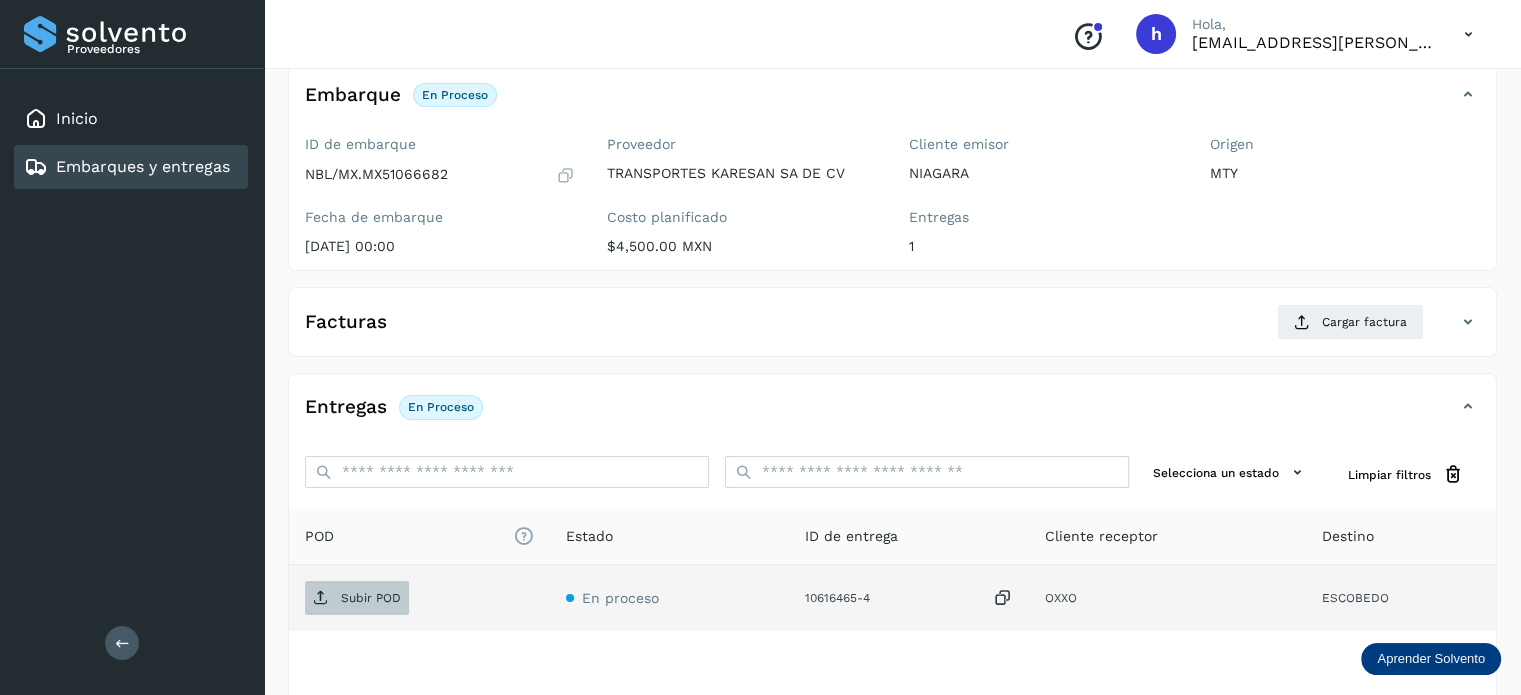 click on "Subir POD" at bounding box center [371, 598] 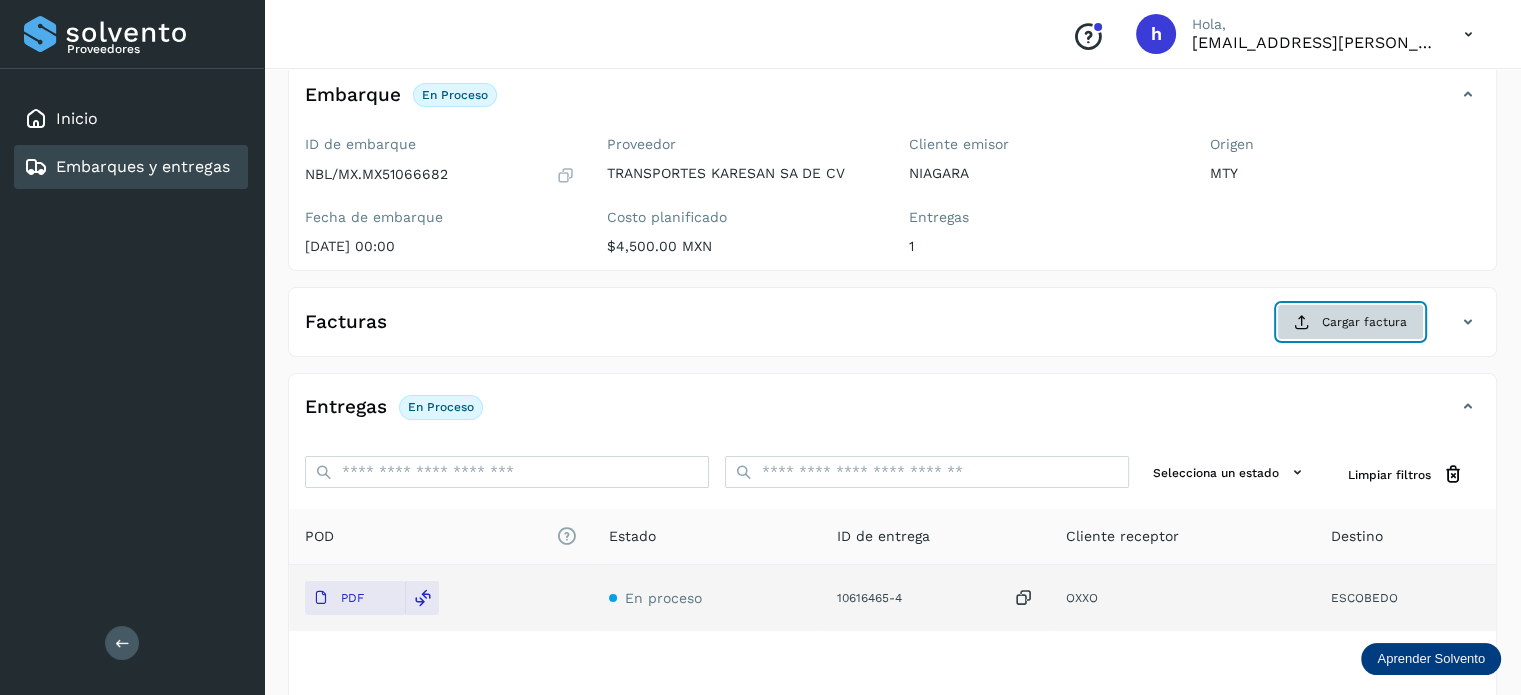 click on "Cargar factura" 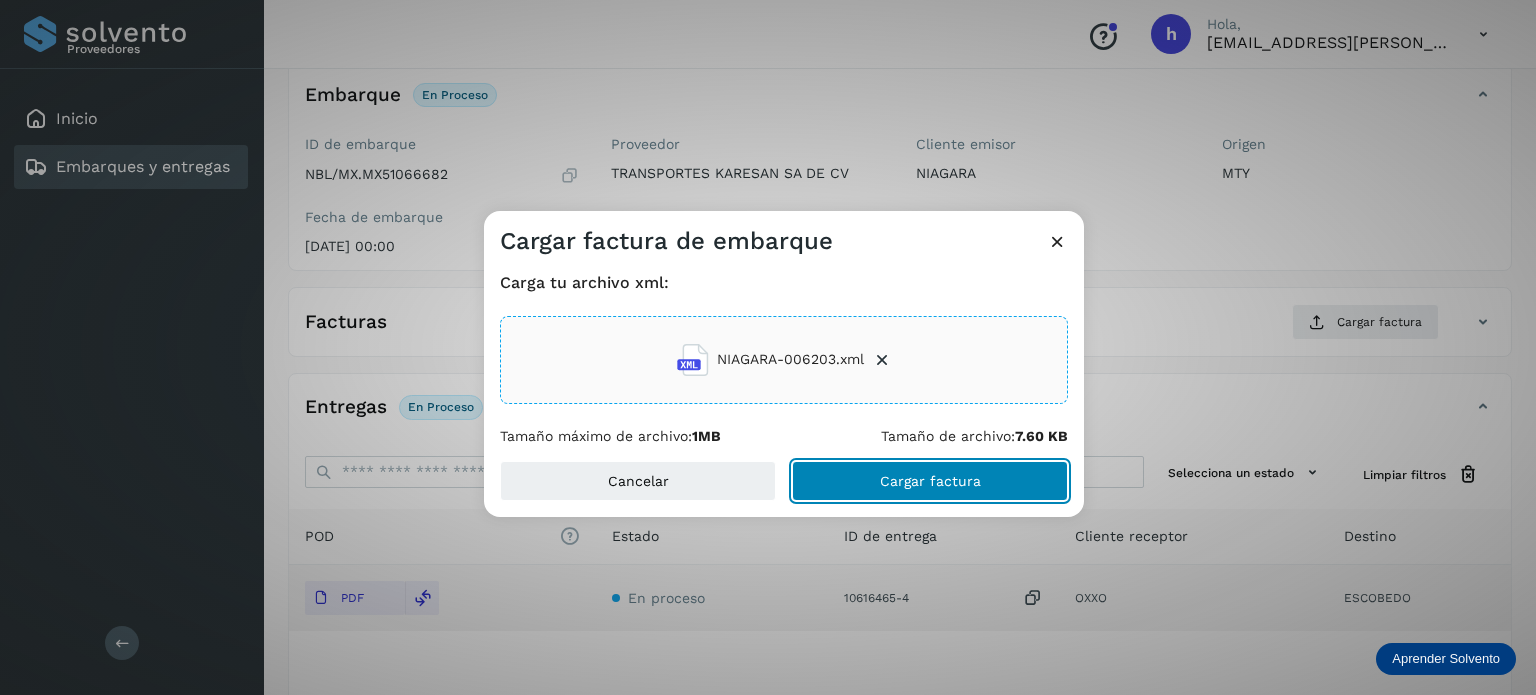 click on "Cargar factura" 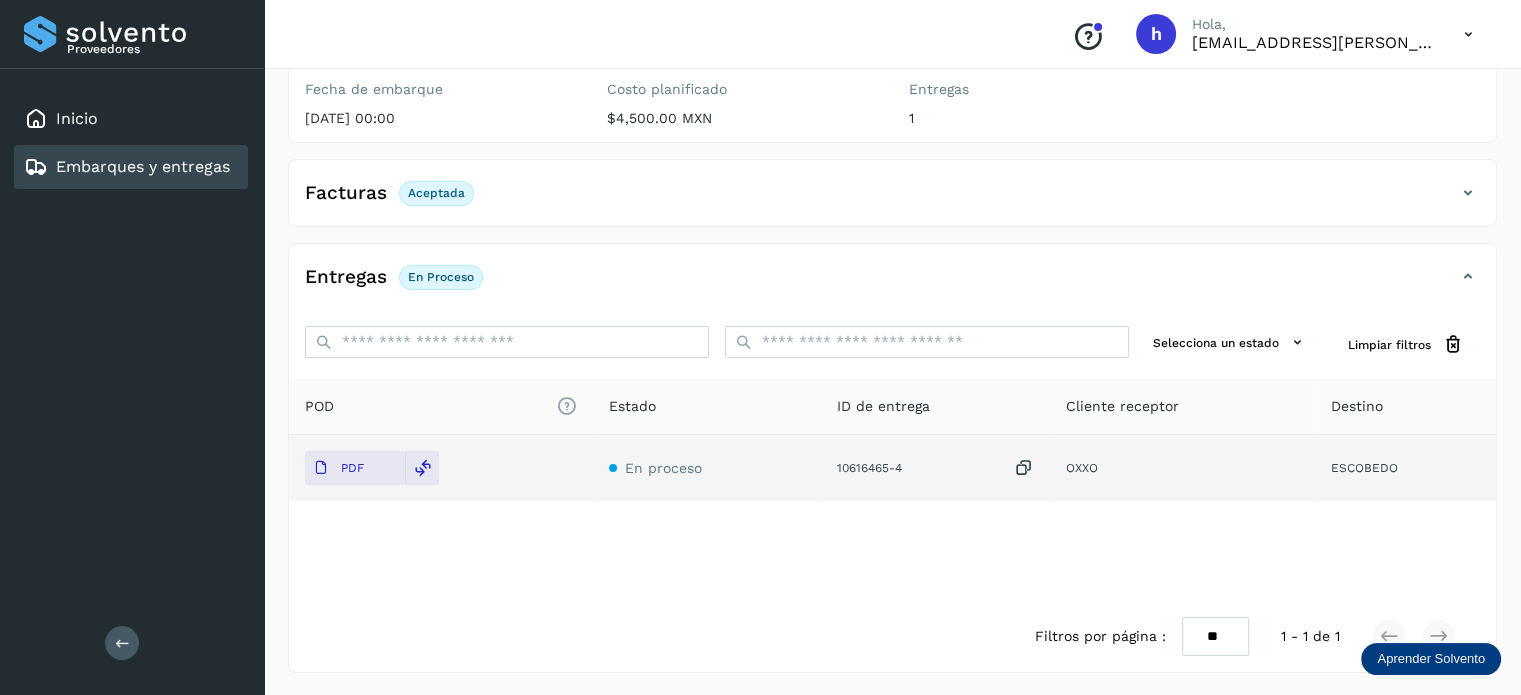 scroll, scrollTop: 0, scrollLeft: 0, axis: both 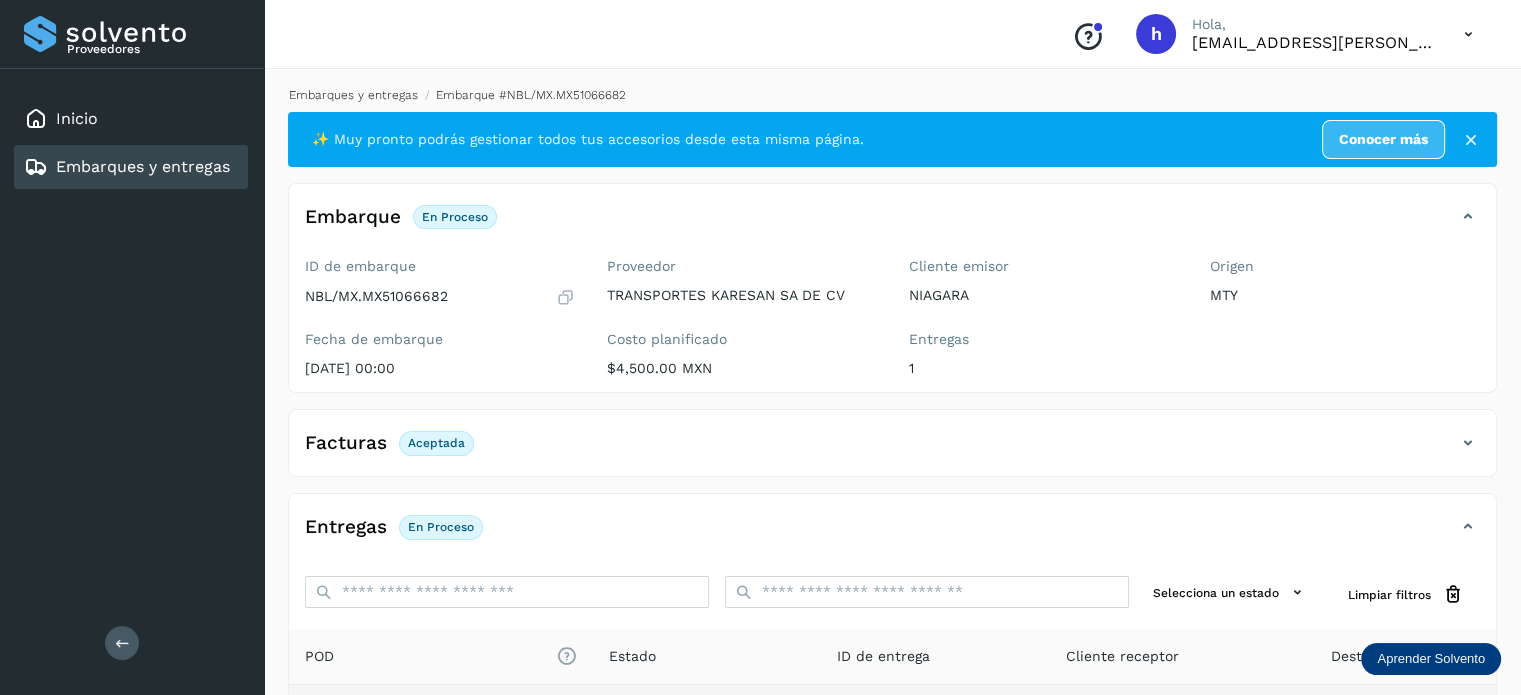 click on "Embarques y entregas" at bounding box center (353, 95) 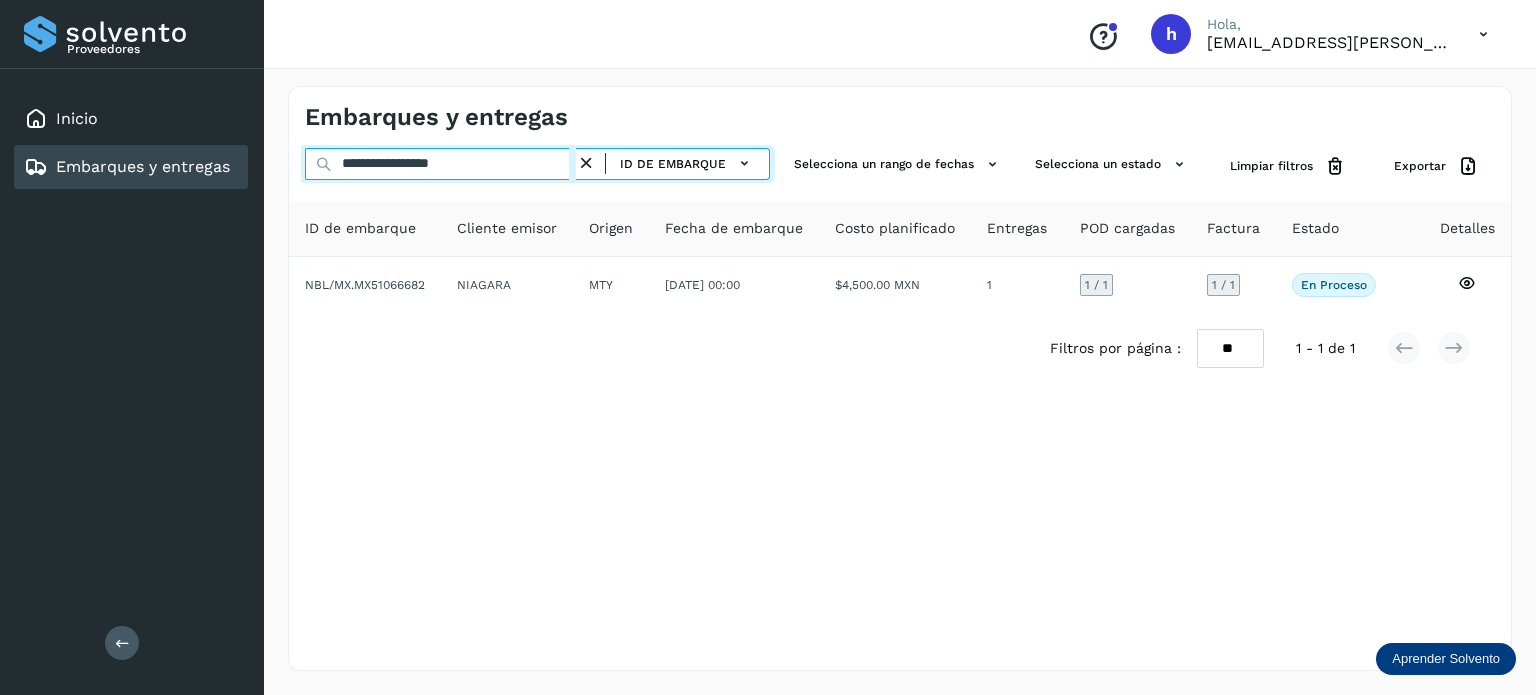 drag, startPoint x: 549, startPoint y: 159, endPoint x: 0, endPoint y: 239, distance: 554.79816 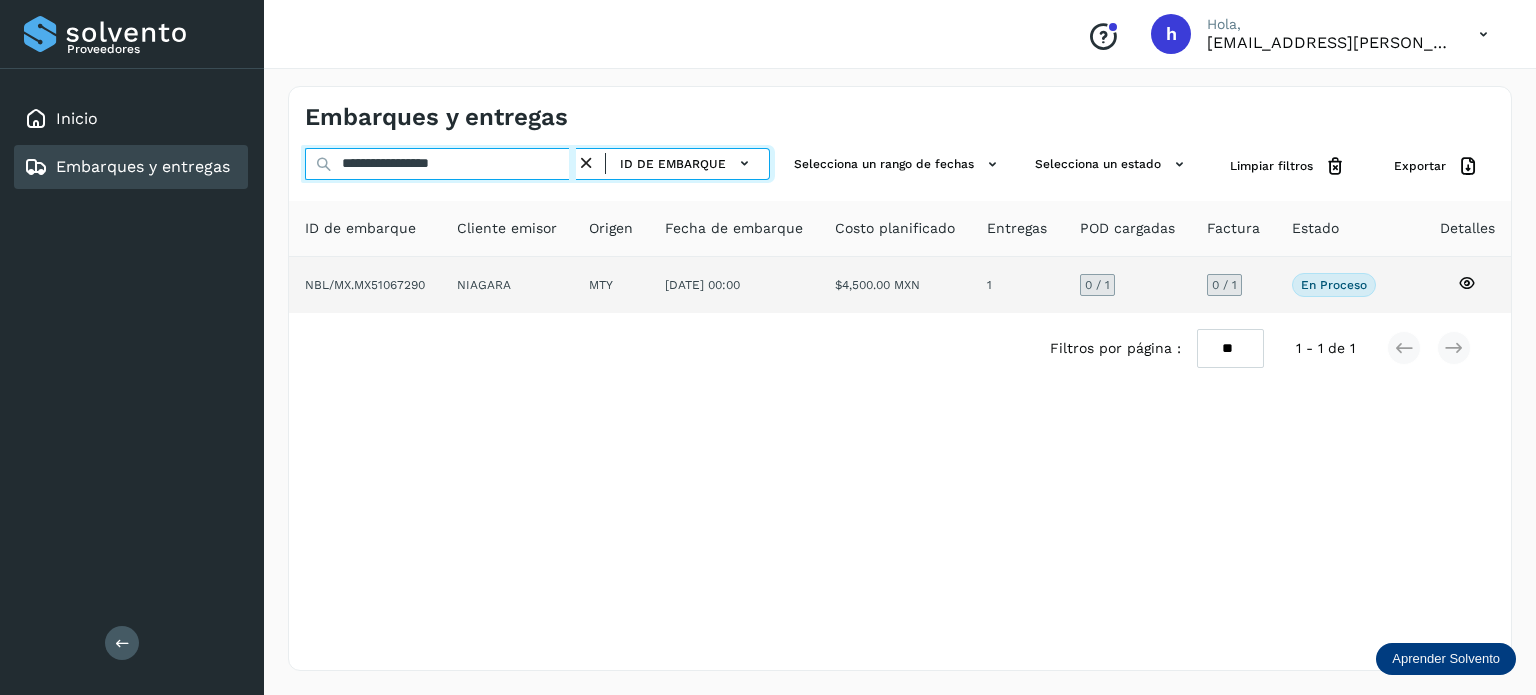 type on "**********" 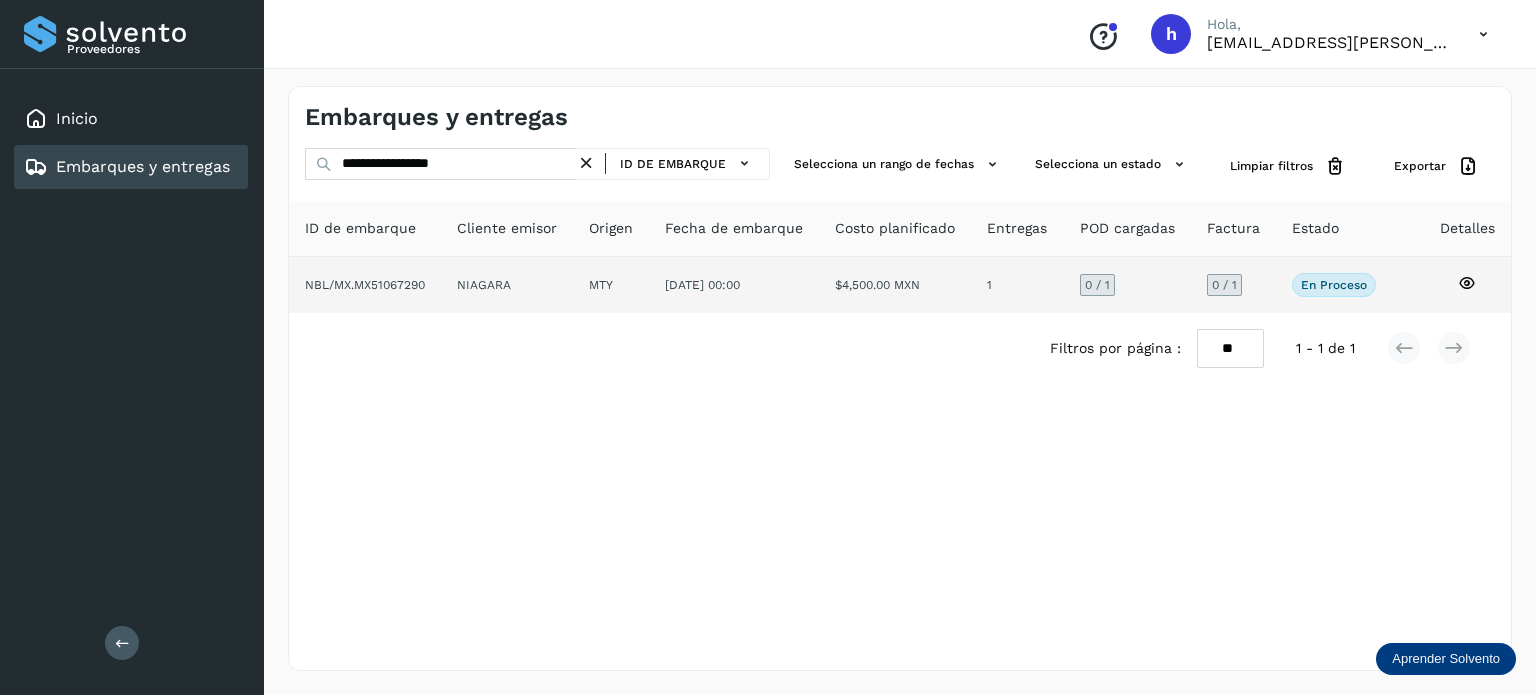 click on "NBL/MX.MX51067290" 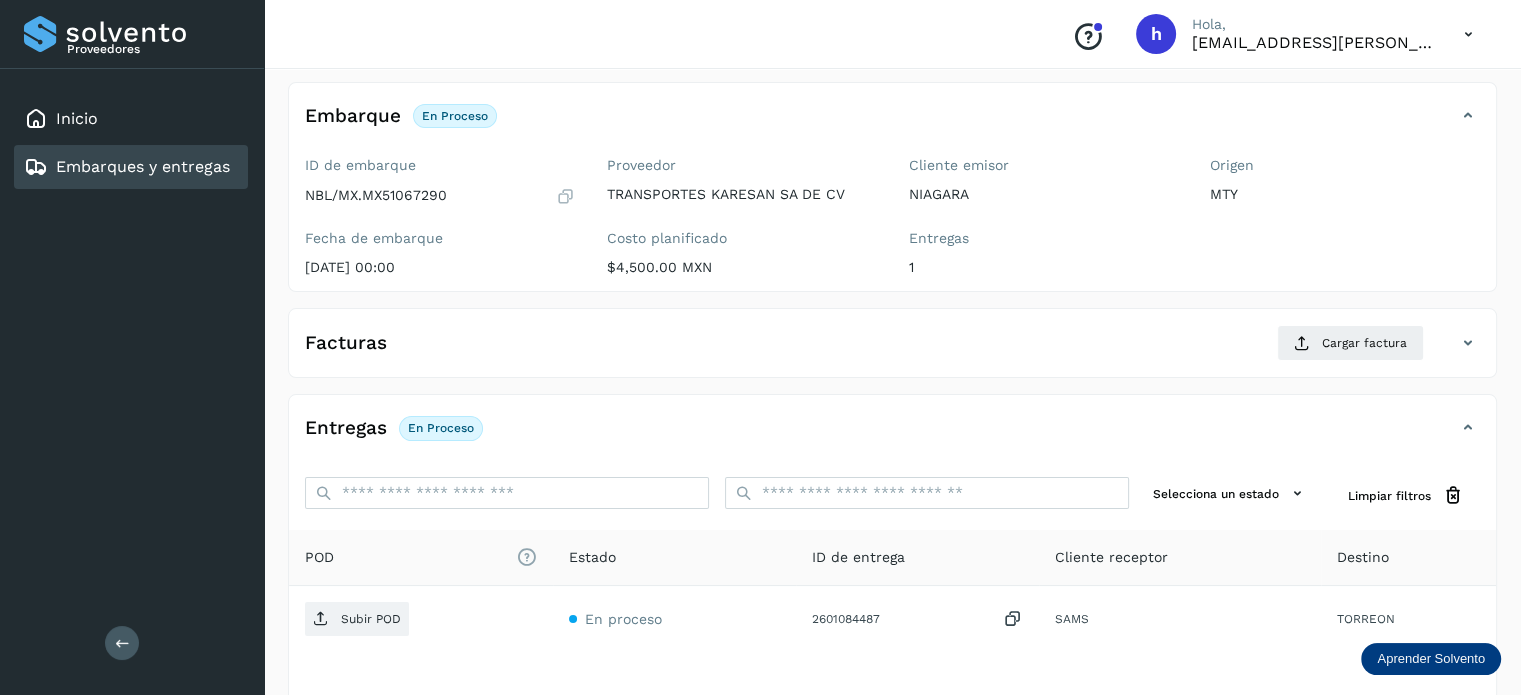 scroll, scrollTop: 112, scrollLeft: 0, axis: vertical 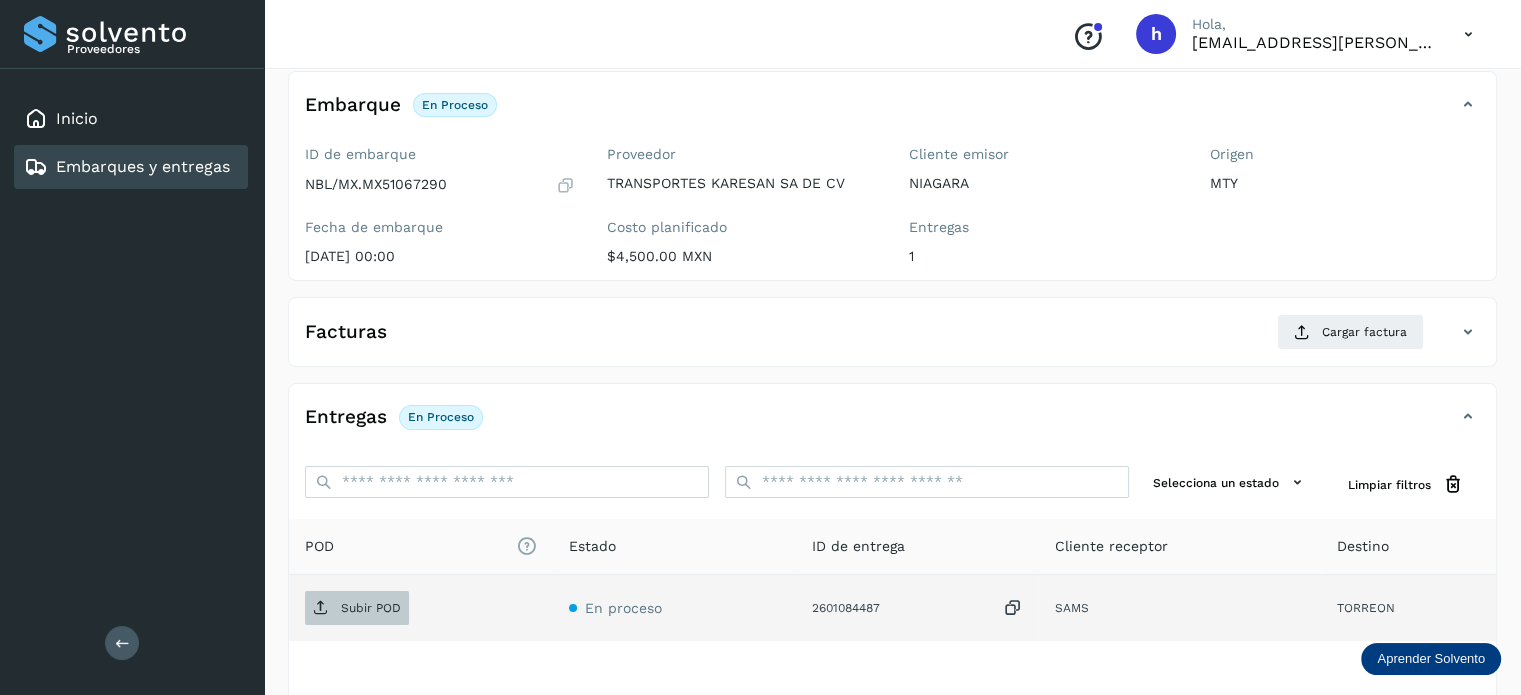 click on "Subir POD" at bounding box center (357, 608) 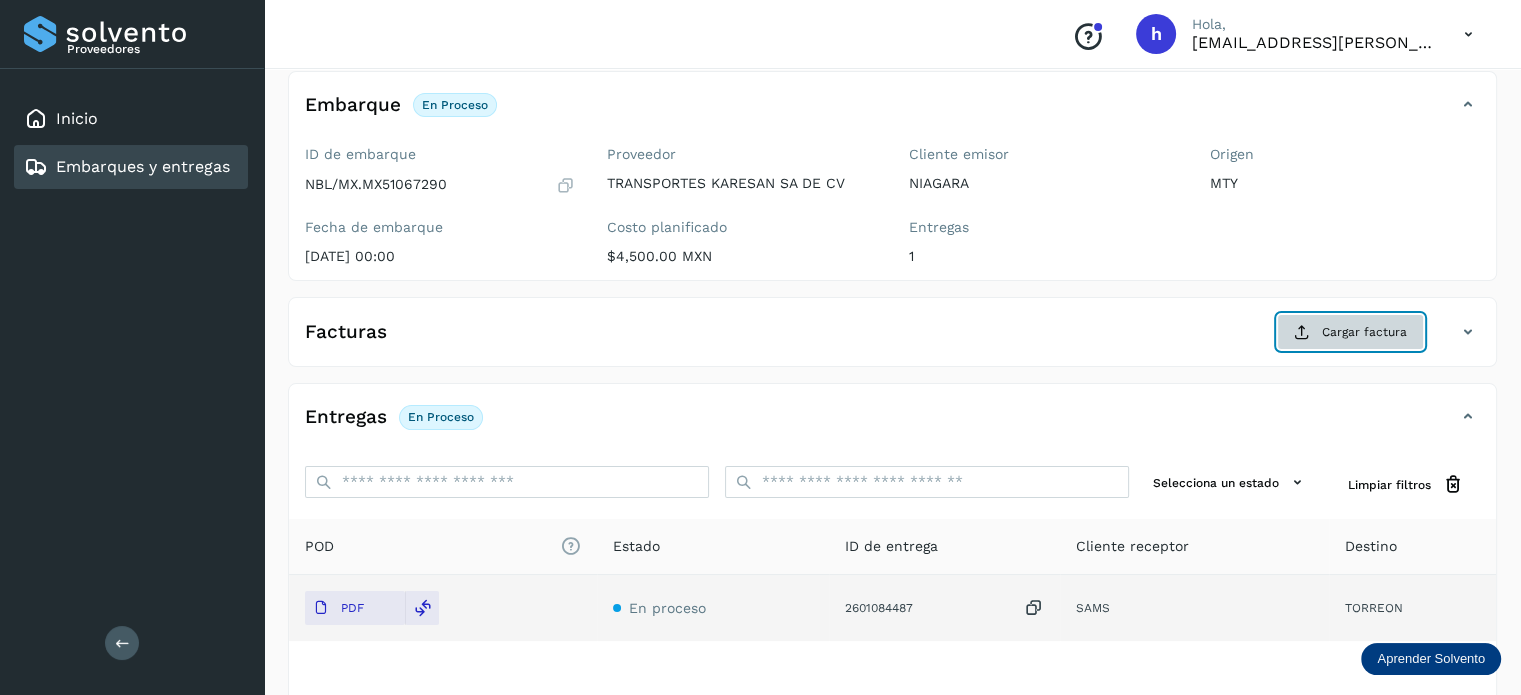 click on "Cargar factura" 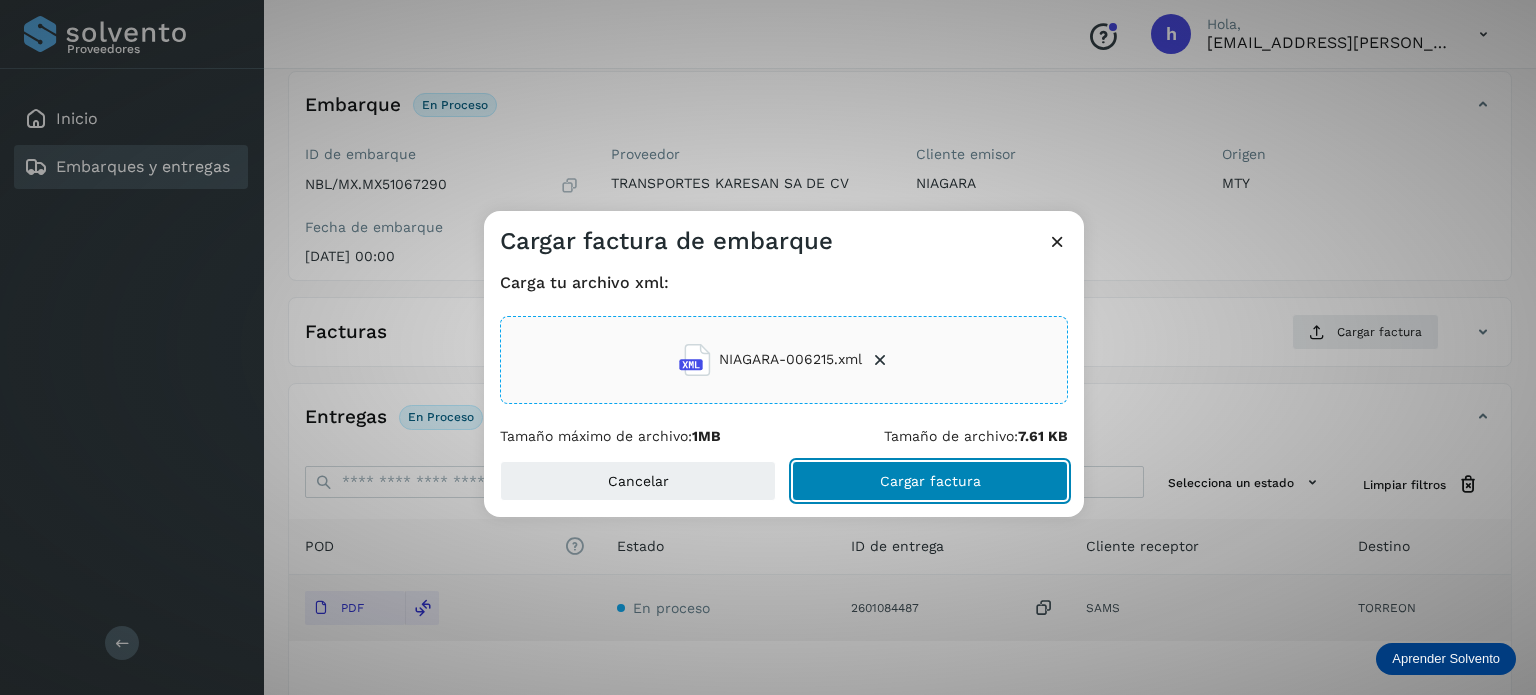 click on "Cargar factura" 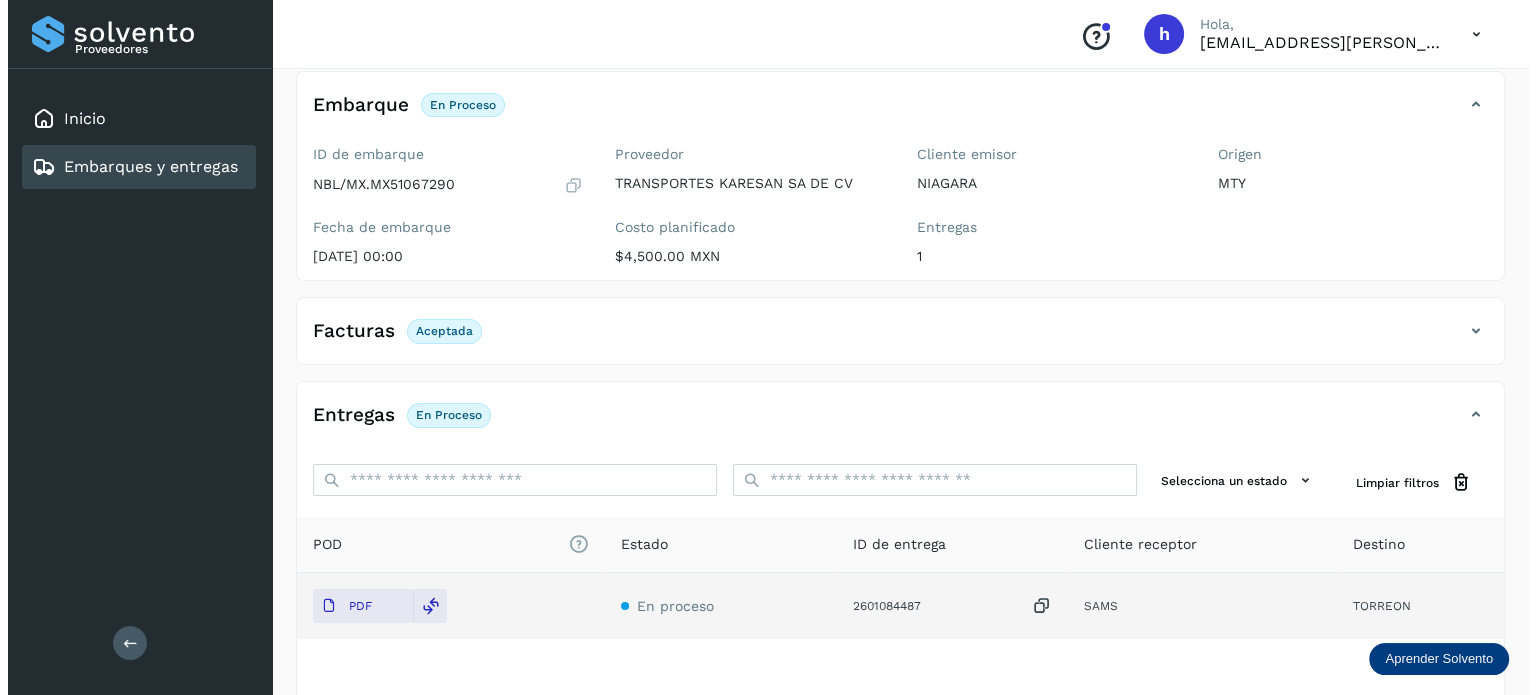scroll, scrollTop: 0, scrollLeft: 0, axis: both 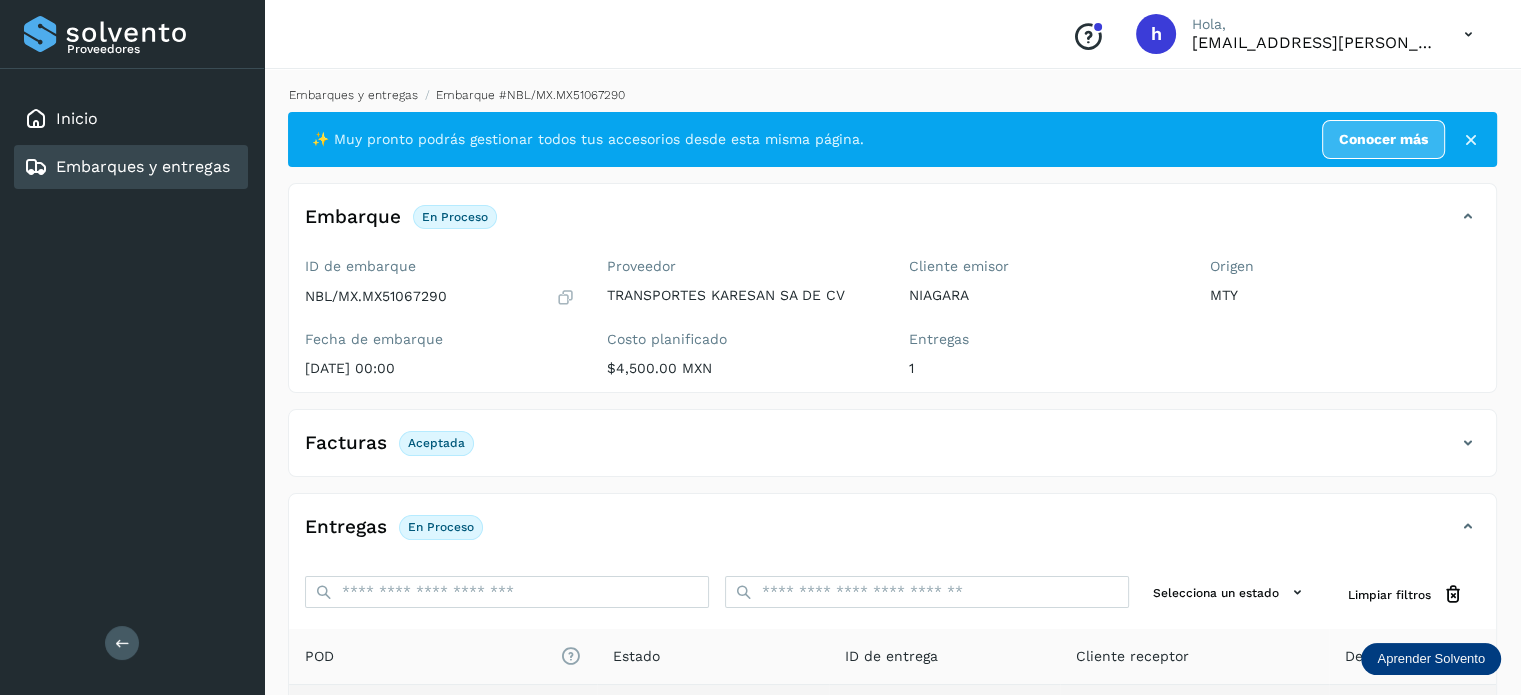click on "Embarques y entregas" at bounding box center (353, 95) 